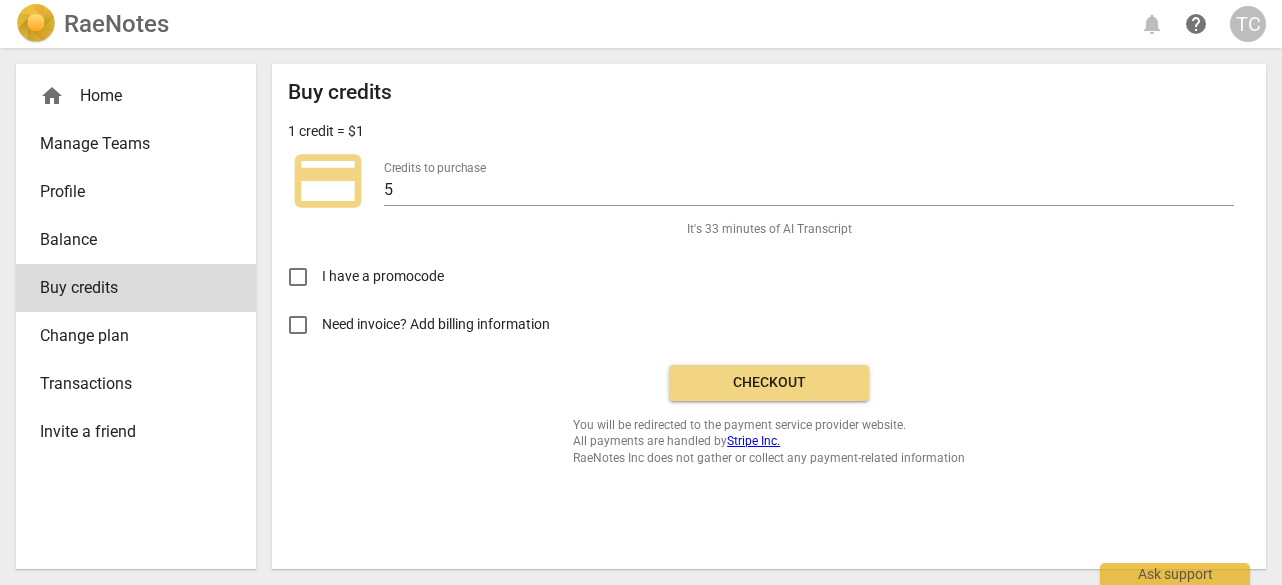 scroll, scrollTop: 0, scrollLeft: 0, axis: both 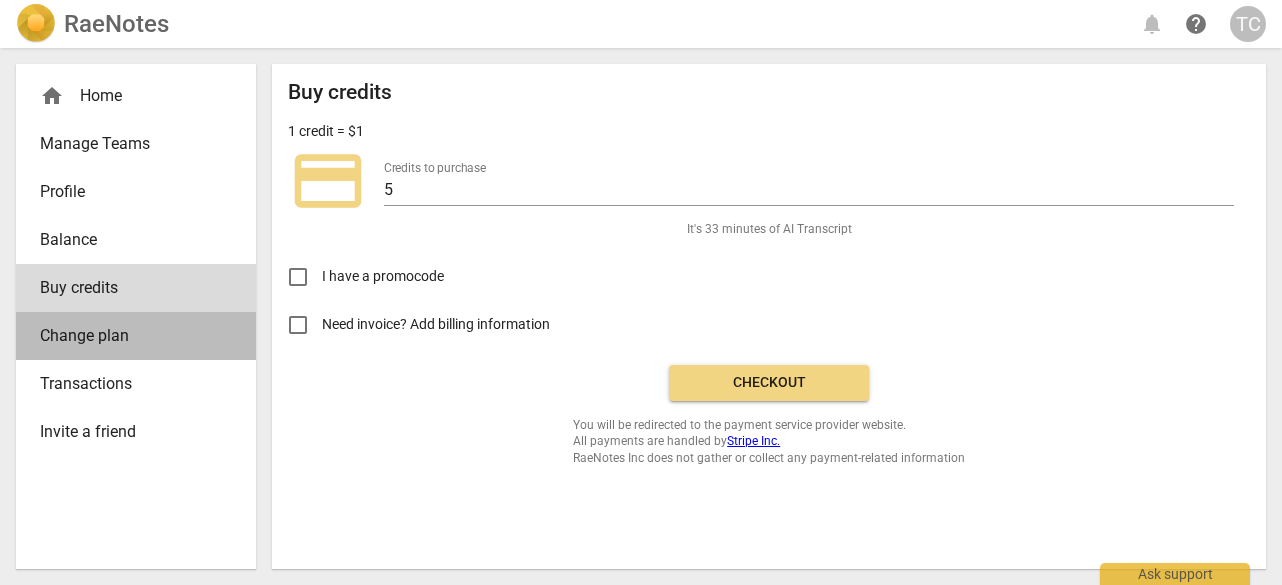 click on "Change plan" at bounding box center [128, 336] 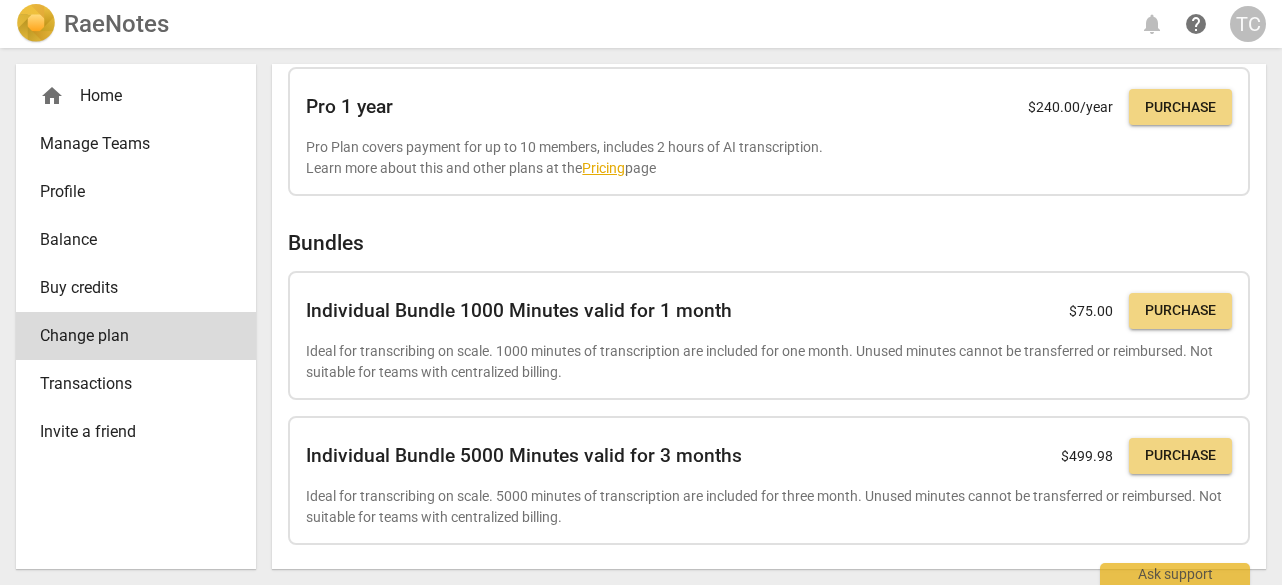 scroll, scrollTop: 649, scrollLeft: 0, axis: vertical 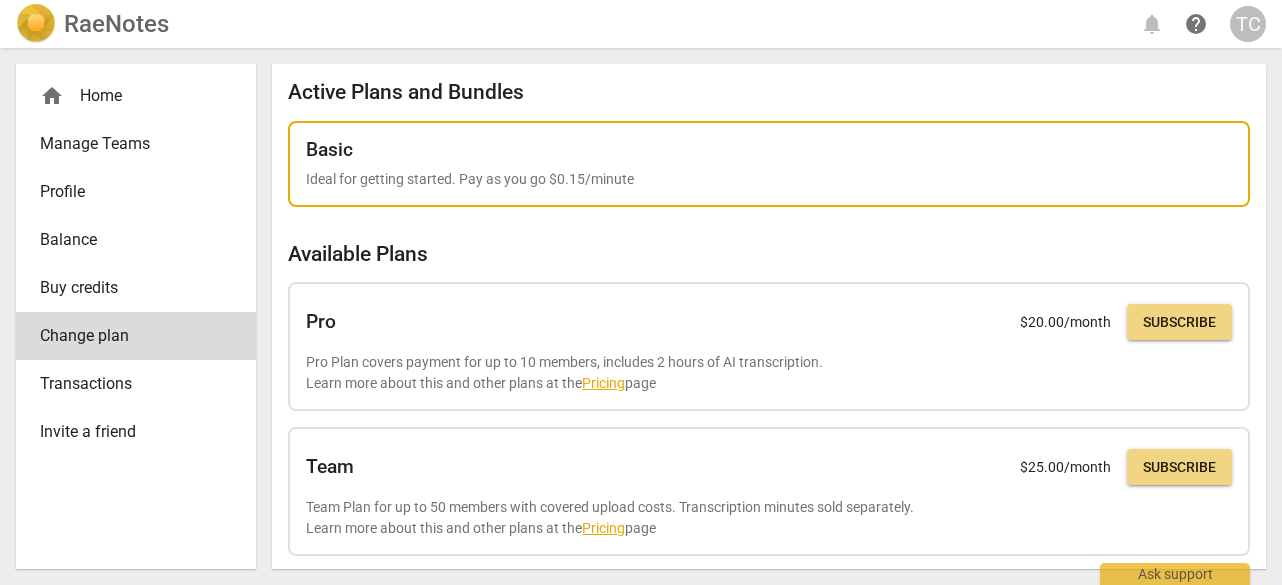 click on "Ideal for getting started. Pay as you go $0.15/minute" at bounding box center [769, 179] 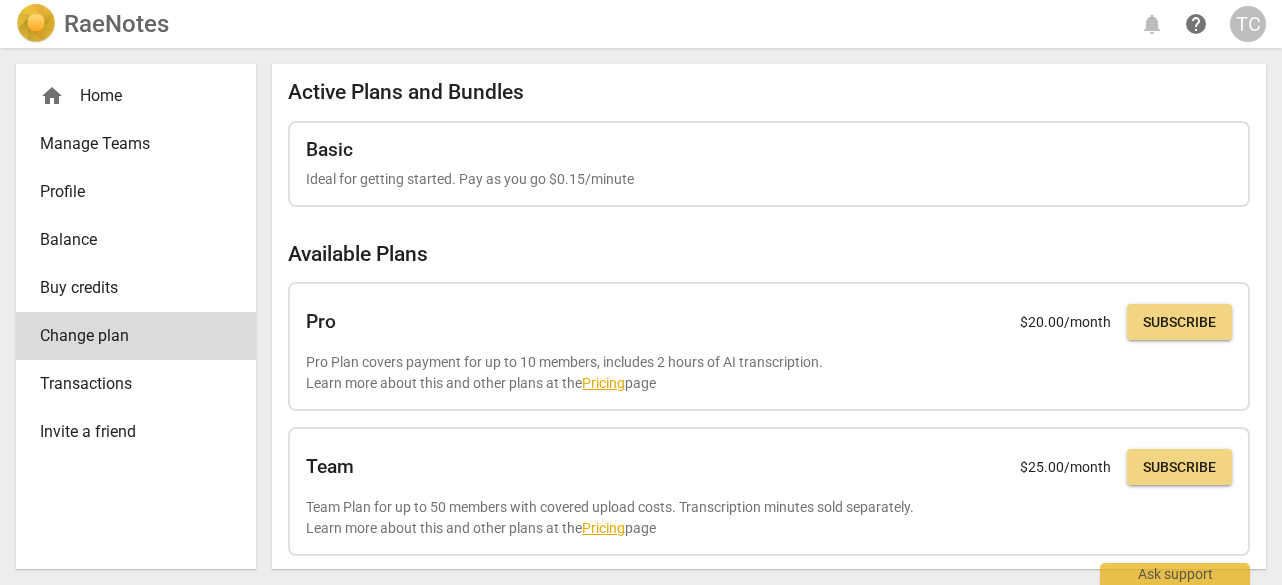 click on "home Home" at bounding box center [128, 96] 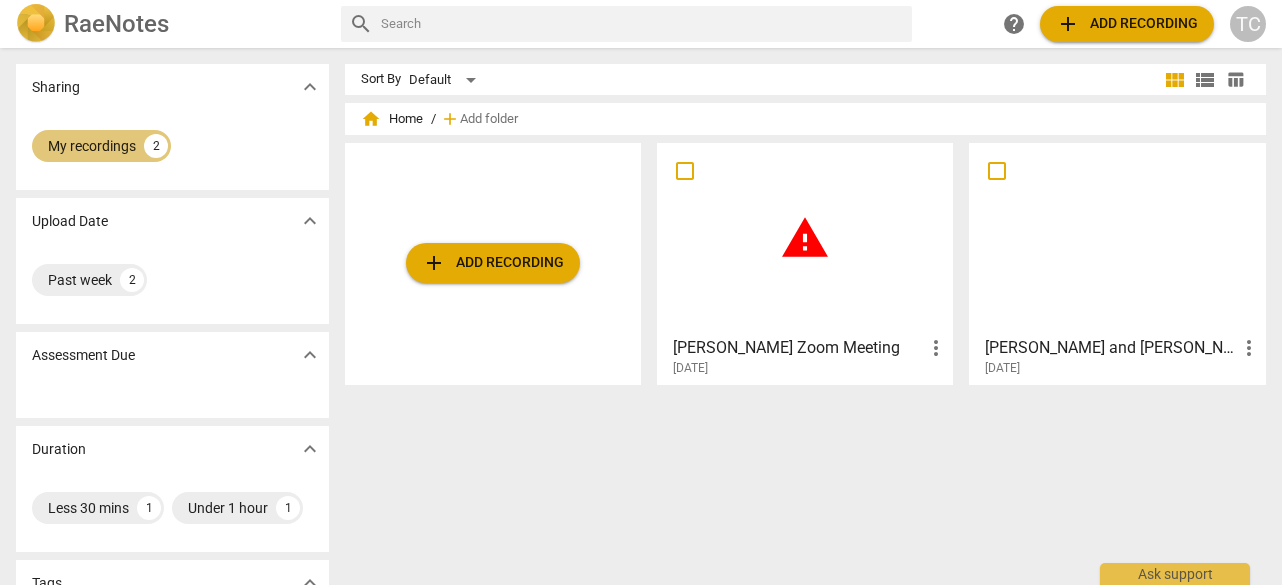 click on "My recordings 2" at bounding box center (101, 146) 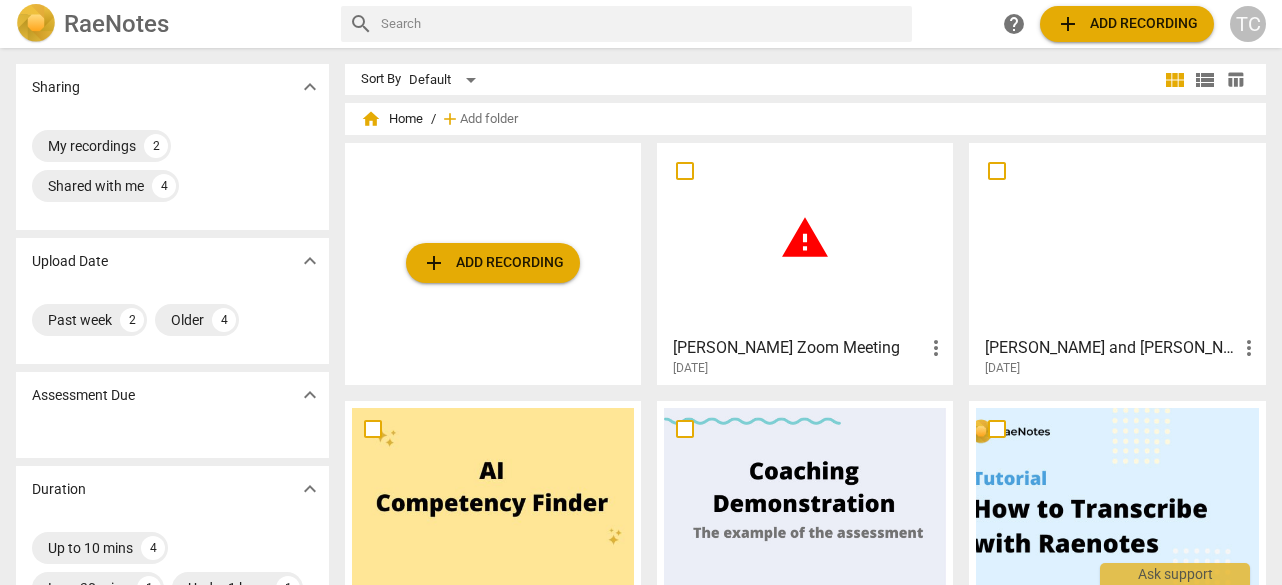 click on "warning" at bounding box center (805, 238) 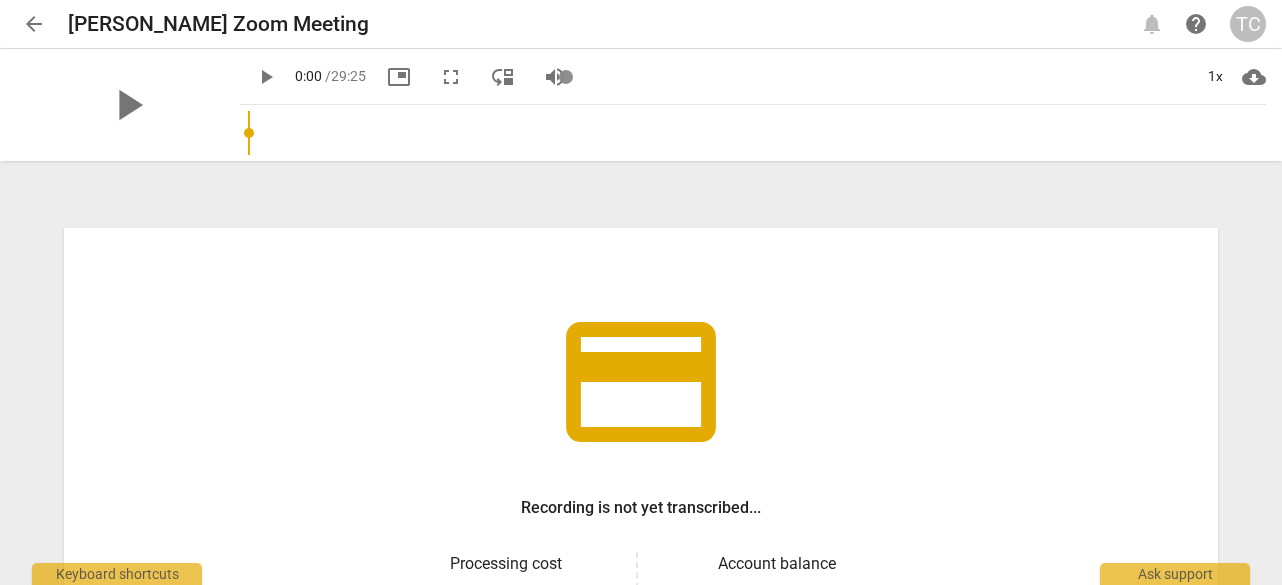 scroll, scrollTop: 0, scrollLeft: 0, axis: both 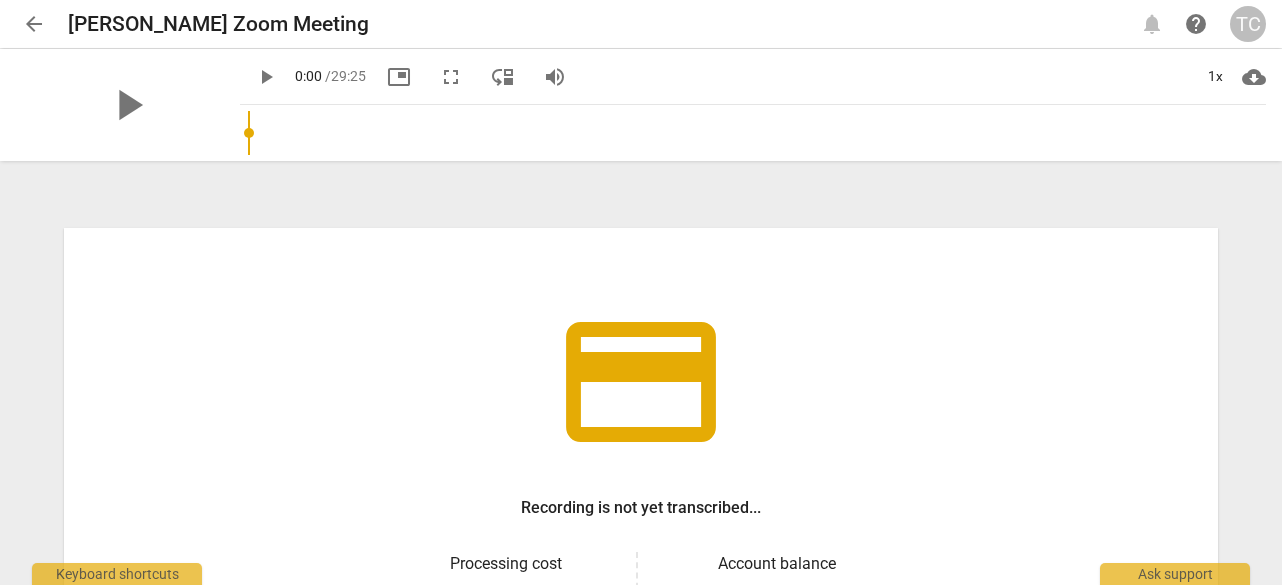 click on "arrow_back" at bounding box center (34, 24) 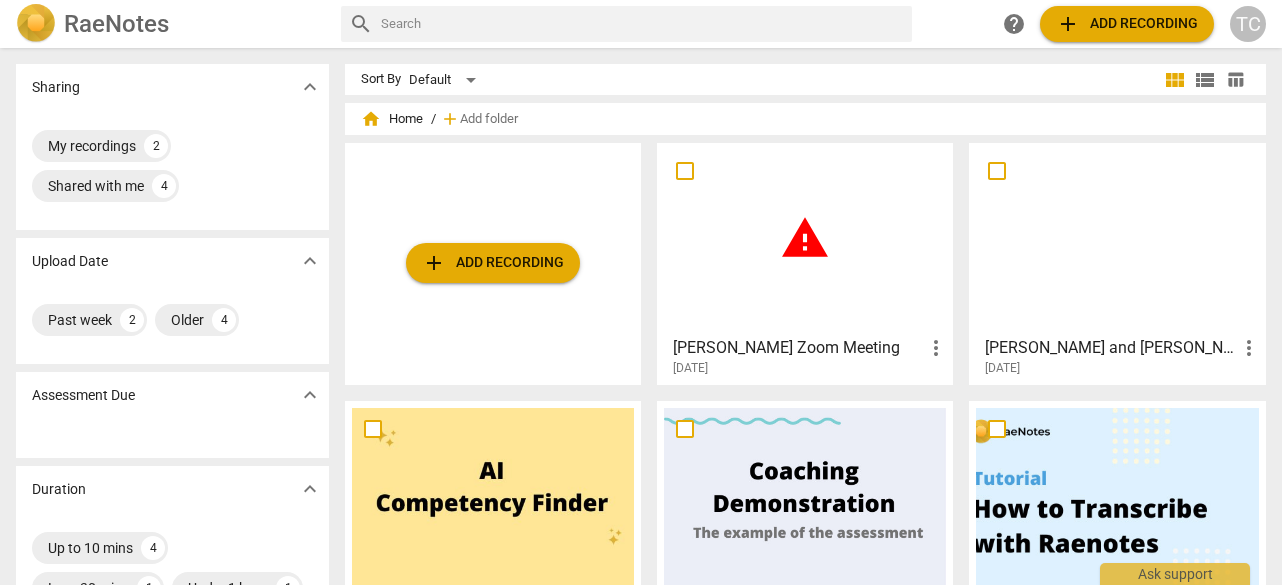scroll, scrollTop: 0, scrollLeft: 0, axis: both 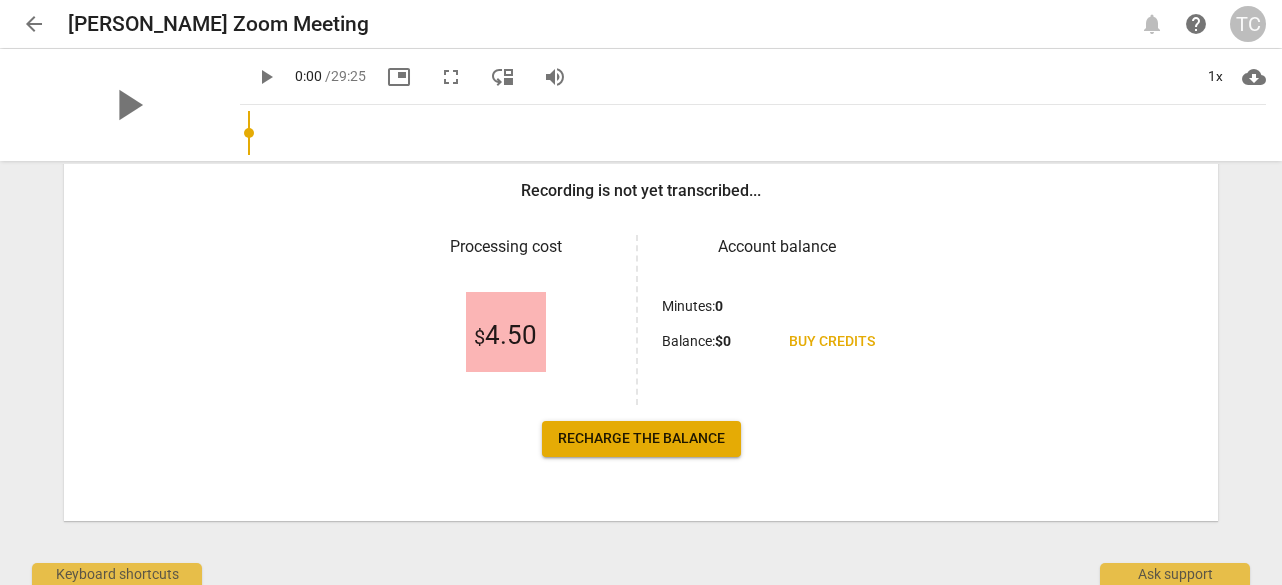 click on "$ 4.50" at bounding box center (505, 336) 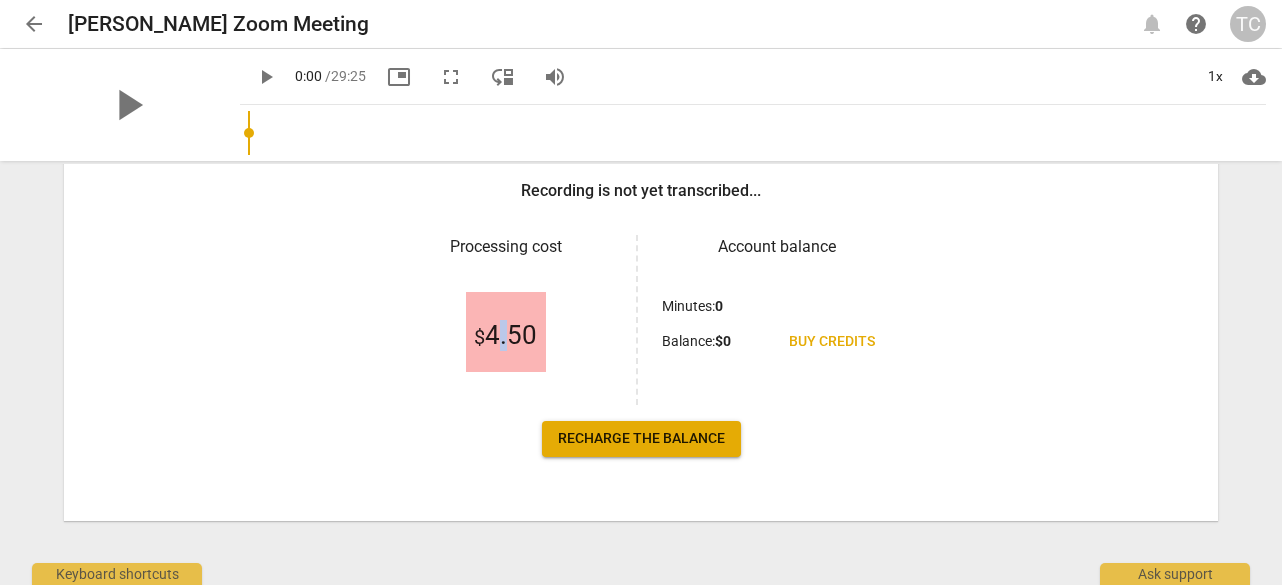 click on "$ 4.50" at bounding box center (505, 336) 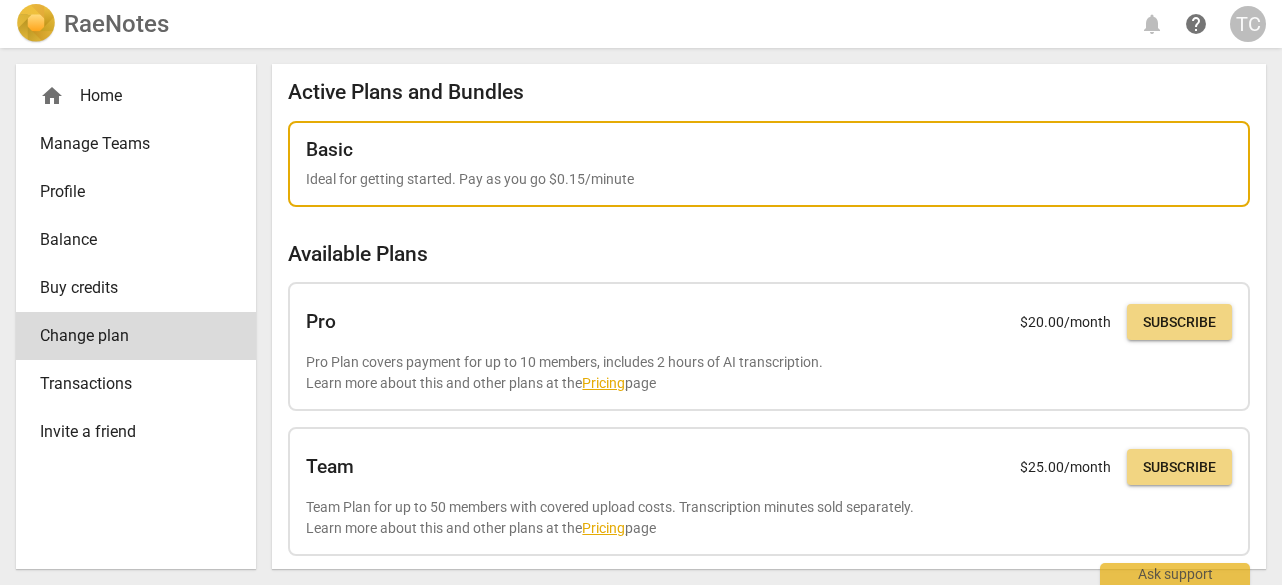 scroll, scrollTop: 0, scrollLeft: 0, axis: both 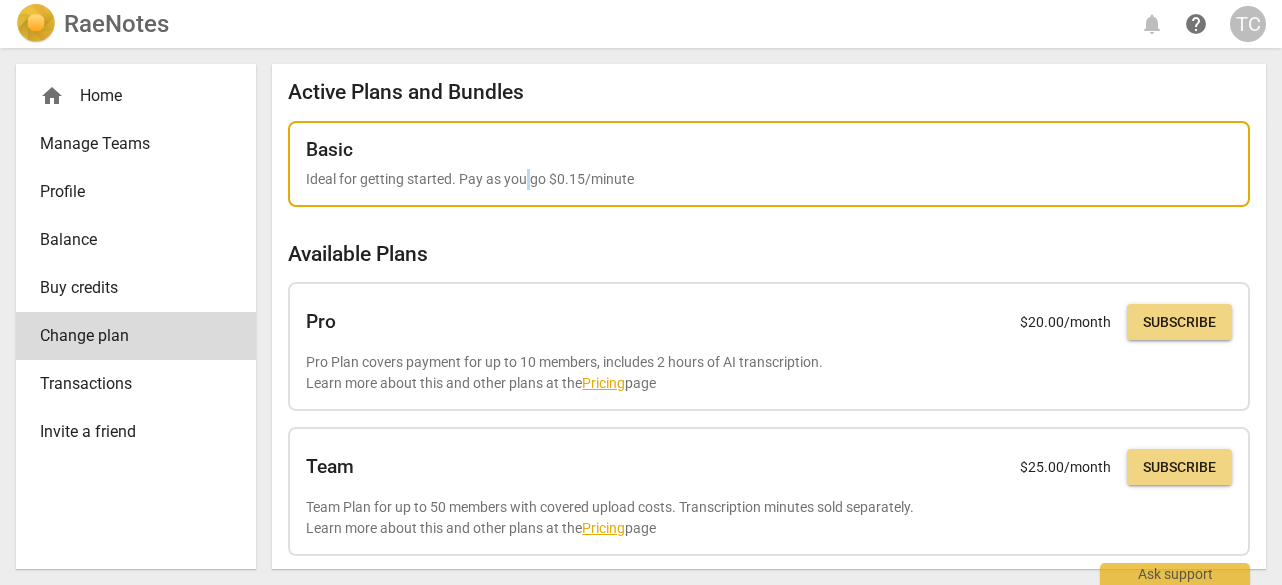 click on "Ideal for getting started. Pay as you go $0.15/minute" at bounding box center (769, 179) 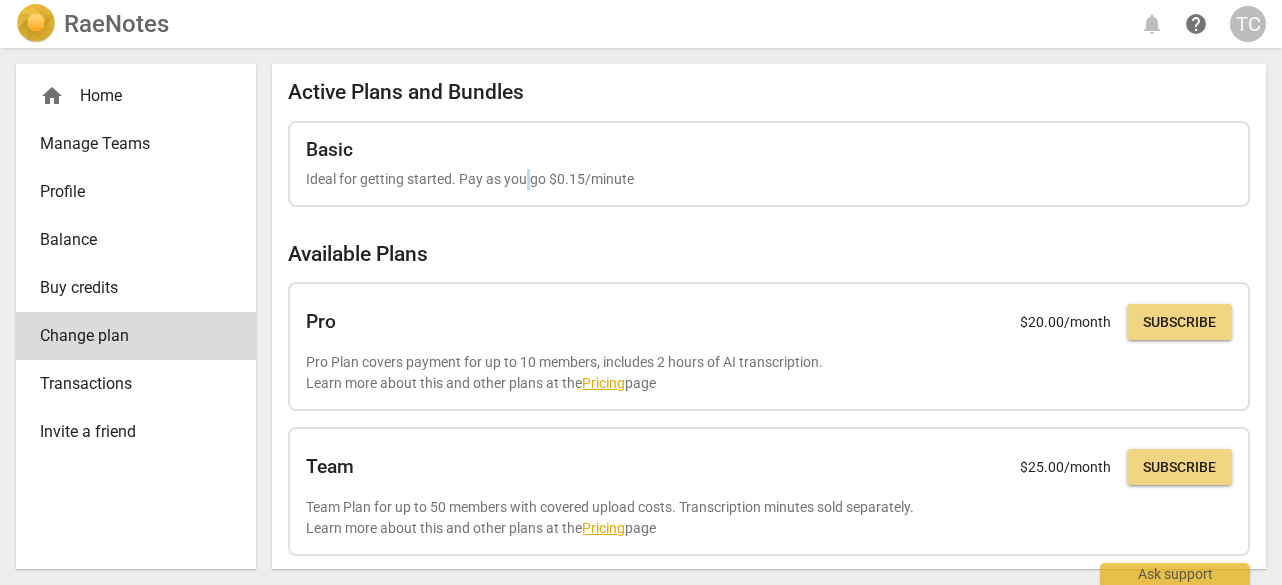 click on "Buy credits" at bounding box center (128, 288) 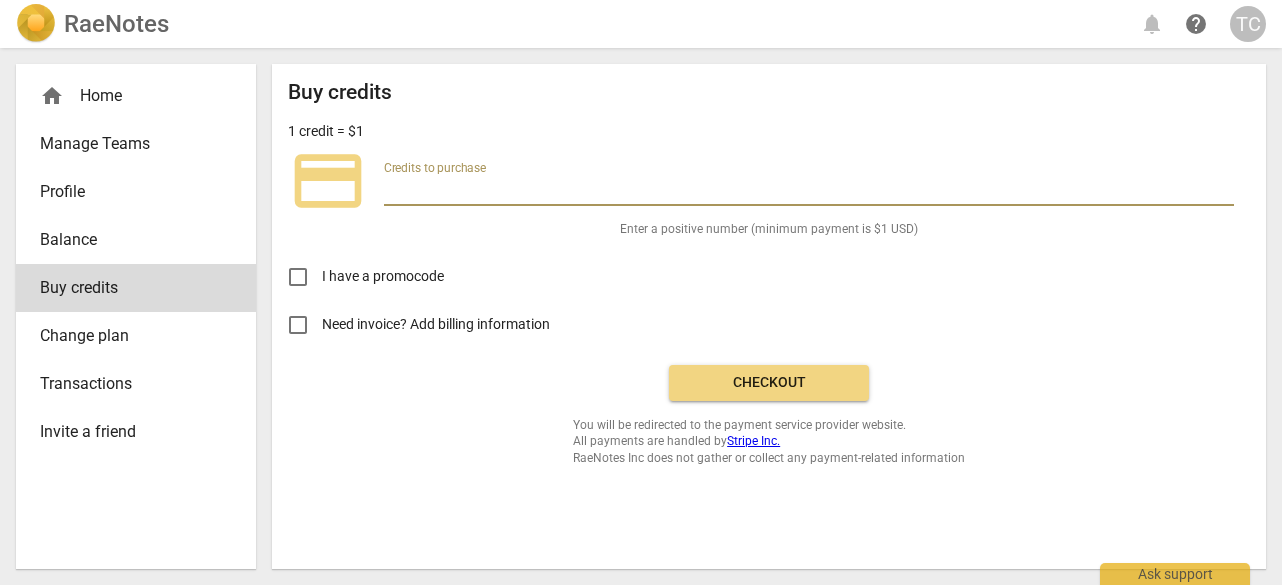 click at bounding box center [809, 191] 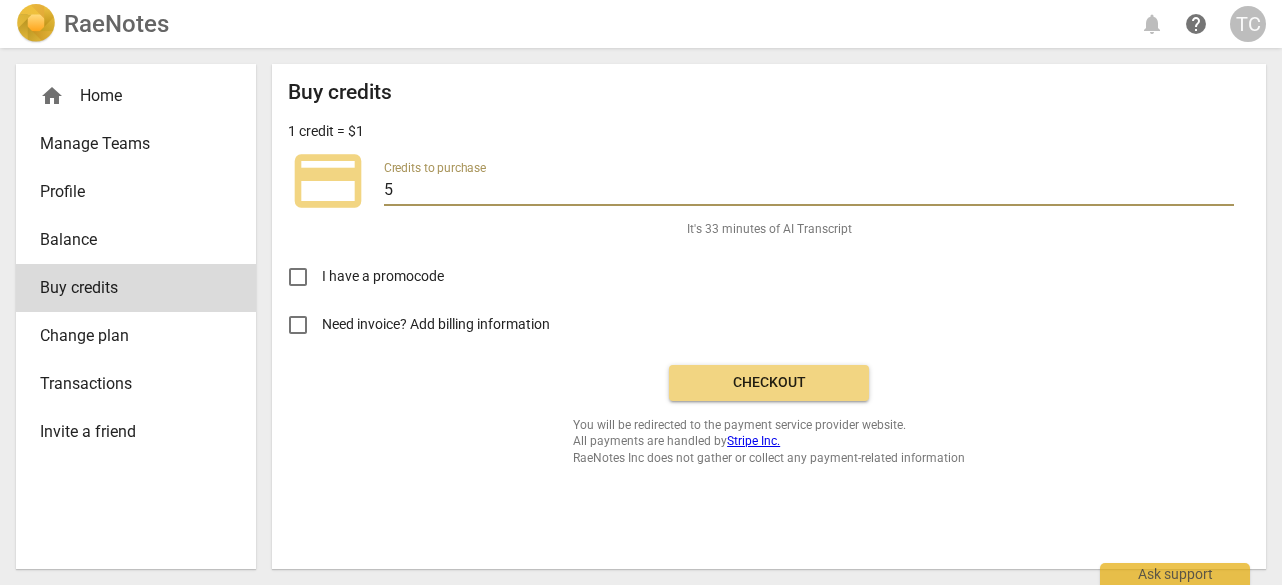 type on "5" 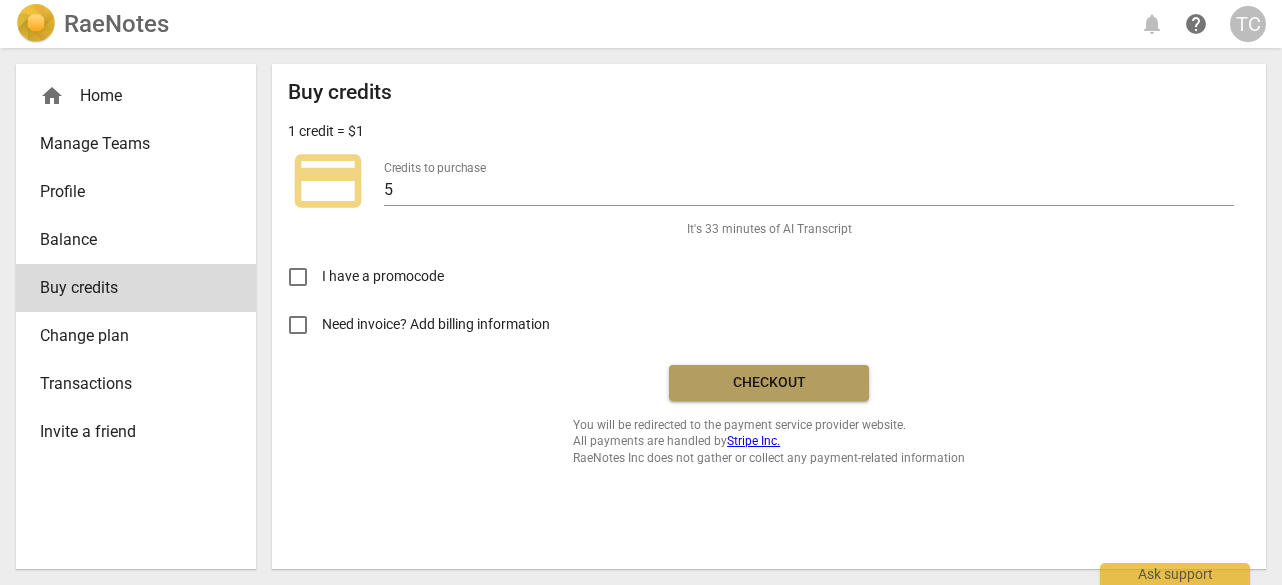 click on "Checkout" at bounding box center [769, 383] 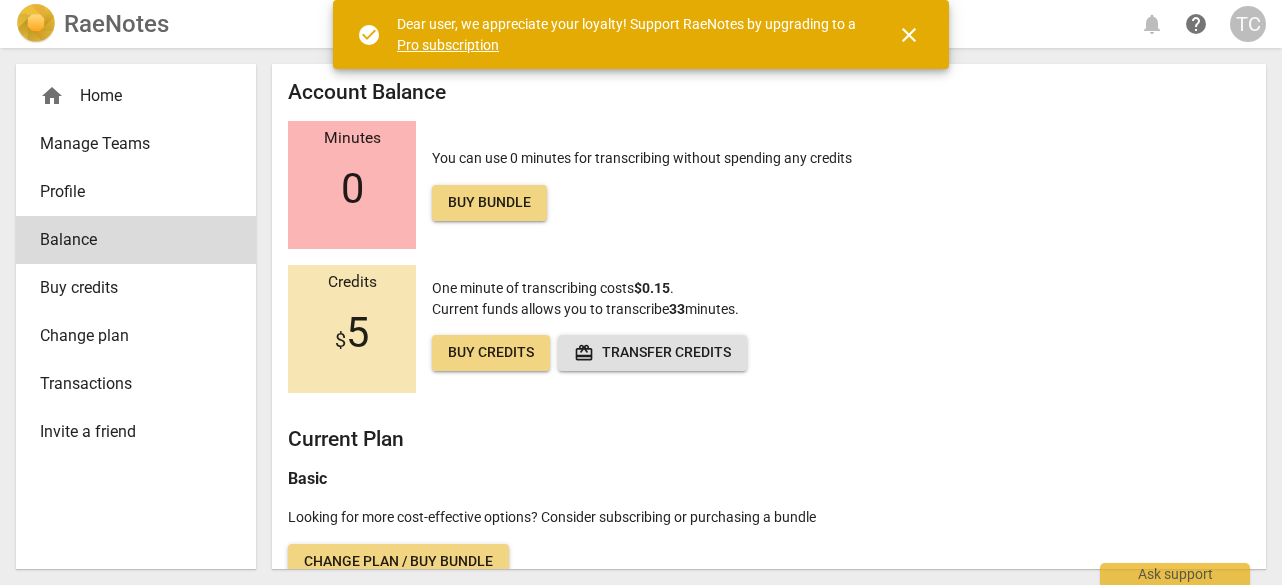 scroll, scrollTop: 0, scrollLeft: 0, axis: both 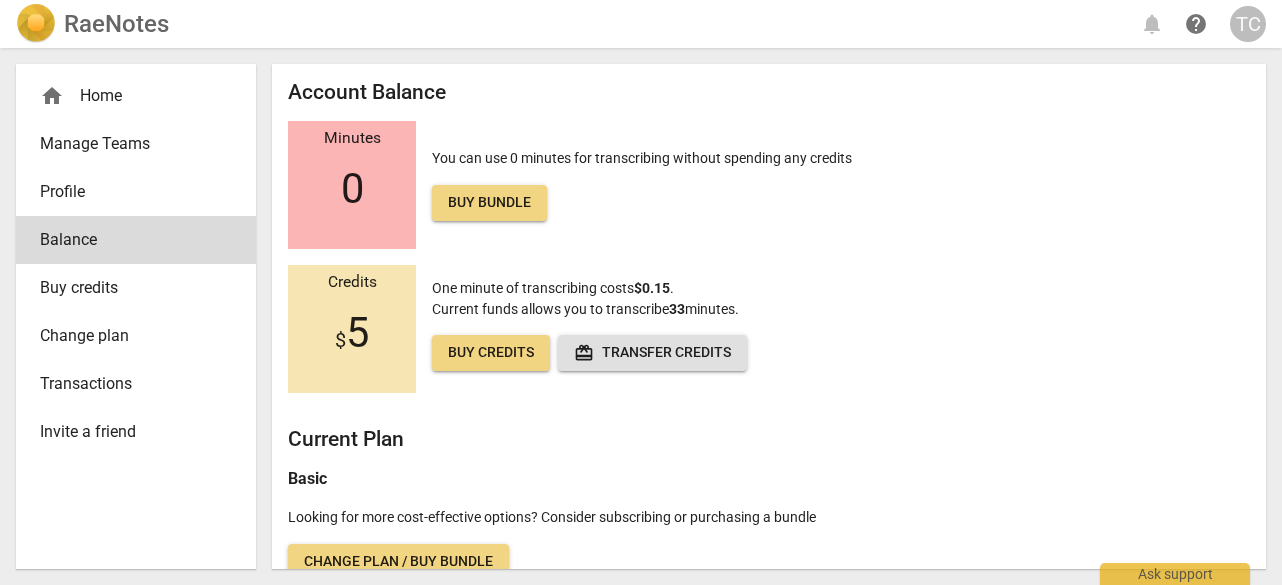 click on "redeem Transfer credits" at bounding box center [652, 353] 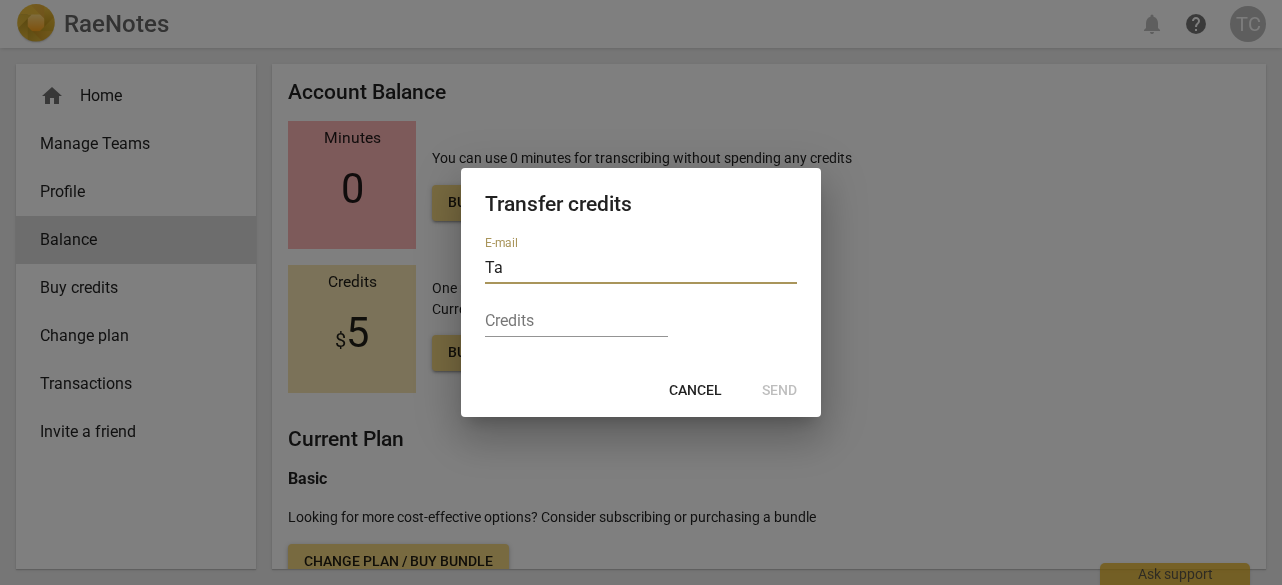 type on "T" 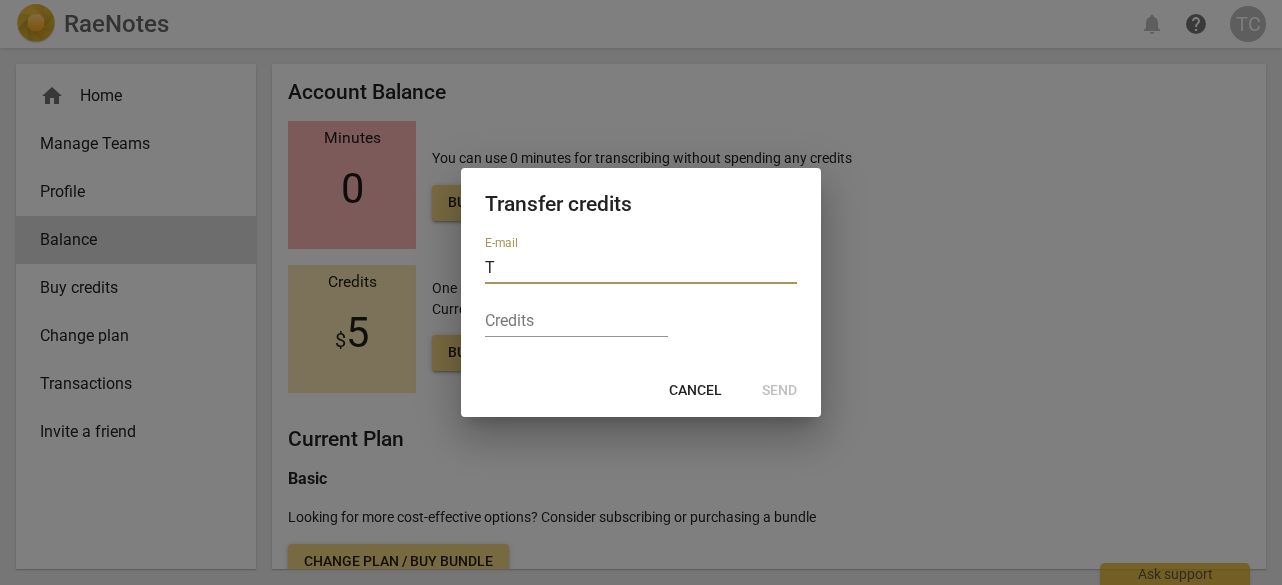 type 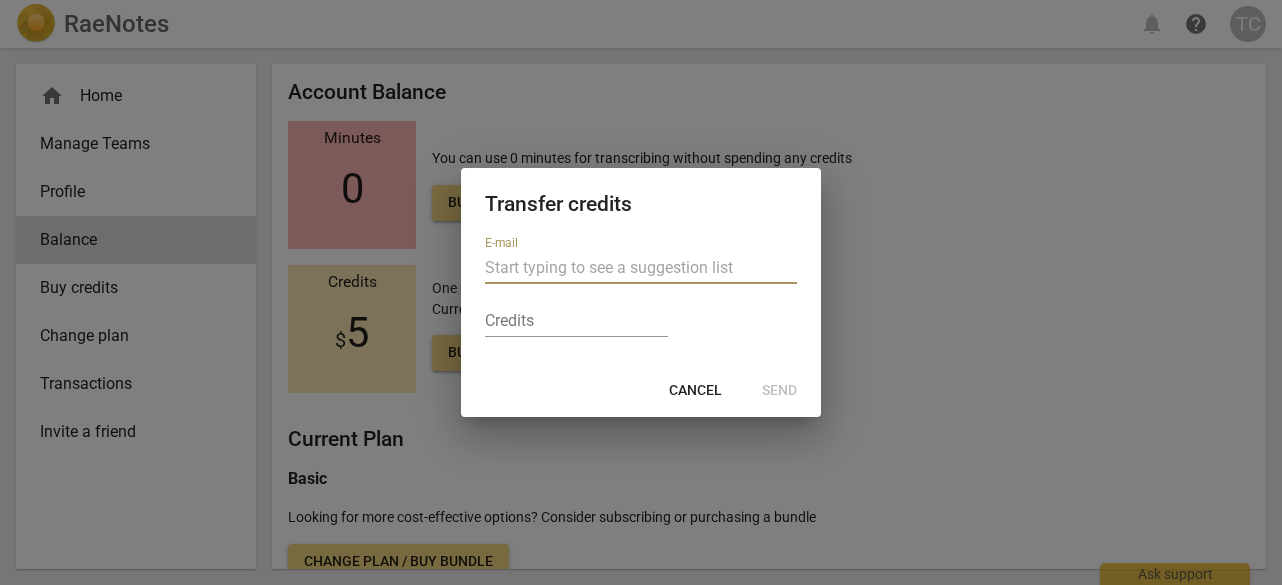 click on "Cancel" at bounding box center [695, 391] 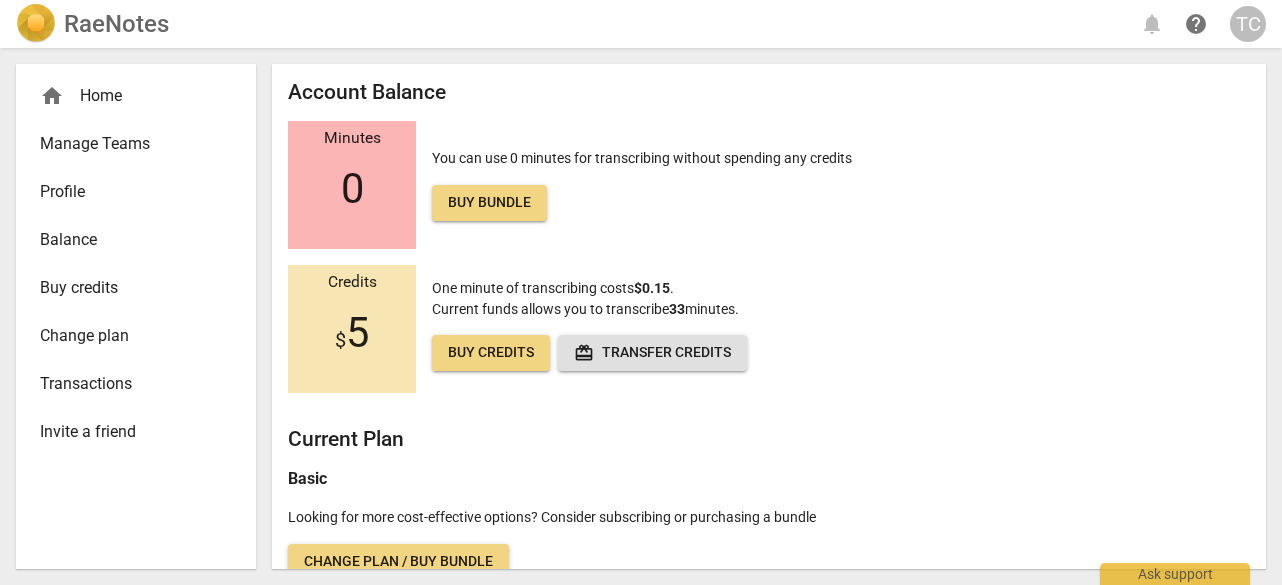 scroll, scrollTop: 0, scrollLeft: 0, axis: both 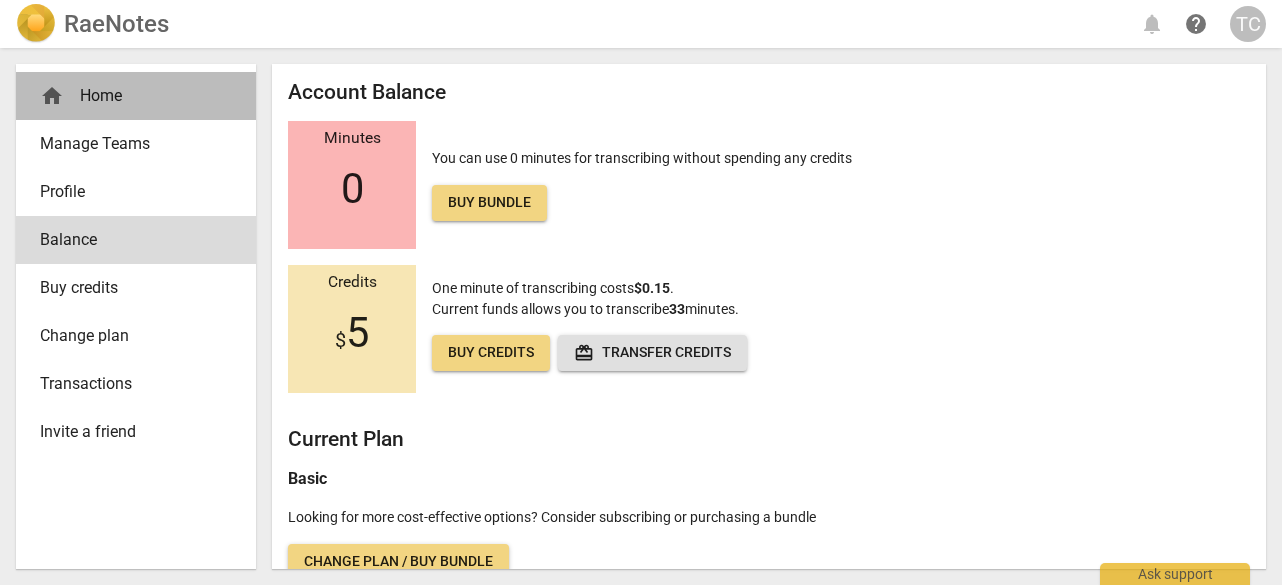 click on "home Home" at bounding box center (128, 96) 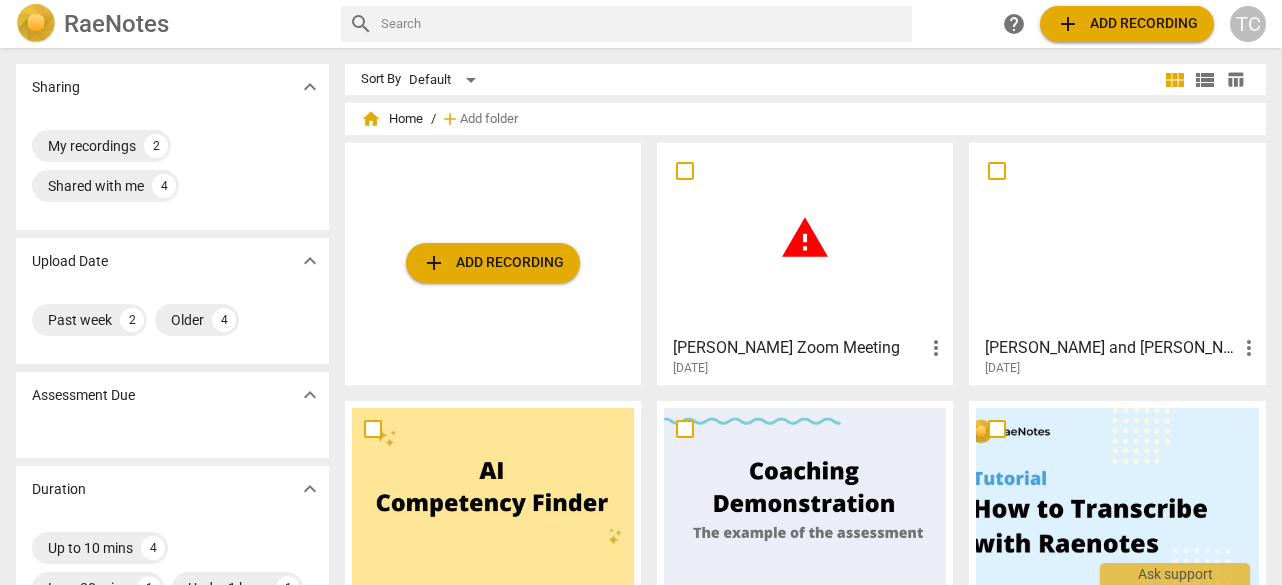 click on "warning" at bounding box center (805, 238) 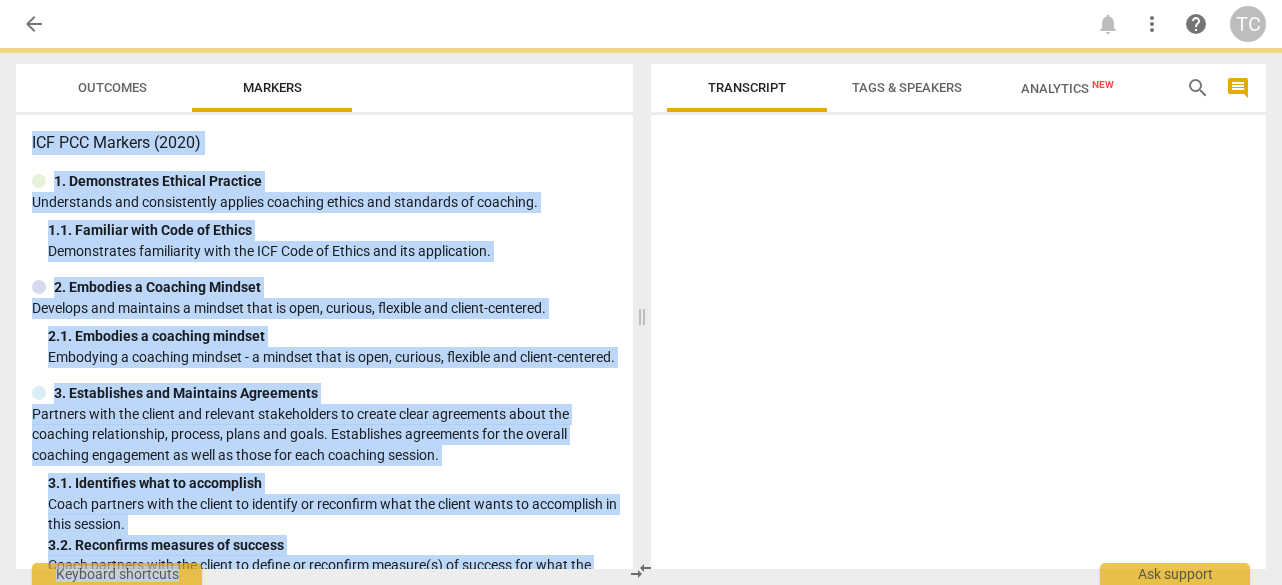 click at bounding box center [958, 346] 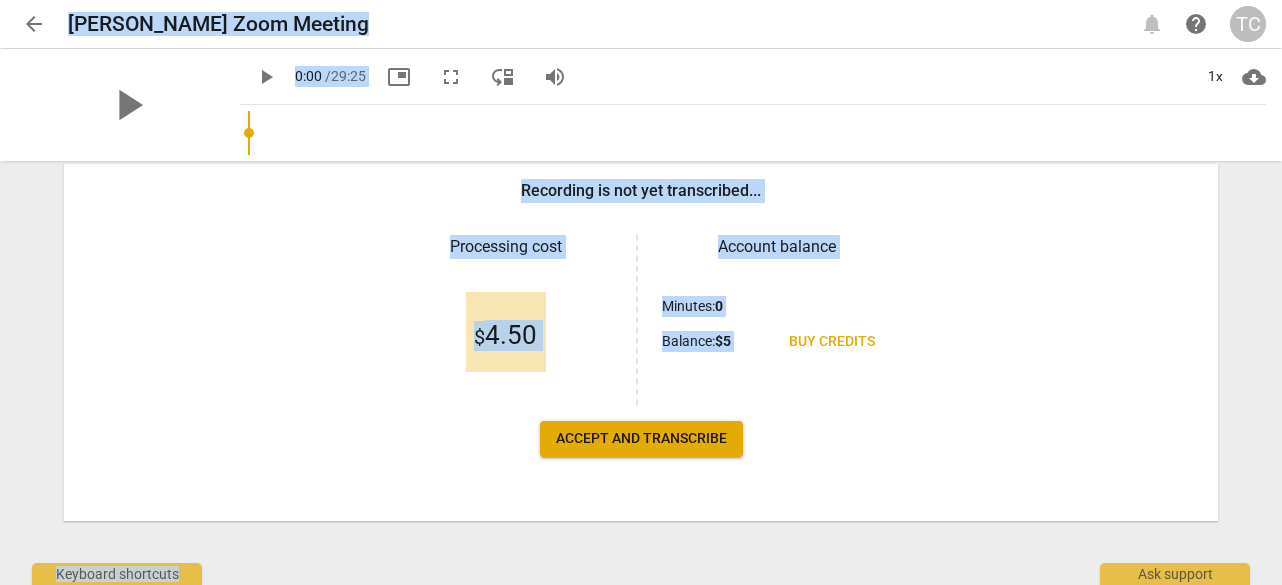 scroll, scrollTop: 317, scrollLeft: 0, axis: vertical 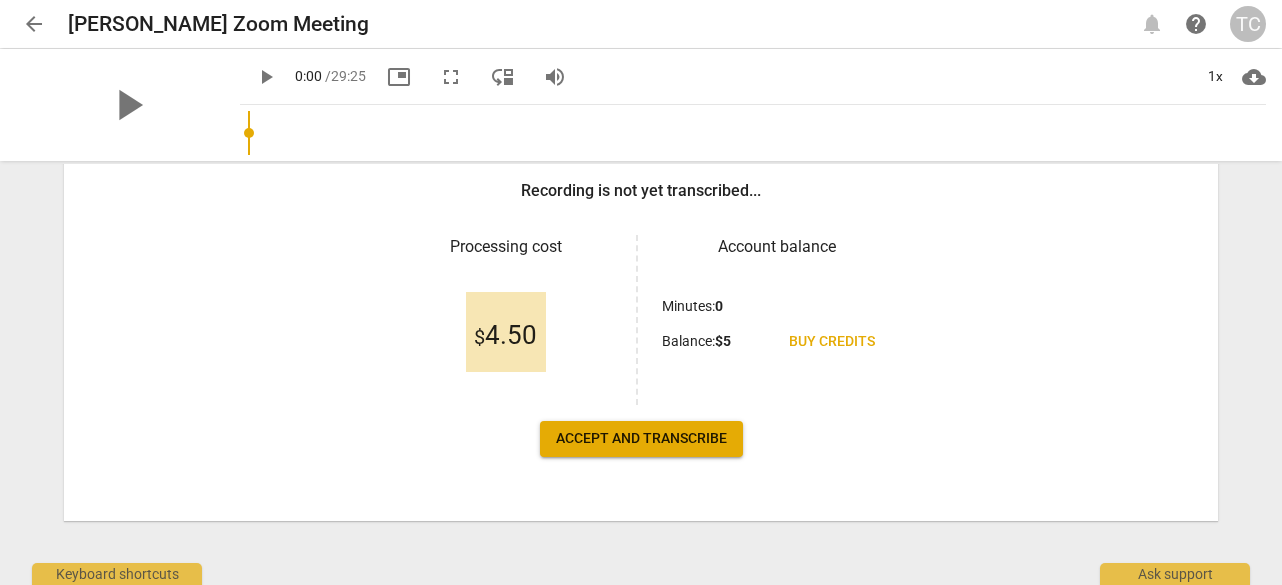 click on "credit_card Recording is not yet transcribed... Processing cost $ 4.50 Account balance Minutes :  0 Balance :  $ 5 Buy credits Accept and transcribe" at bounding box center [641, 216] 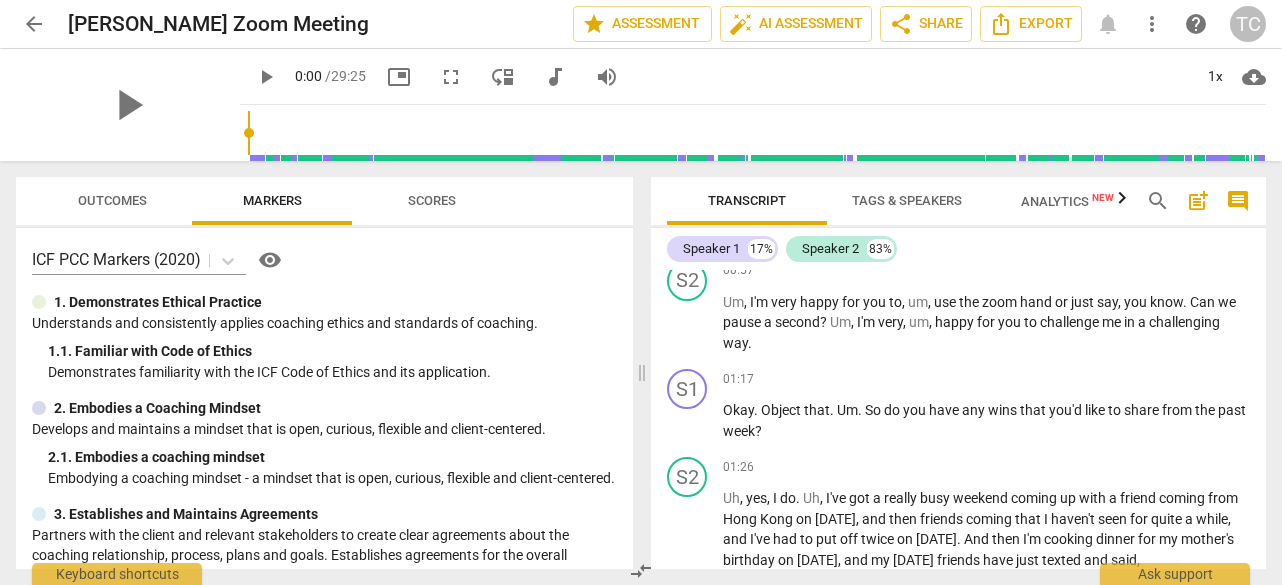 scroll, scrollTop: 836, scrollLeft: 0, axis: vertical 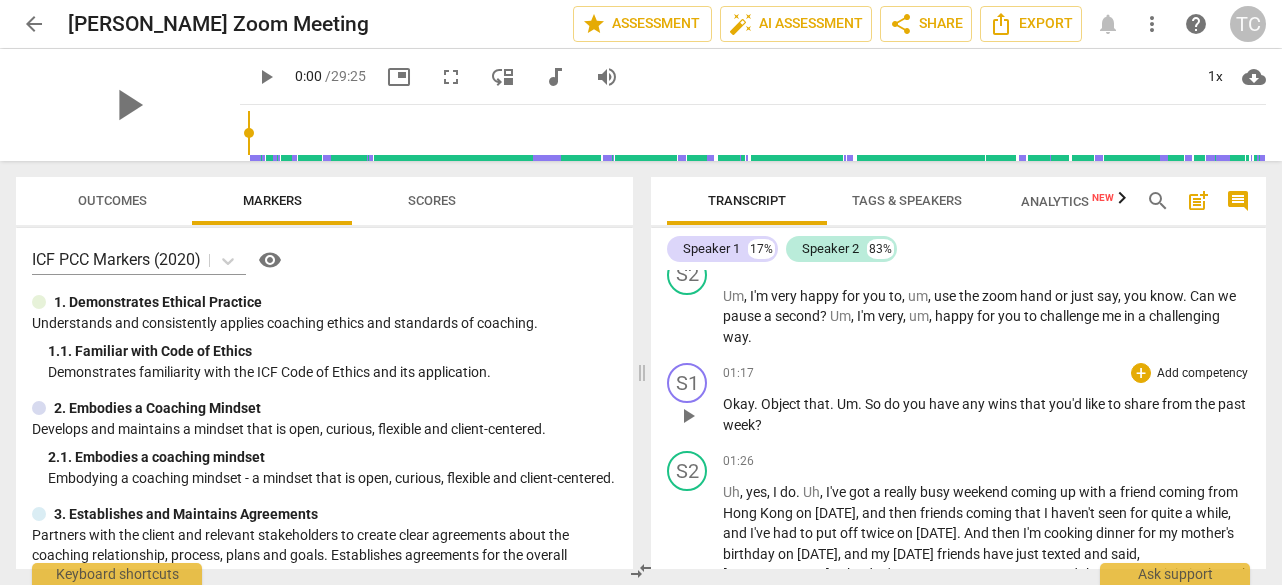 click on "Object" at bounding box center [782, 404] 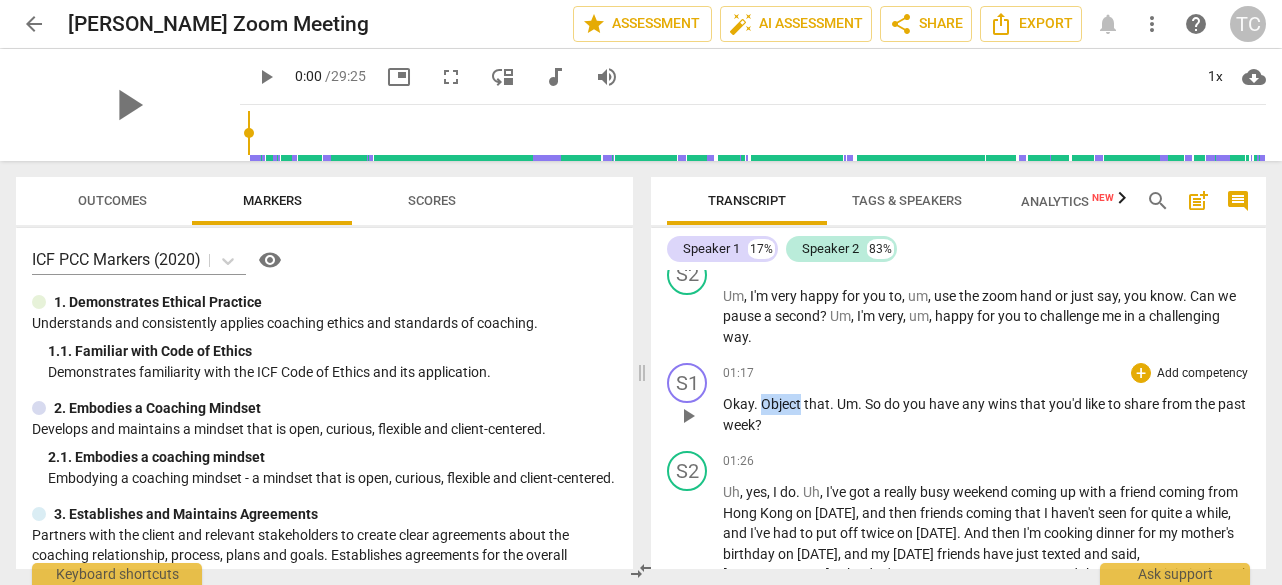 click on "Object" at bounding box center (782, 404) 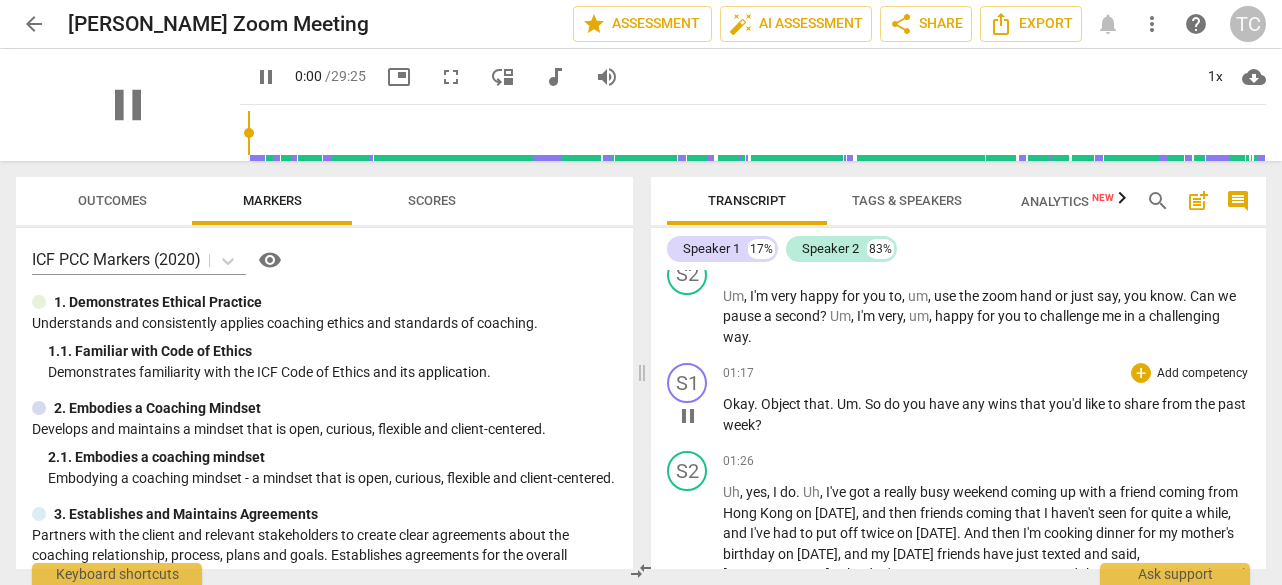 click on "Object" at bounding box center (782, 404) 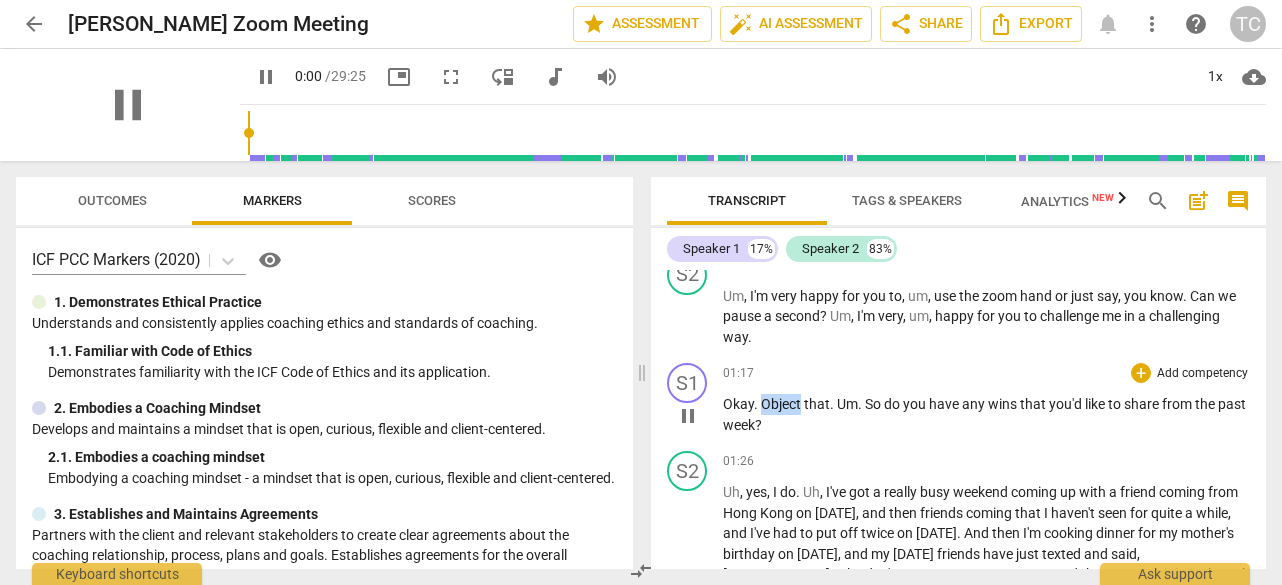 click on "Object" at bounding box center [782, 404] 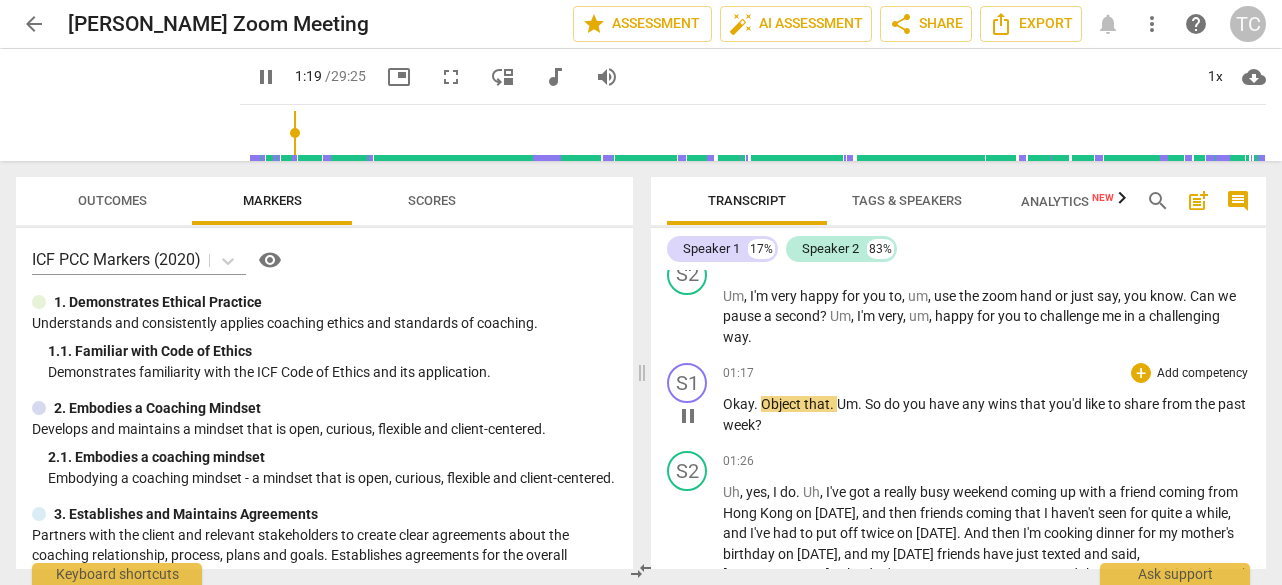 click on "Object" at bounding box center (782, 404) 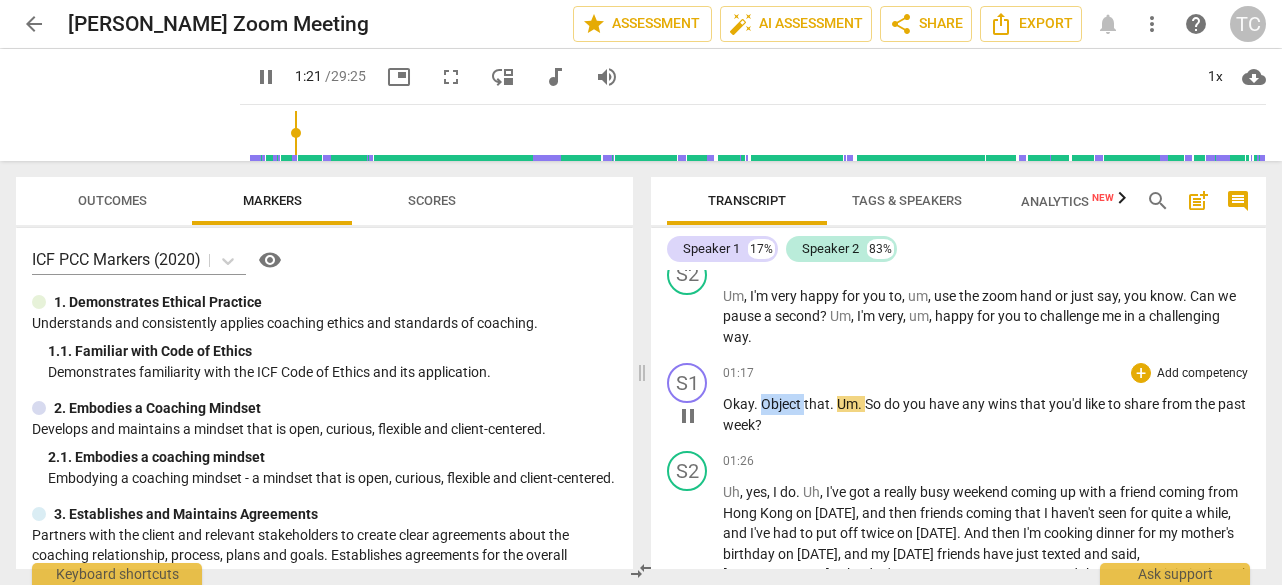 drag, startPoint x: 803, startPoint y: 423, endPoint x: 762, endPoint y: 419, distance: 41.19466 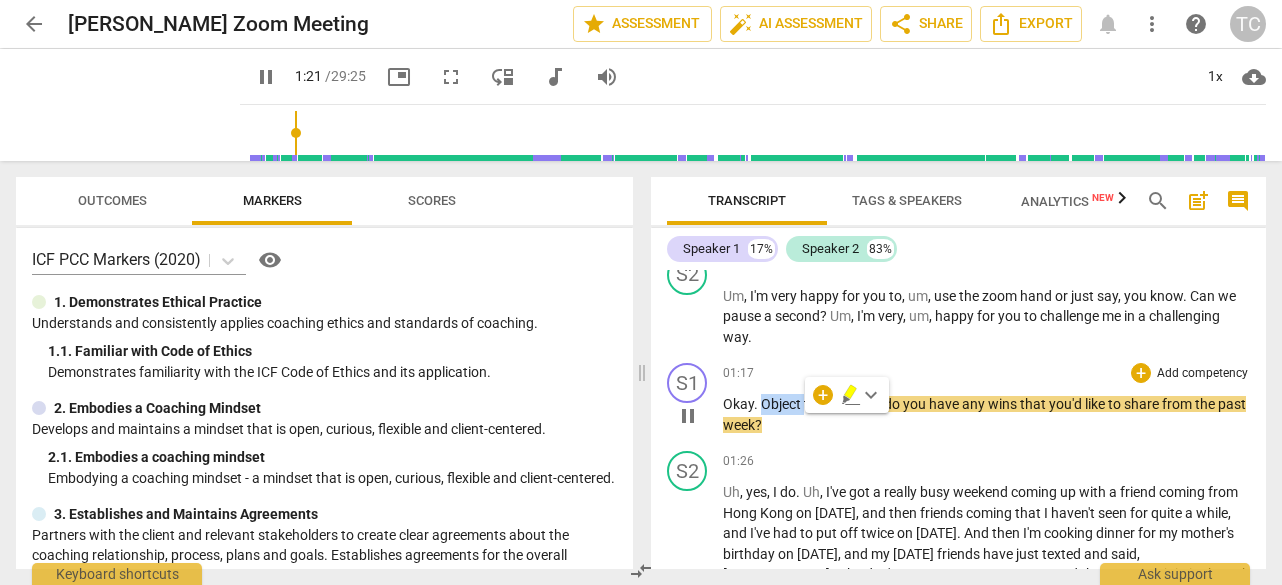type on "82" 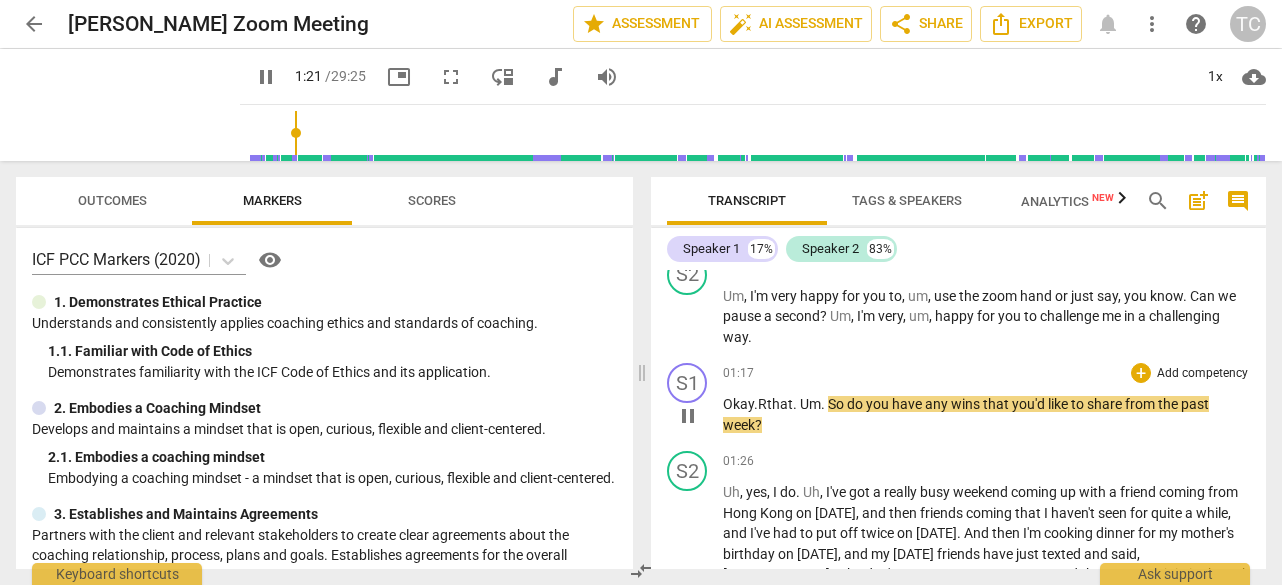 type 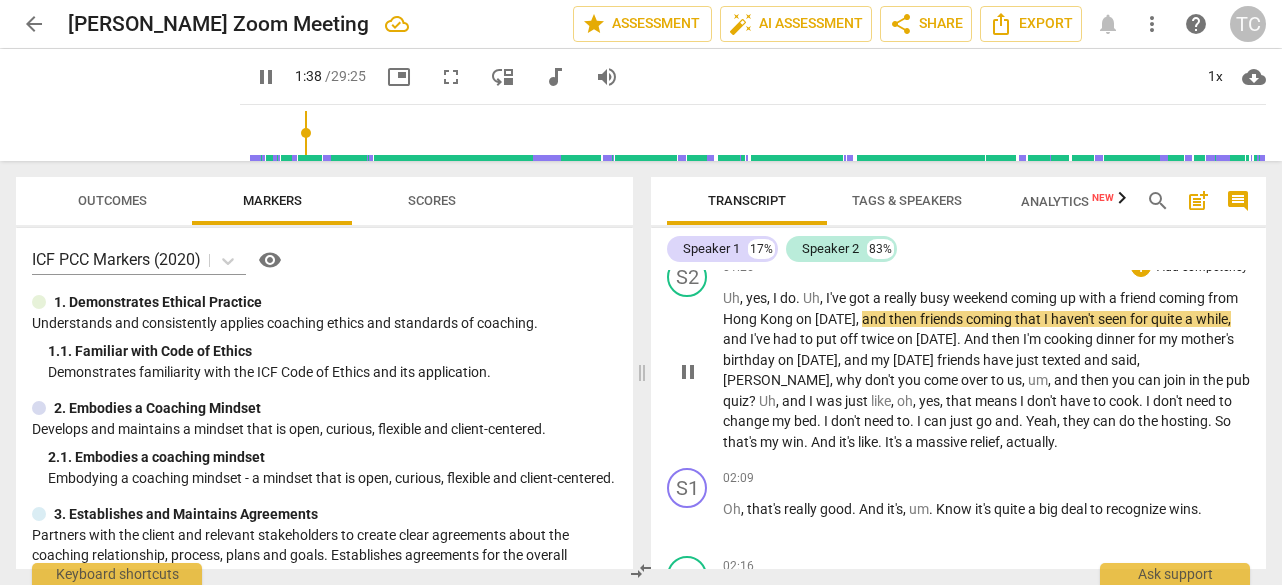 scroll, scrollTop: 1049, scrollLeft: 0, axis: vertical 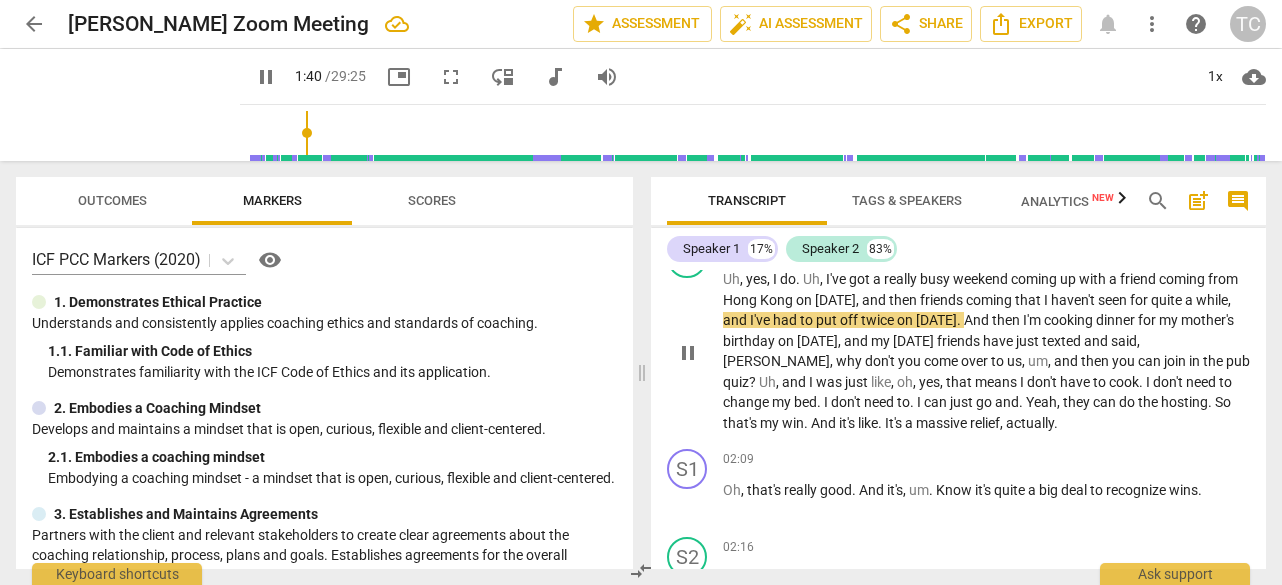 click on "actually" at bounding box center [1030, 423] 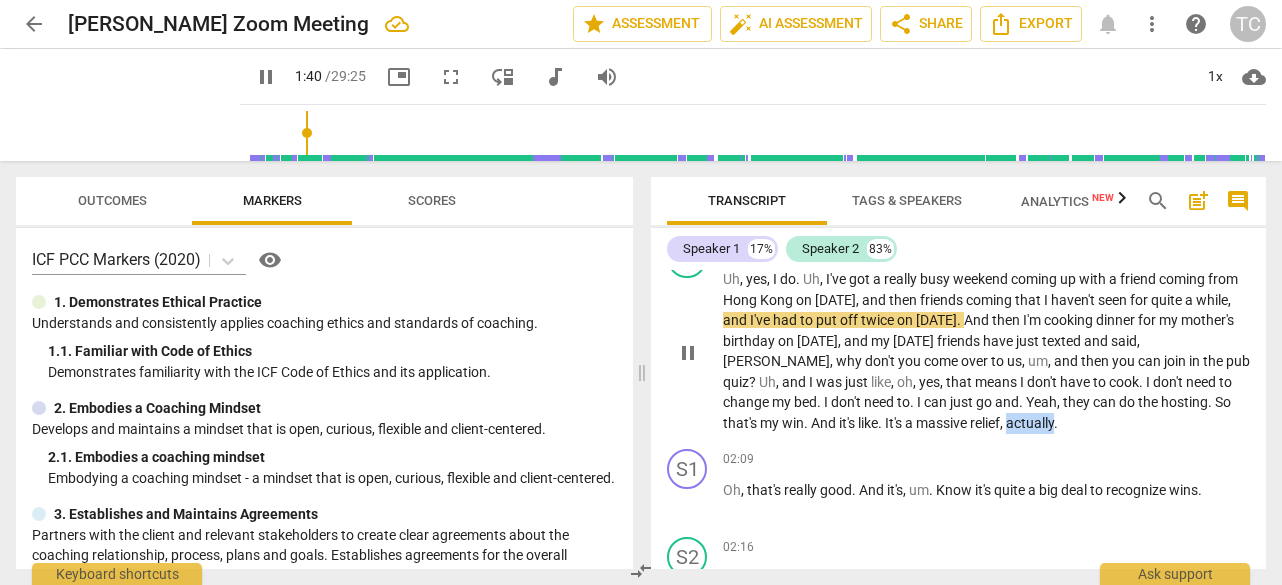 click on "actually" at bounding box center [1030, 423] 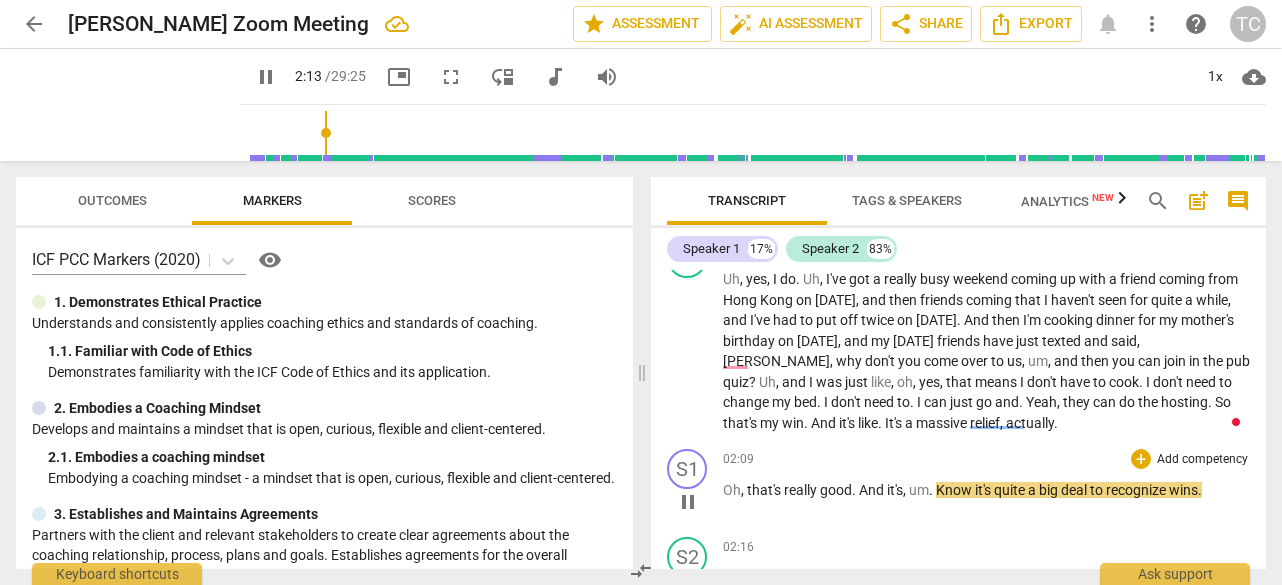 click on "Know" at bounding box center [955, 490] 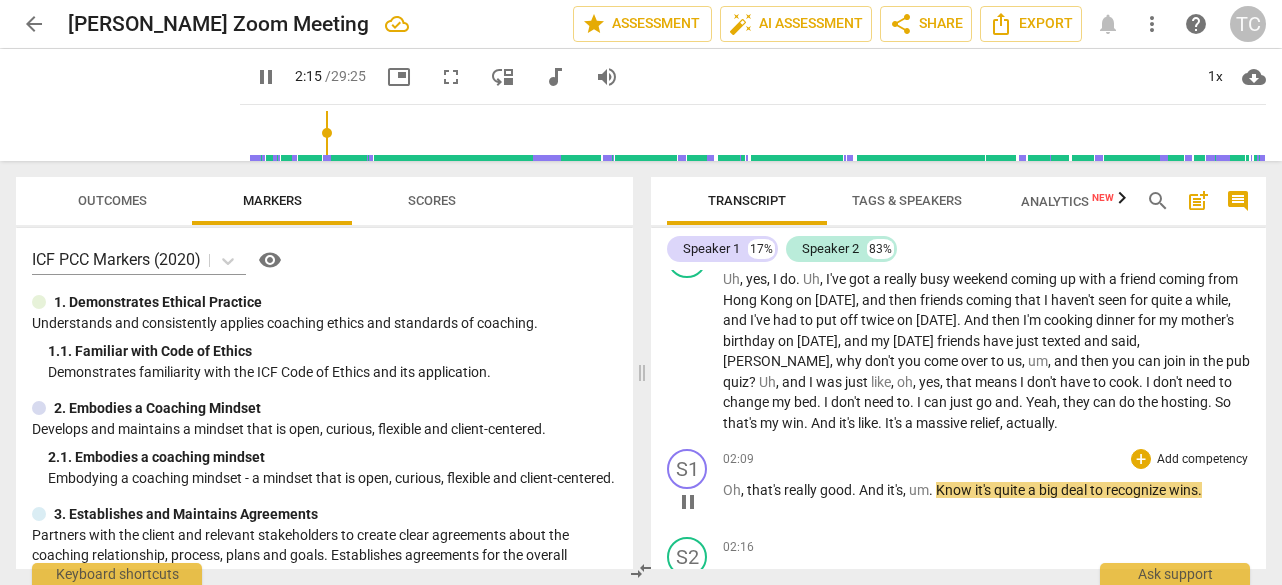 type on "136" 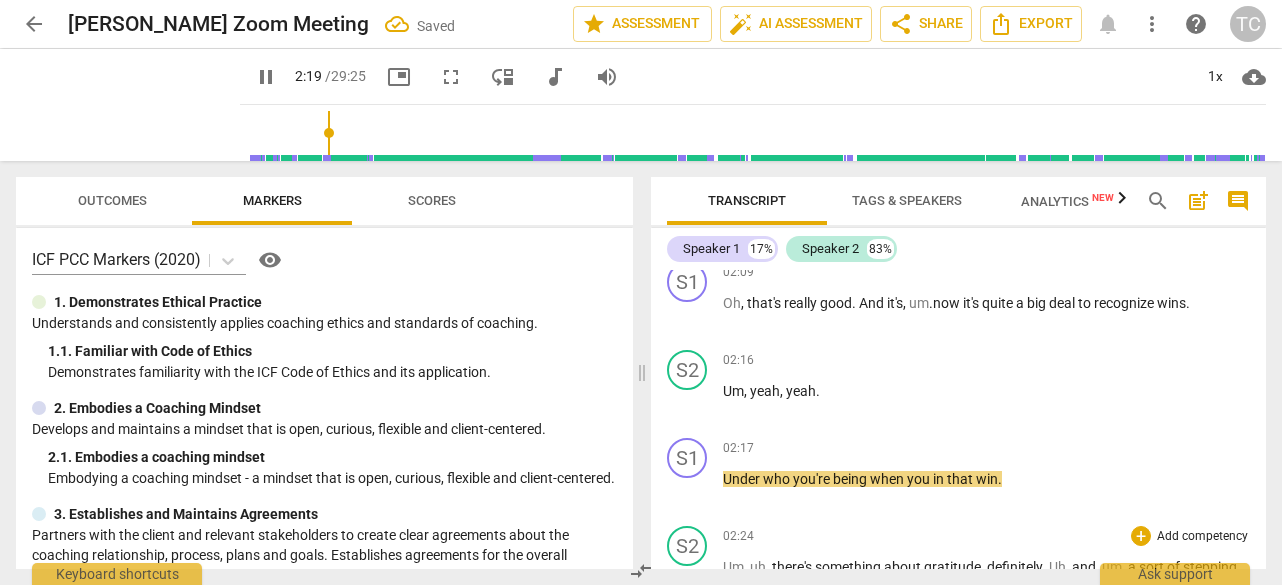 scroll, scrollTop: 1221, scrollLeft: 0, axis: vertical 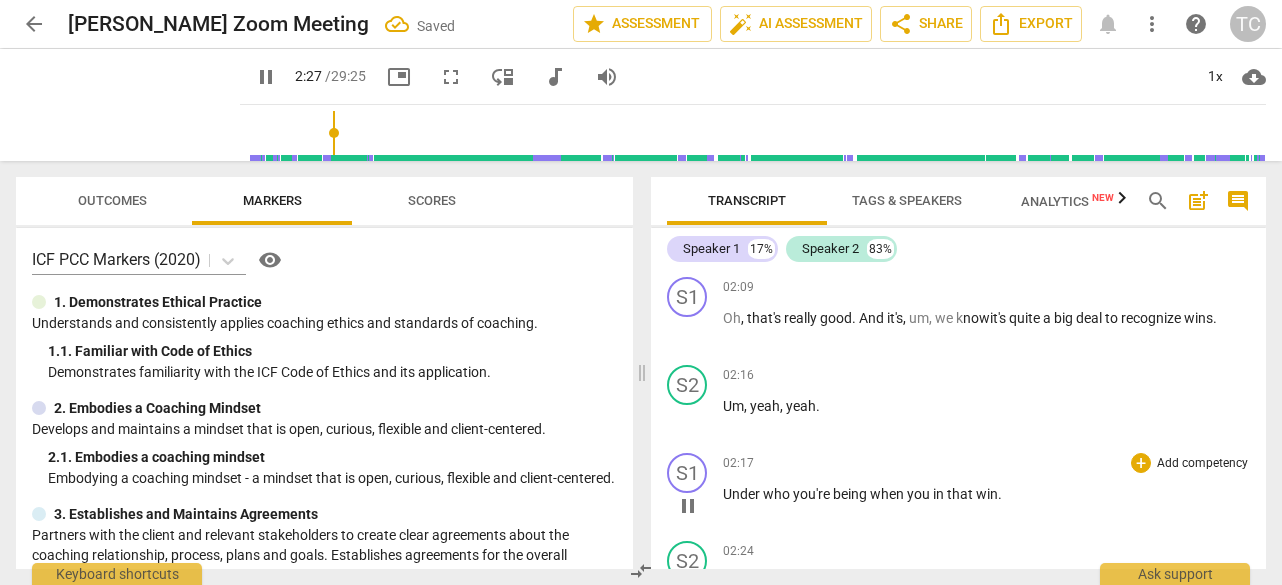 click on "Under" at bounding box center (743, 494) 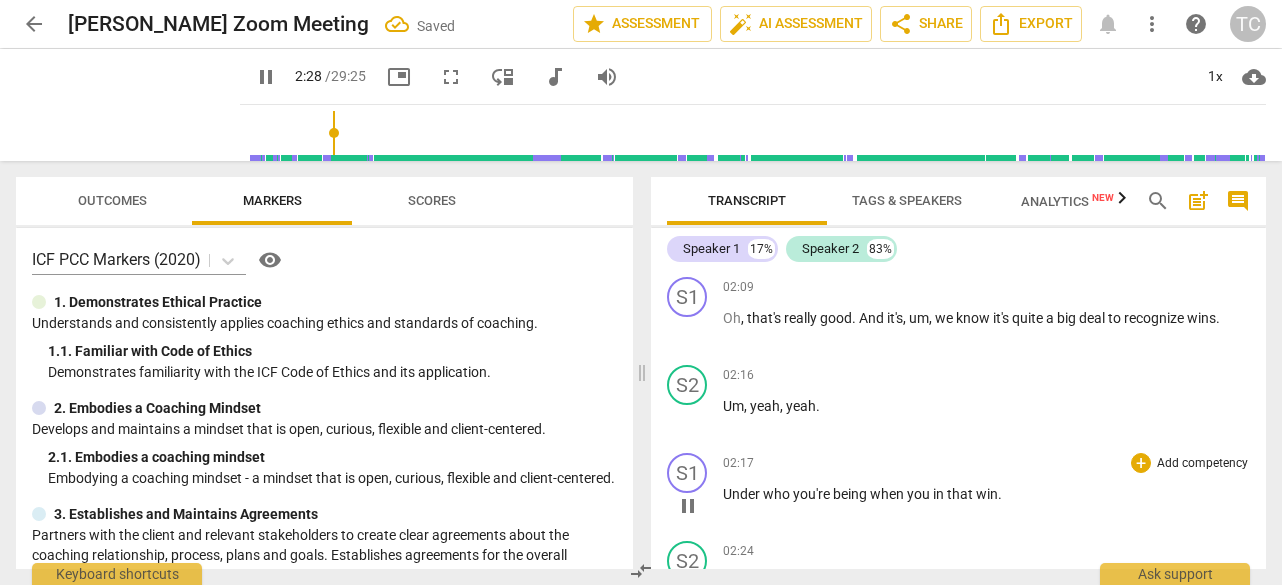 type on "149" 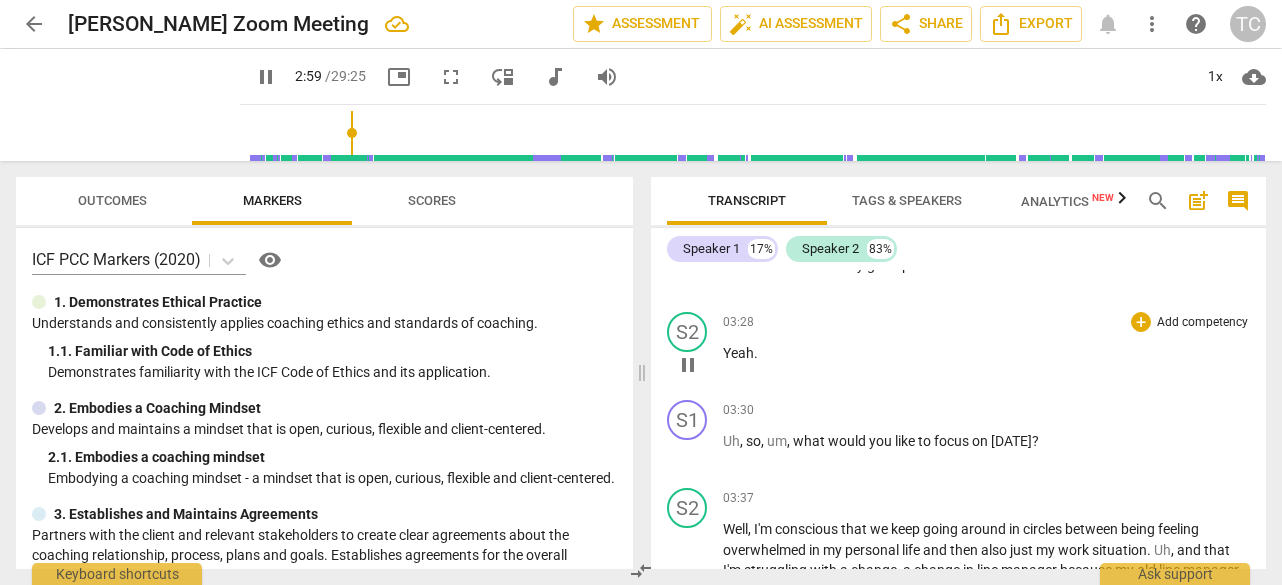 scroll, scrollTop: 1773, scrollLeft: 0, axis: vertical 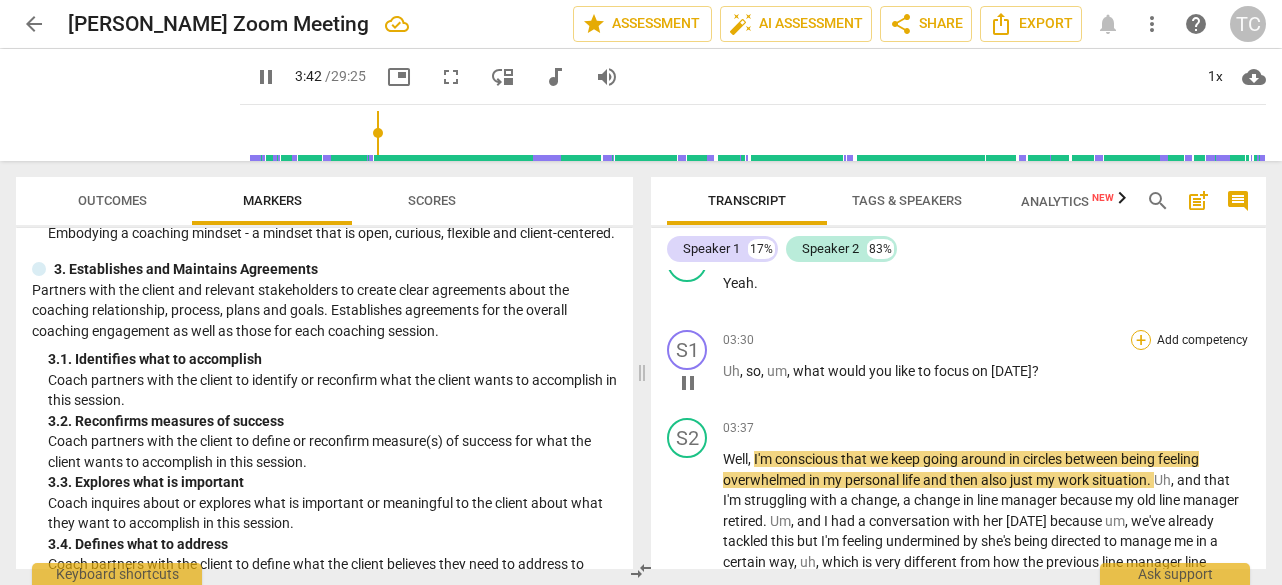 click on "+" at bounding box center [1141, 340] 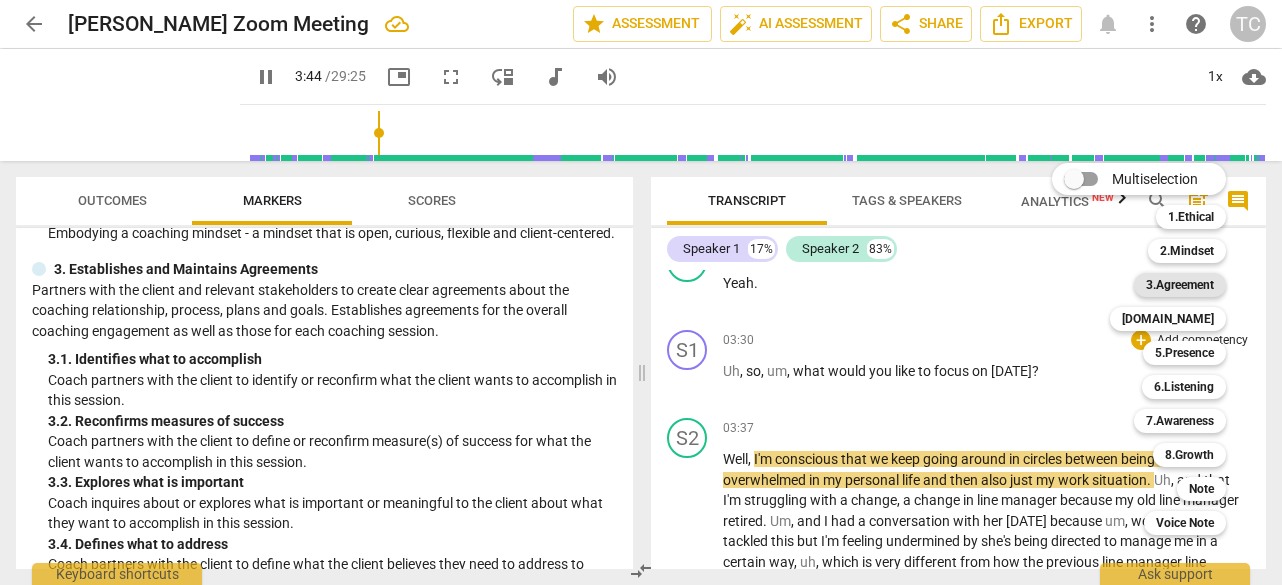click on "3.Agreement" at bounding box center [1180, 285] 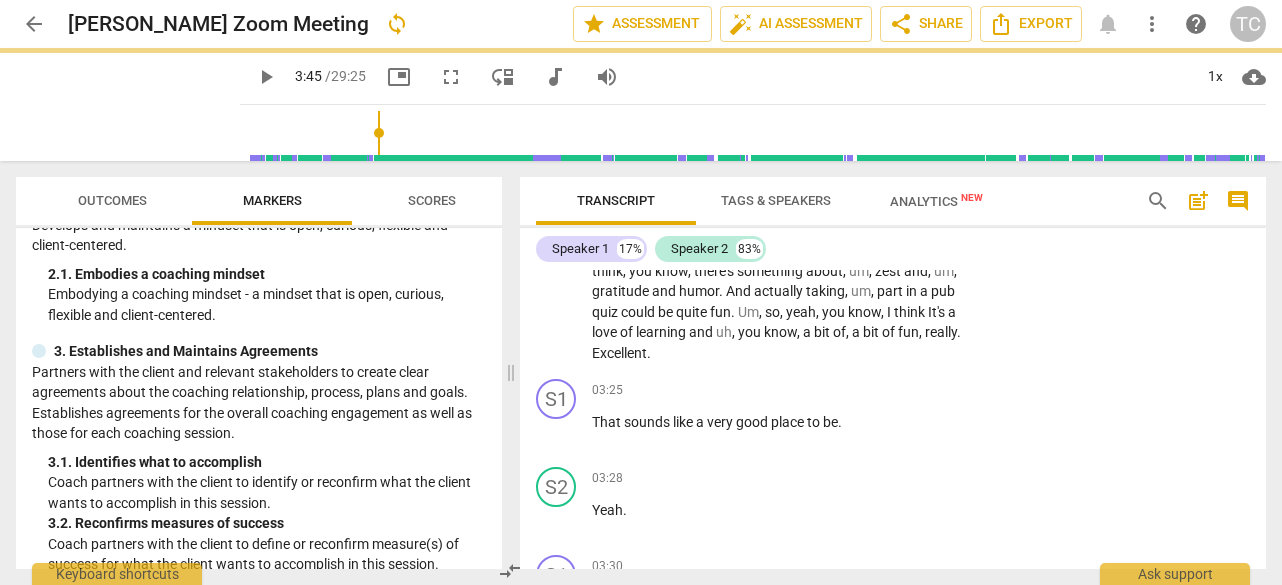 type on "226" 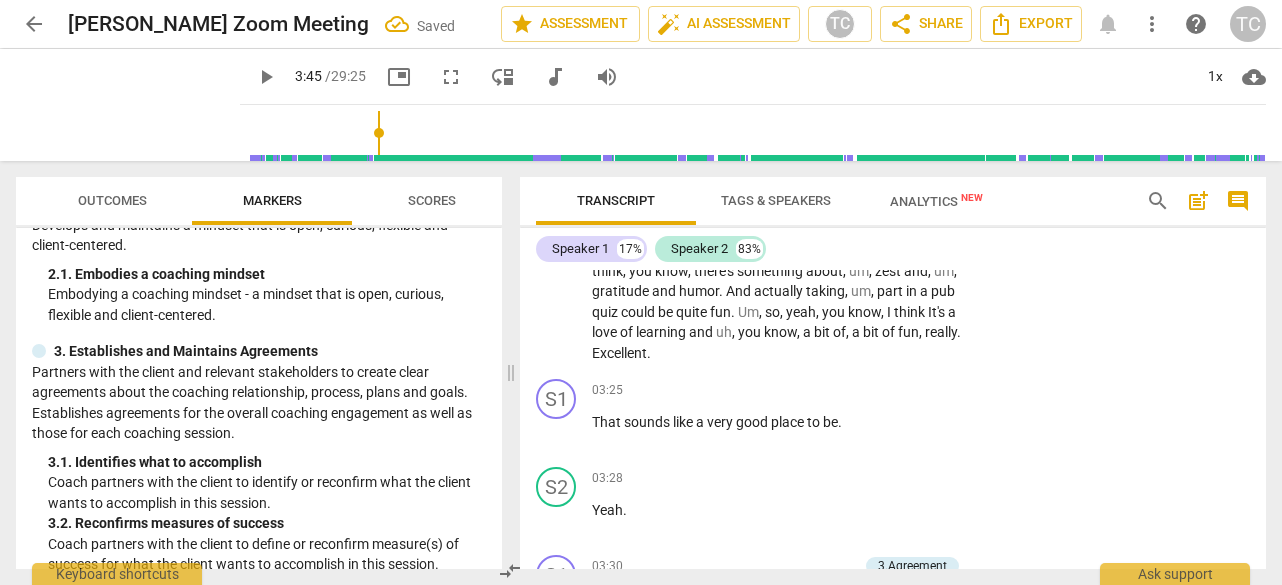 scroll, scrollTop: 2145, scrollLeft: 0, axis: vertical 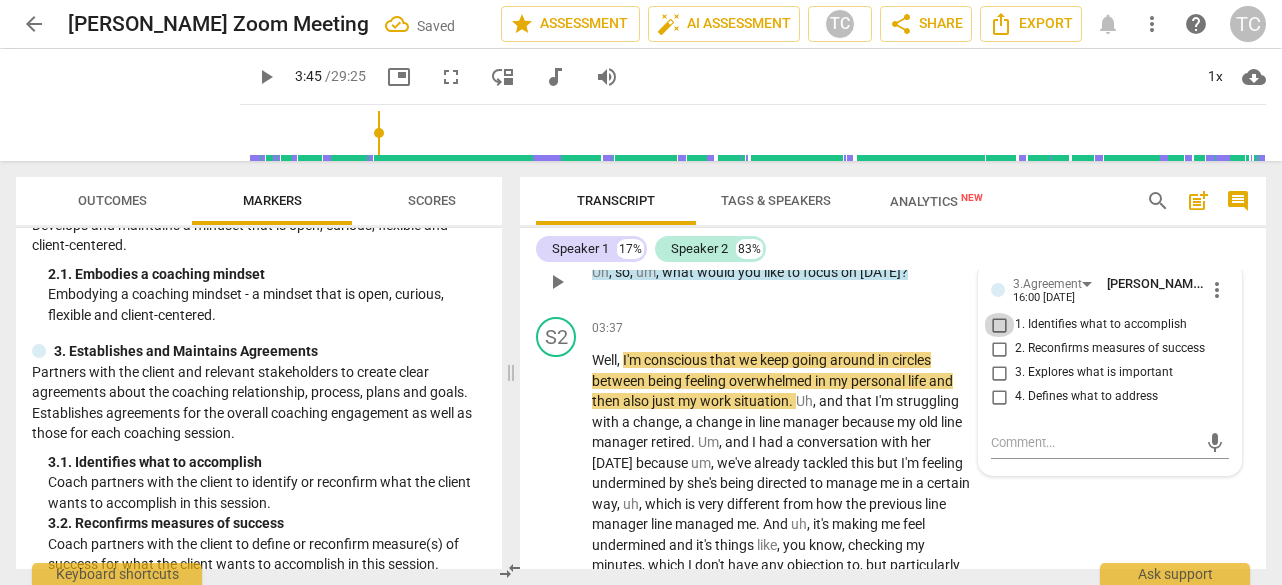 click on "1. Identifies what to accomplish" at bounding box center [999, 325] 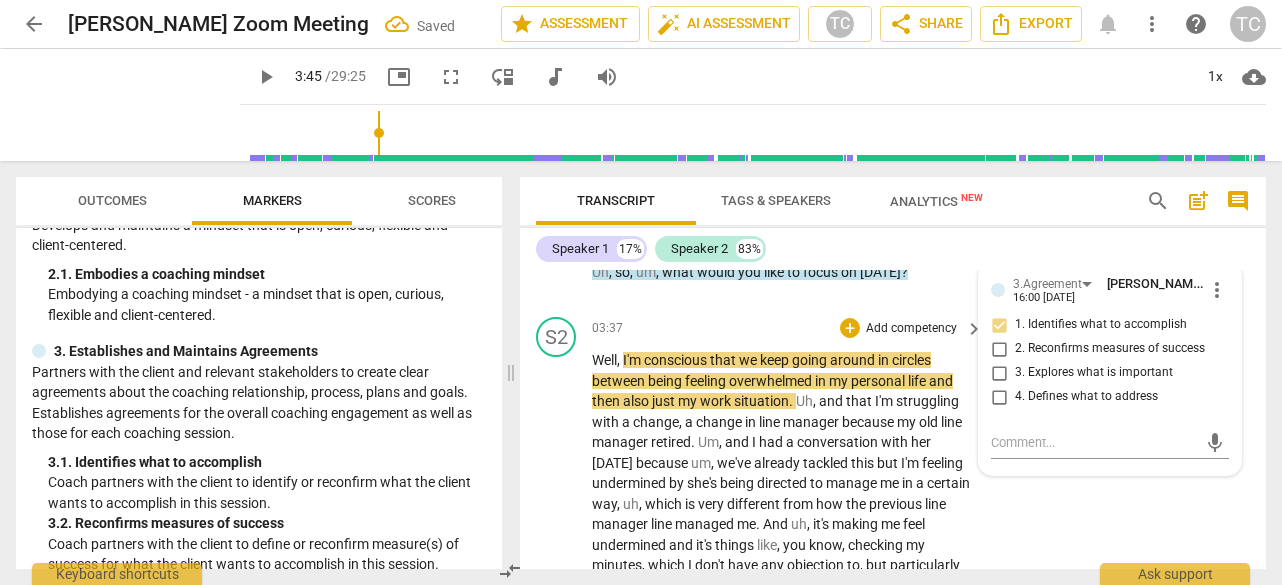click on "S2 play_arrow pause 03:37 + Add competency keyboard_arrow_right Well ,   I'm   conscious   that   we   keep   going   around   in   circles   between   being   feeling   overwhelmed   in   my   personal   life   and   then   also   just   my   work   situation .   Uh ,   and   that   I'm   struggling   with   a   change ,   a   change   in   line   manager   because   my   old   line   manager   retired .   Um ,   and   I   had   a   conversation   with   her   yesterday   because   um ,   we've   already   tackled   this   but   I'm   feeling   undermined   by   she's   being   directed   to   manage   me   in   a   certain   way ,   uh ,   which   is   very   different   from   how   the   previous   line   manager   line   managed   me .   And   uh ,   it's   making   me   feel   undermined   and   it's   things   like ,   you   know ,   checking   my   minutes ,   which   I   don't   have   any   objection   to ,   but   particularly   this   week ,   a   checking   of   minutes ,   no   track   changes" at bounding box center (893, 928) 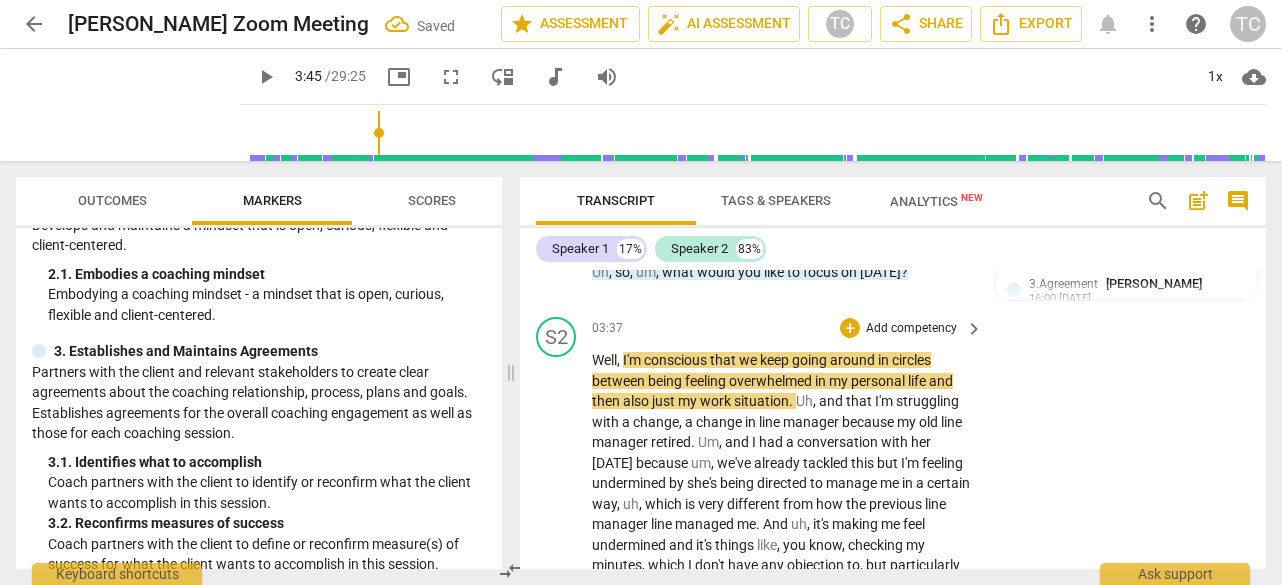 click on "S2 play_arrow pause 03:37 + Add competency keyboard_arrow_right Well ,   I'm   conscious   that   we   keep   going   around   in   circles   between   being   feeling   overwhelmed   in   my   personal   life   and   then   also   just   my   work   situation .   Uh ,   and   that   I'm   struggling   with   a   change ,   a   change   in   line   manager   because   my   old   line   manager   retired .   Um ,   and   I   had   a   conversation   with   her   yesterday   because   um ,   we've   already   tackled   this   but   I'm   feeling   undermined   by   she's   being   directed   to   manage   me   in   a   certain   way ,   uh ,   which   is   very   different   from   how   the   previous   line   manager   line   managed   me .   And   uh ,   it's   making   me   feel   undermined   and   it's   things   like ,   you   know ,   checking   my   minutes ,   which   I   don't   have   any   objection   to ,   but   particularly   this   week ,   a   checking   of   minutes ,   no   track   changes" at bounding box center (893, 928) 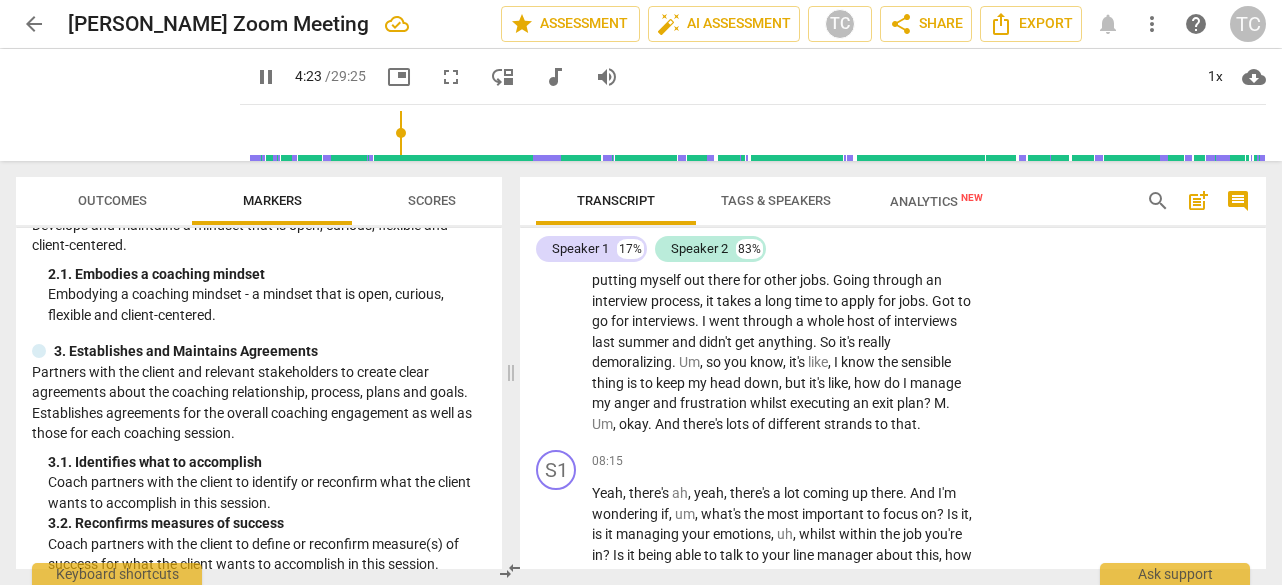 scroll, scrollTop: 2365, scrollLeft: 0, axis: vertical 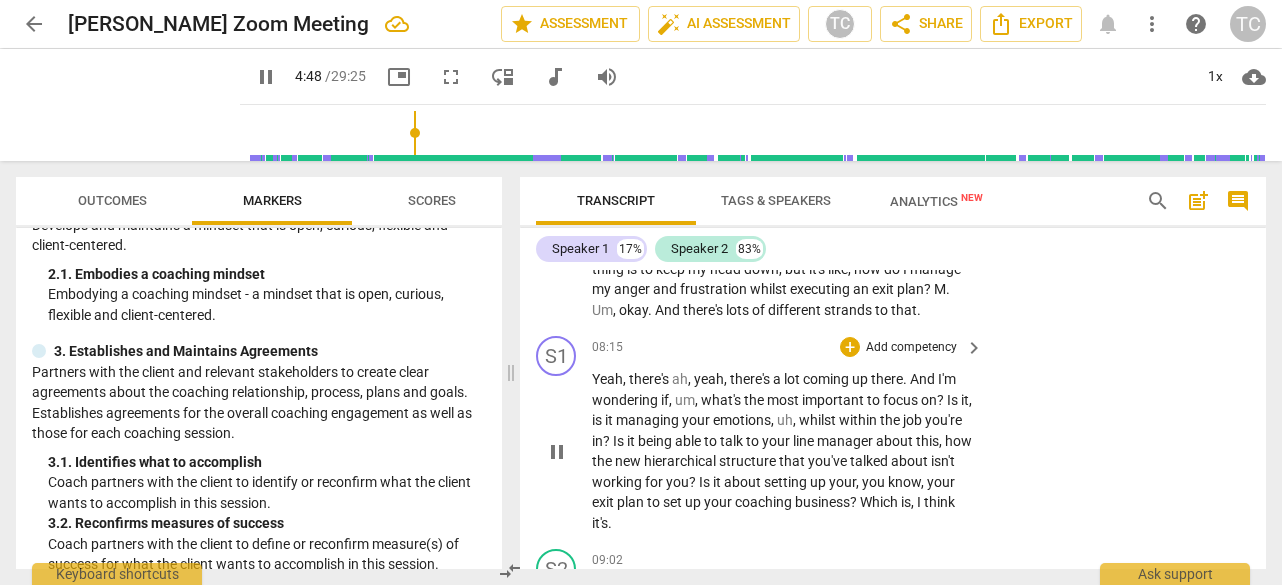 click on "Add competency" at bounding box center [911, 348] 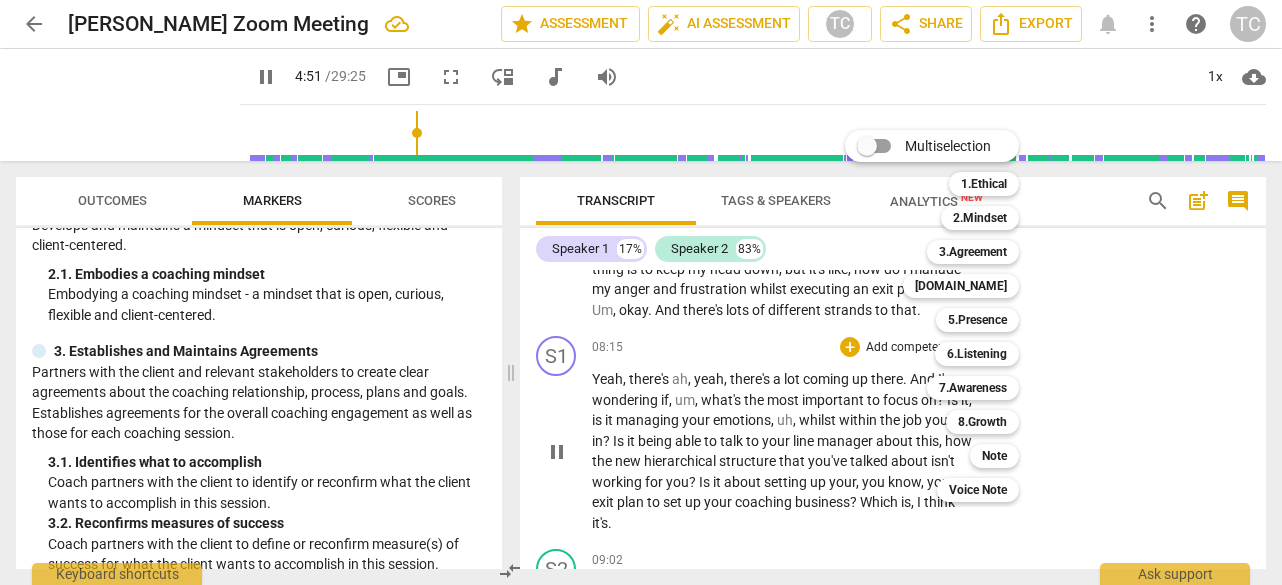 scroll, scrollTop: 2485, scrollLeft: 0, axis: vertical 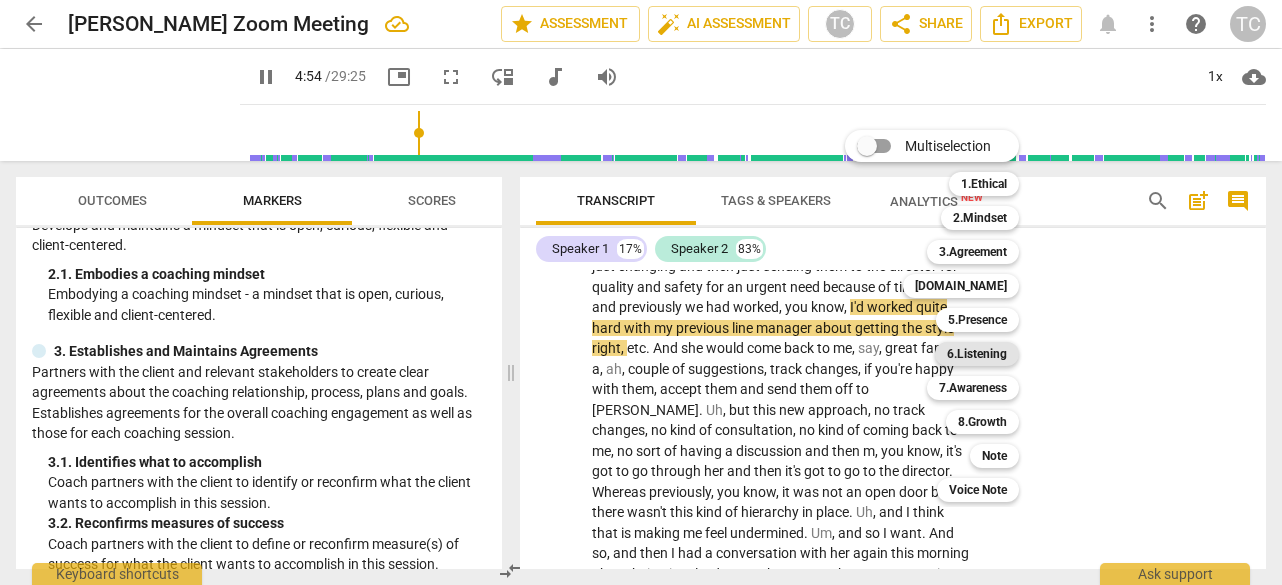 click on "6.Listening" at bounding box center (977, 354) 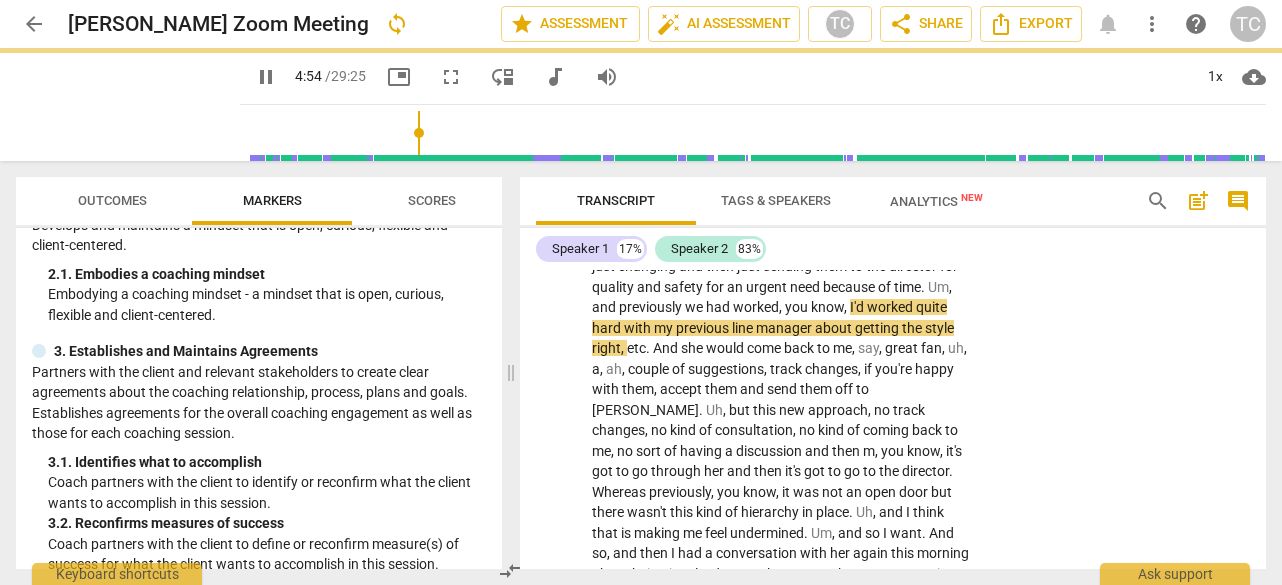 type on "295" 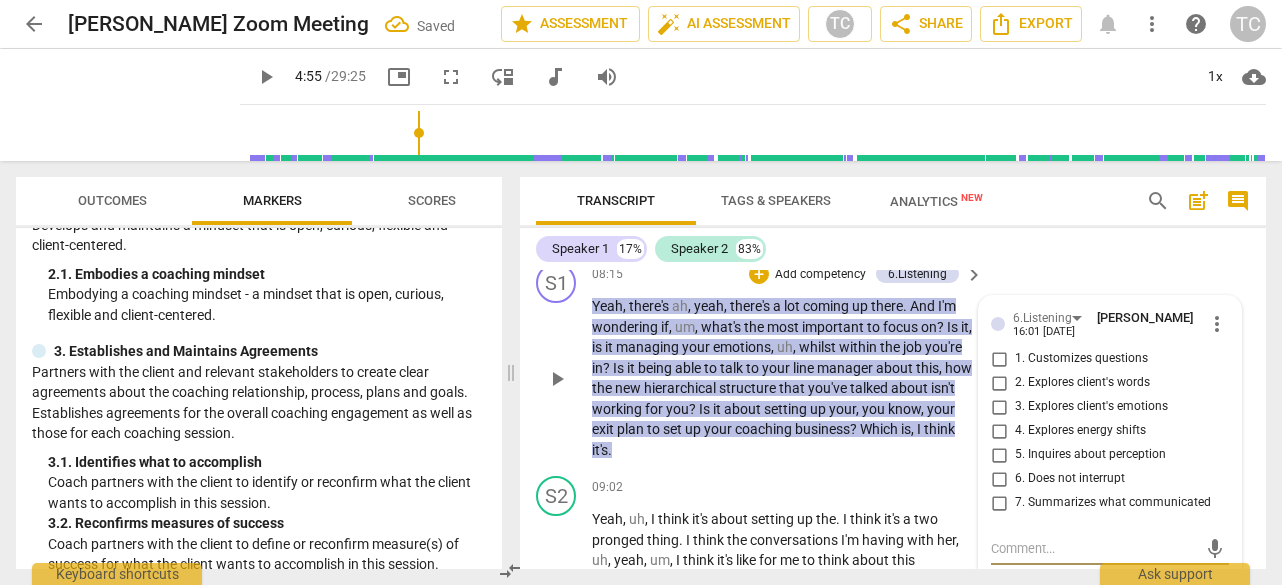 scroll, scrollTop: 3419, scrollLeft: 0, axis: vertical 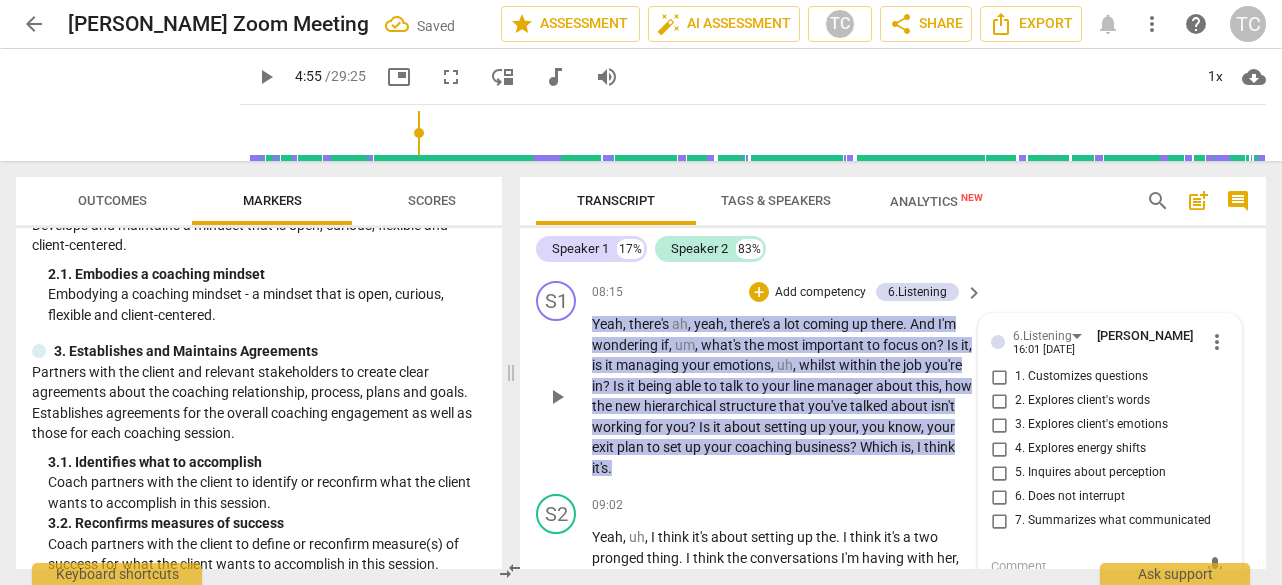click on "1. Customizes questions" at bounding box center [999, 377] 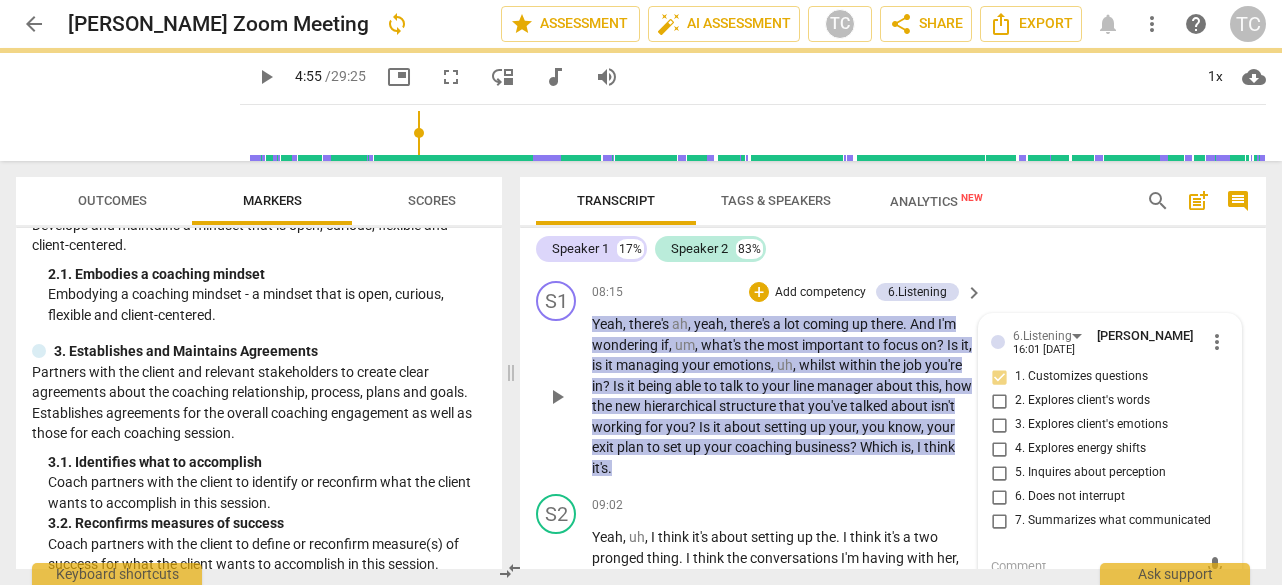 click on "1. Customizes questions" at bounding box center [1081, 377] 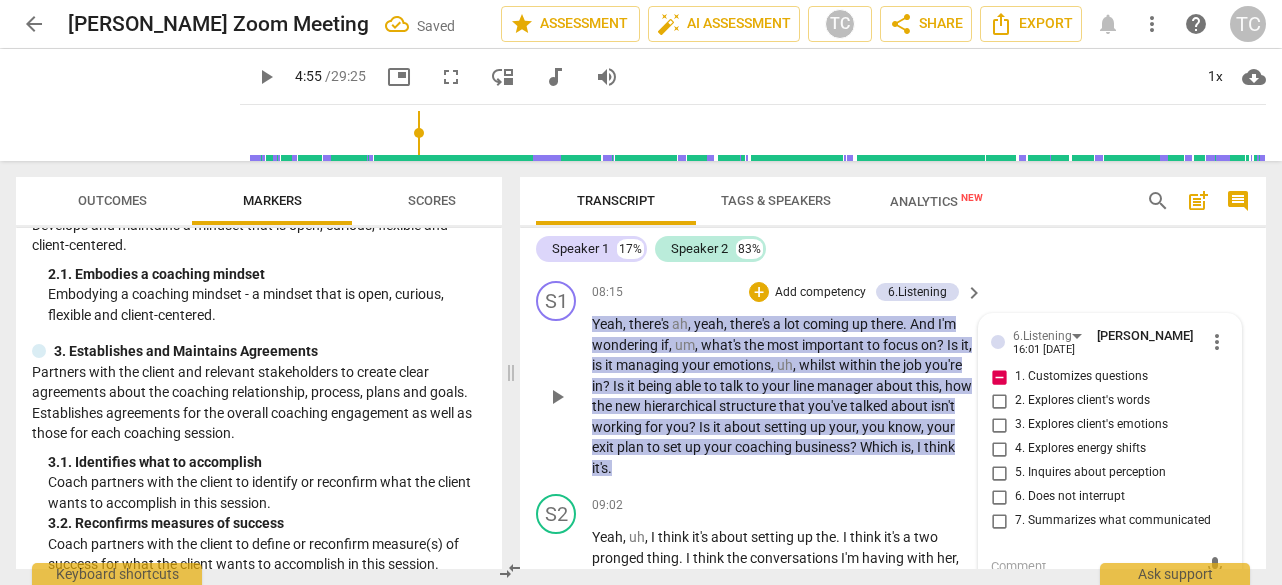 click on "1. Customizes questions" at bounding box center (999, 377) 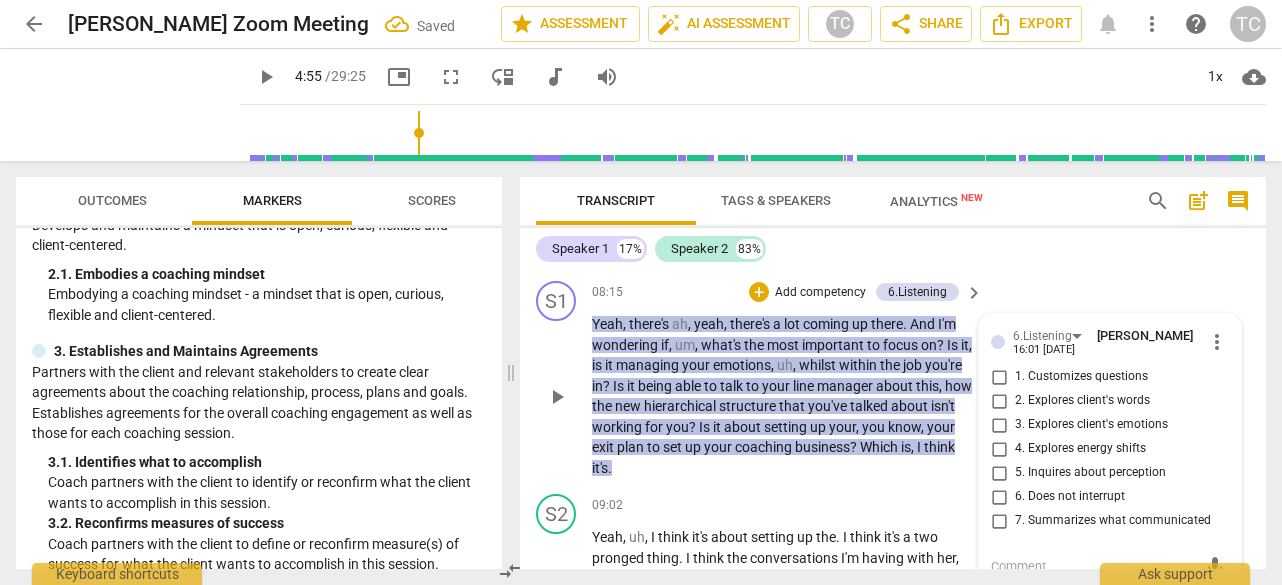 click on "S1 play_arrow pause 08:15 + Add competency 6.Listening keyboard_arrow_right Yeah ,   there's   ah ,   yeah ,   there's   a   lot   coming   up   there .   And   I'm   wondering   if ,   um ,   what's   the   most   important   to   focus   on ?   Is   it ,   is   it   managing   your   emotions ,   uh ,   whilst   within   the   job   you're   in ?   Is   it   being   able   to   talk   to   your   line   manager   about   this ,   how   the   new   hierarchical   structure   that   you've   talked   about   isn't   working   for   you ?   Is   it   about   setting   up   your ,   you   know ,   your   exit   plan   to   set   up   your   coaching   business ?   Which   is ,   I   think   it's . 6.Listening Tara Corry 16:01 07-16-2025 more_vert 1. Customizes questions 2. Explores client's words 3. Explores client's emotions 4. Explores energy shifts 5. Inquires about perception 6. Does not interrupt 7. Summarizes what communicated mic" at bounding box center (893, 379) 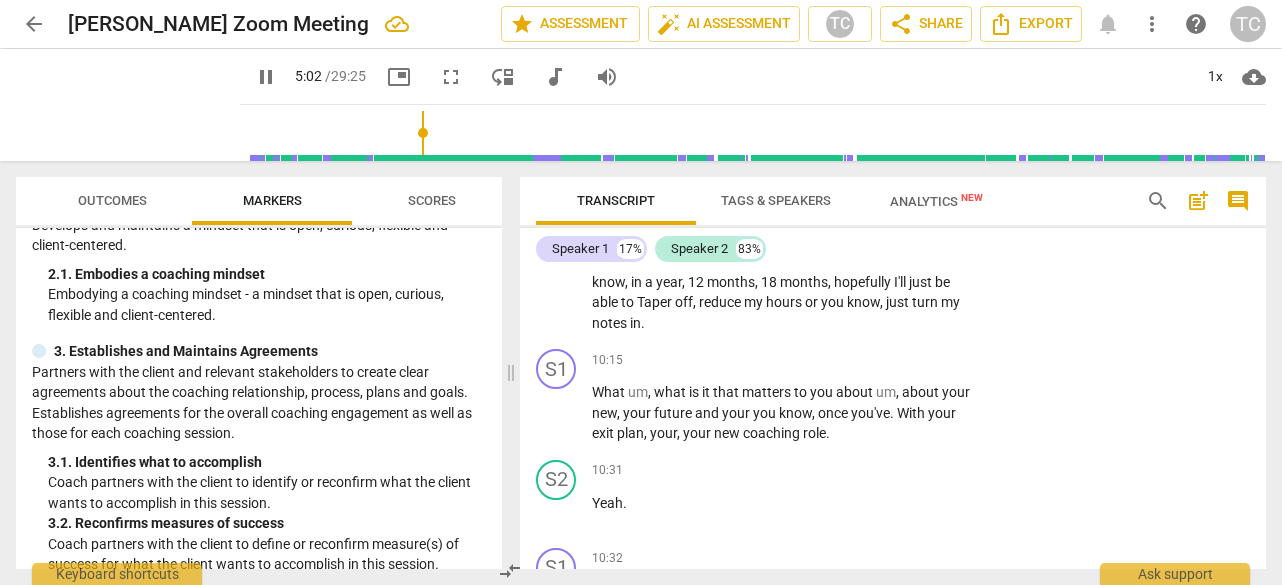 scroll, scrollTop: 3864, scrollLeft: 0, axis: vertical 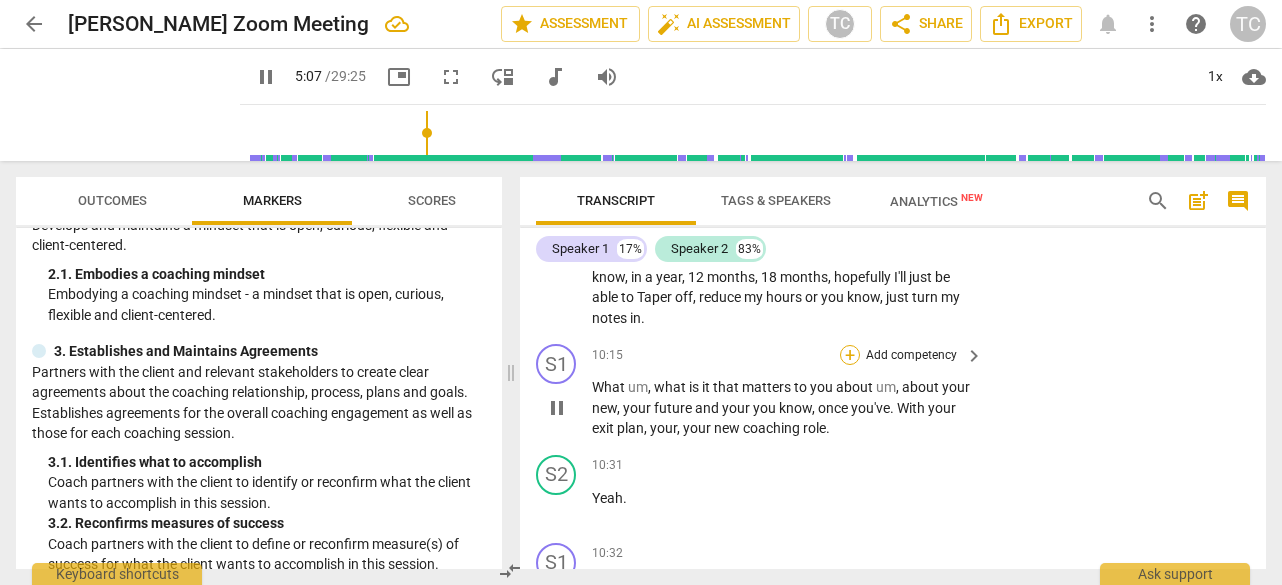 click on "+" at bounding box center (850, 355) 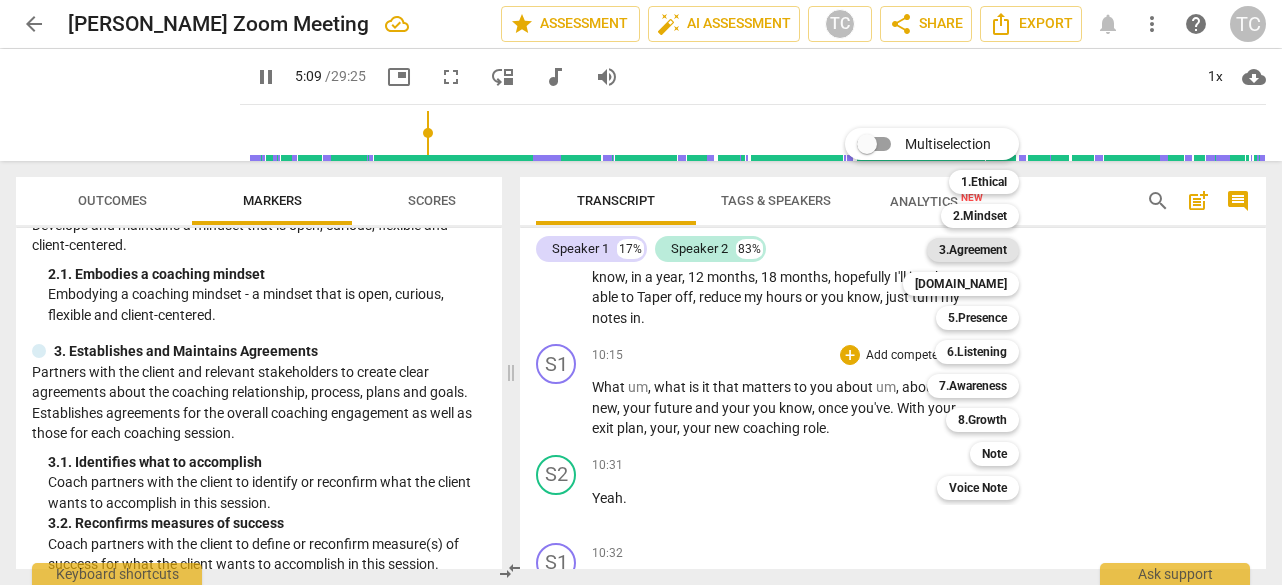 click on "3.Agreement" at bounding box center [973, 250] 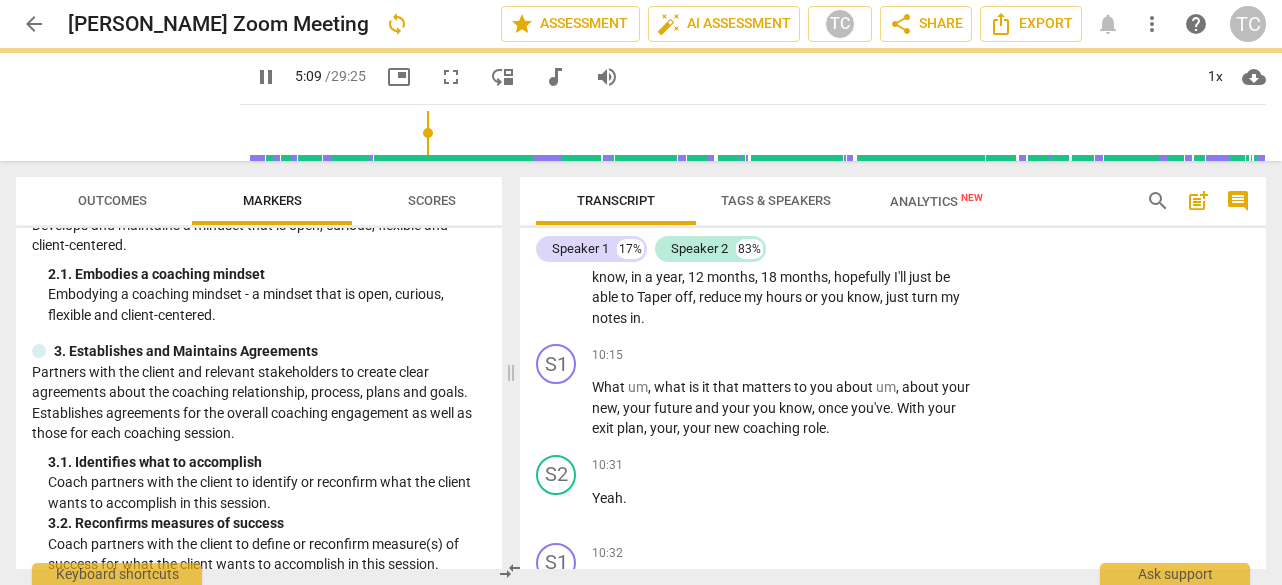 type on "310" 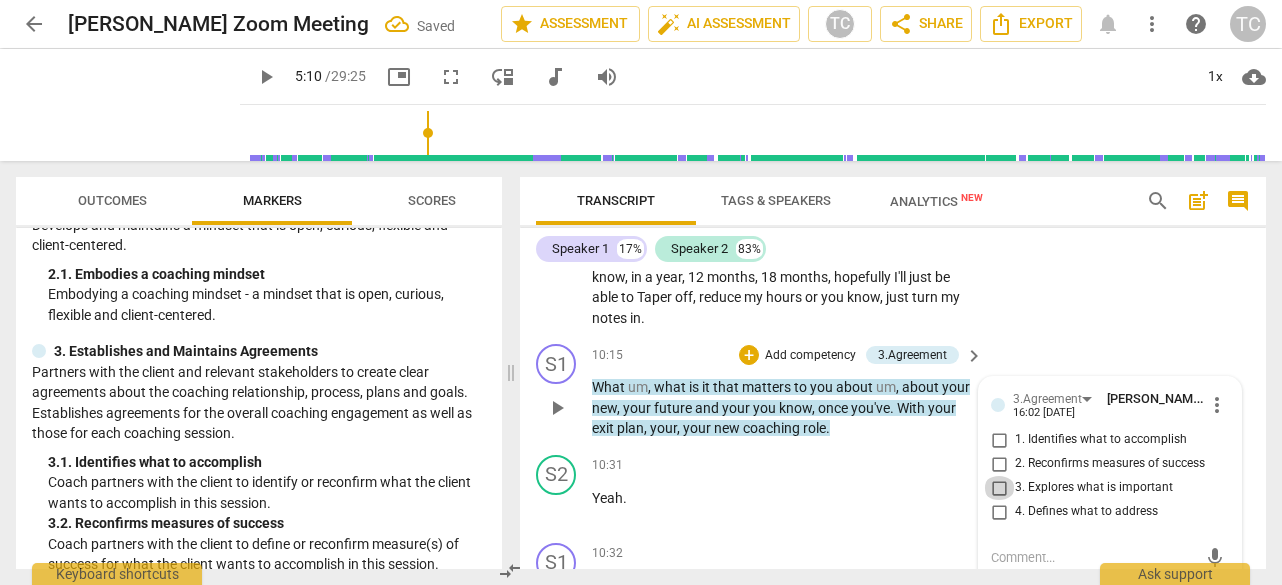 click on "3. Explores what is important" at bounding box center [999, 488] 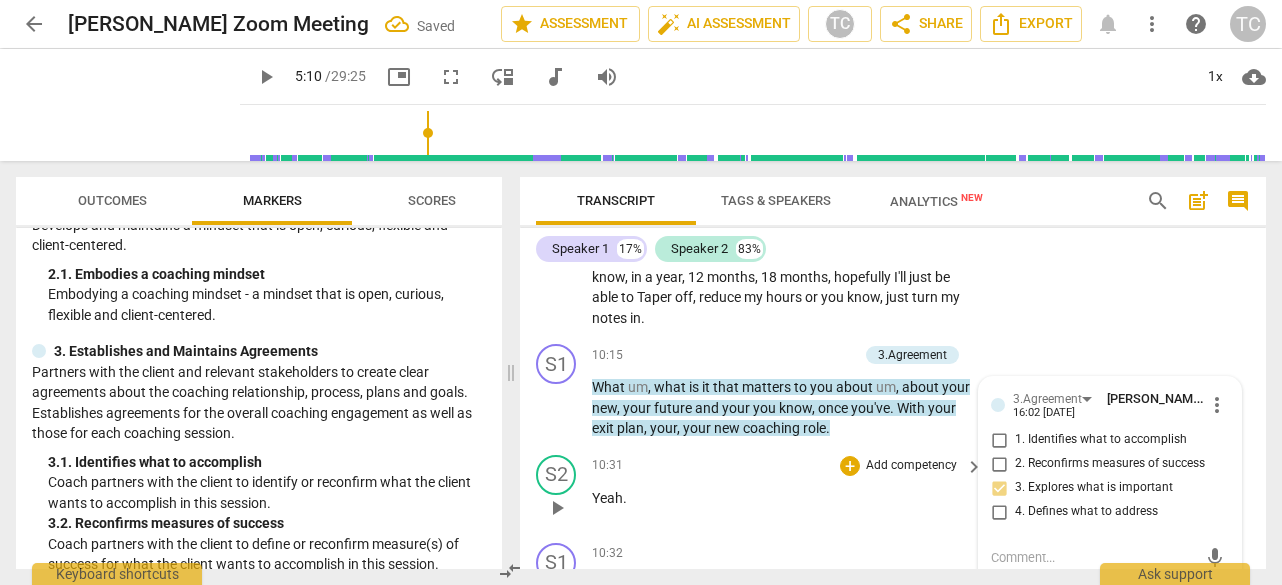 click on "Yeah ." at bounding box center [782, 498] 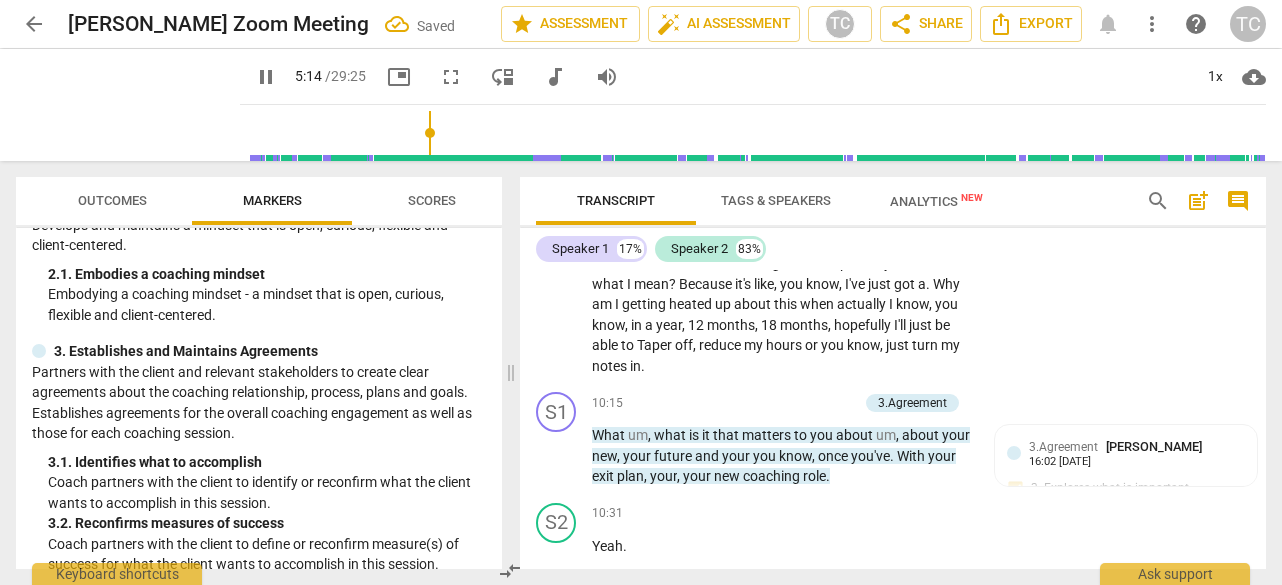 scroll, scrollTop: 3819, scrollLeft: 0, axis: vertical 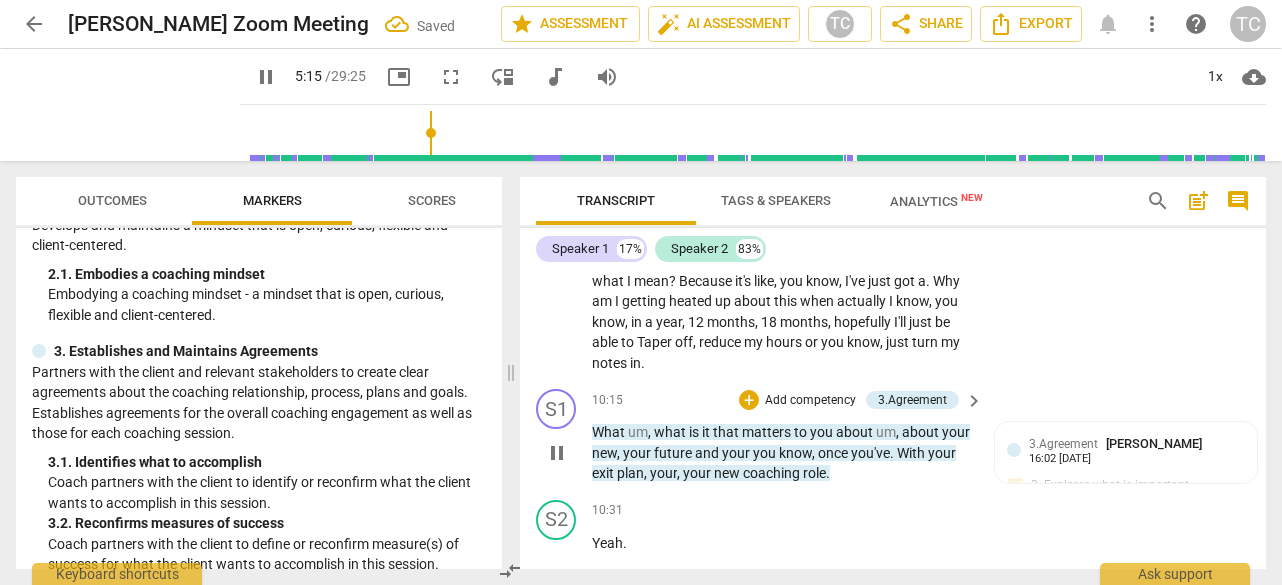 click on "." at bounding box center [828, 473] 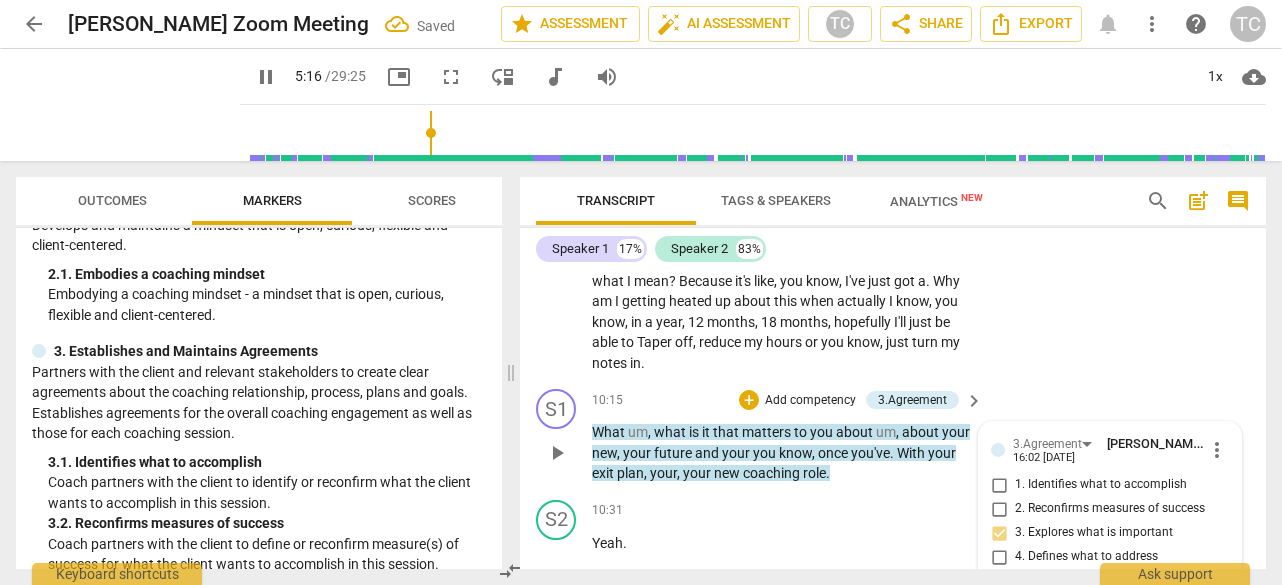 click on "role" at bounding box center [814, 473] 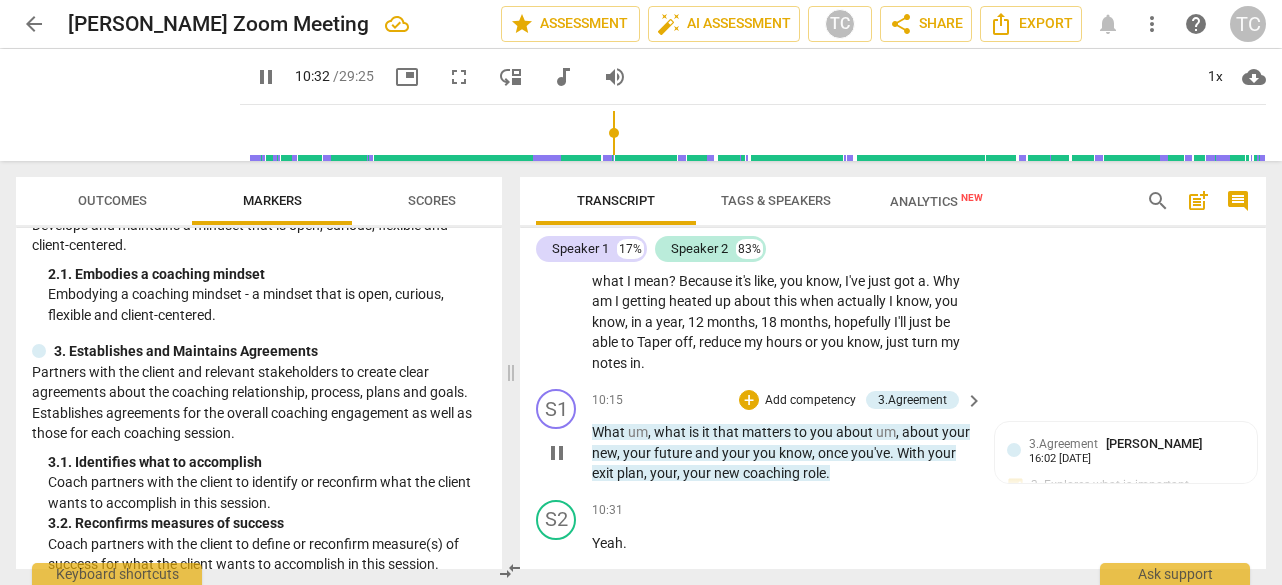 scroll, scrollTop: 10, scrollLeft: 0, axis: vertical 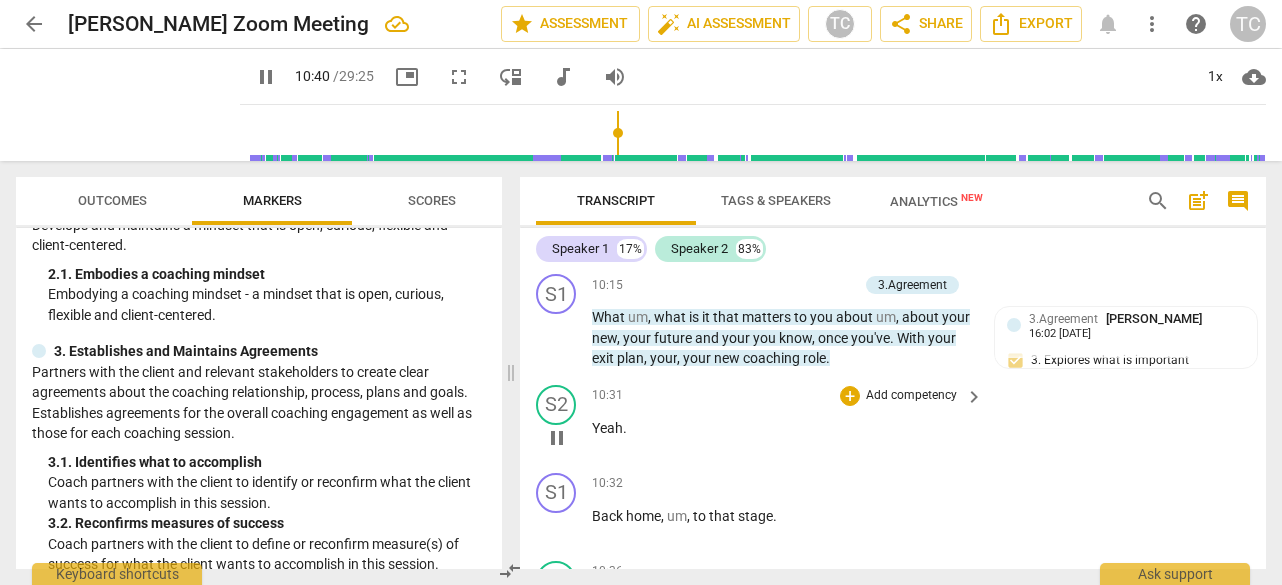 click on "Yeah" at bounding box center [607, 428] 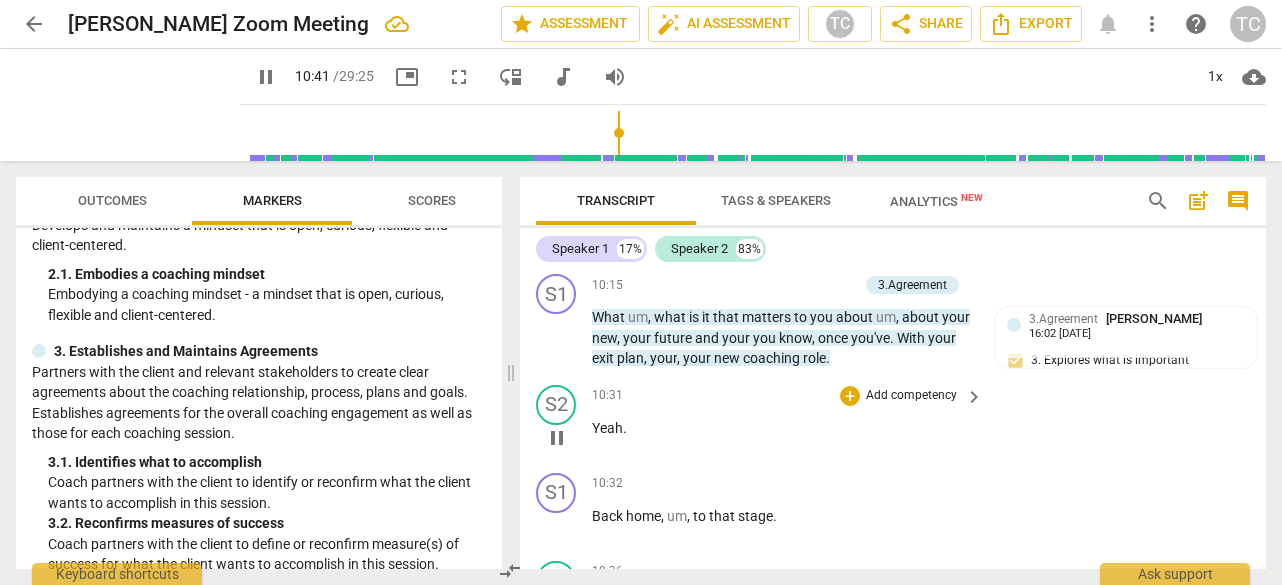 click on "Yeah" at bounding box center [607, 428] 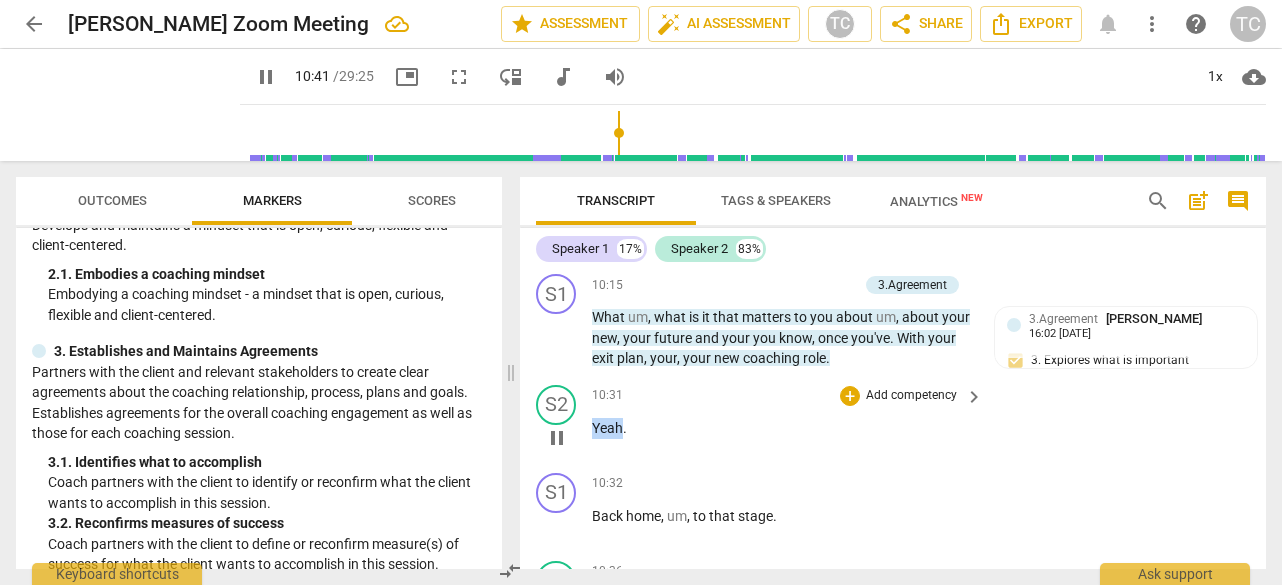 click on "Yeah" at bounding box center (607, 428) 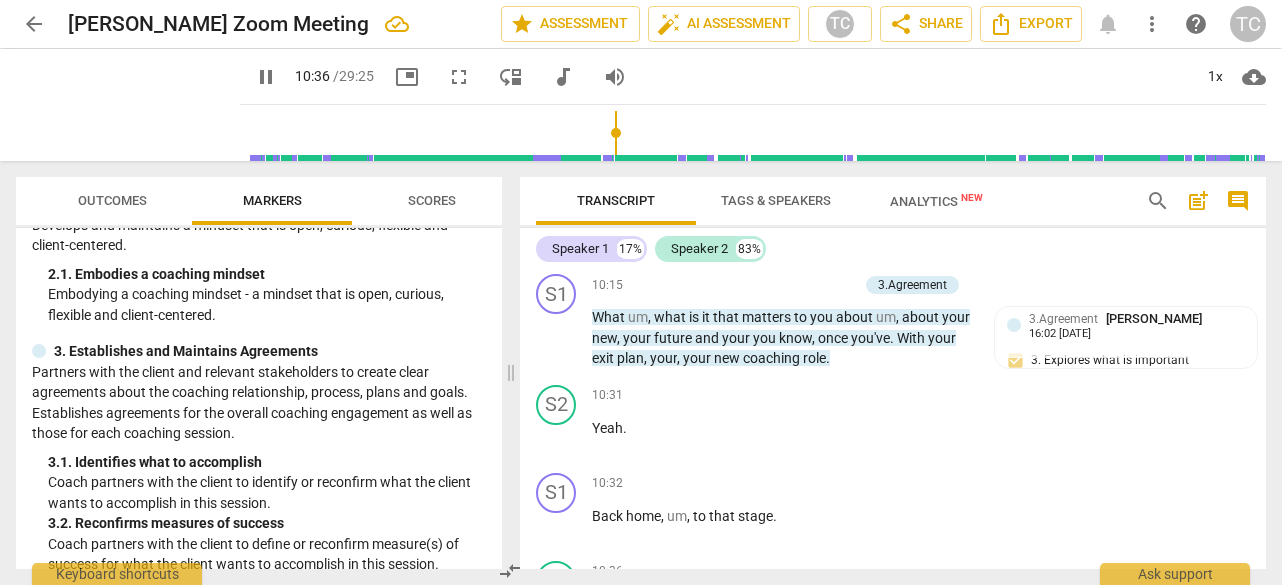 click on "coaching" at bounding box center [773, 358] 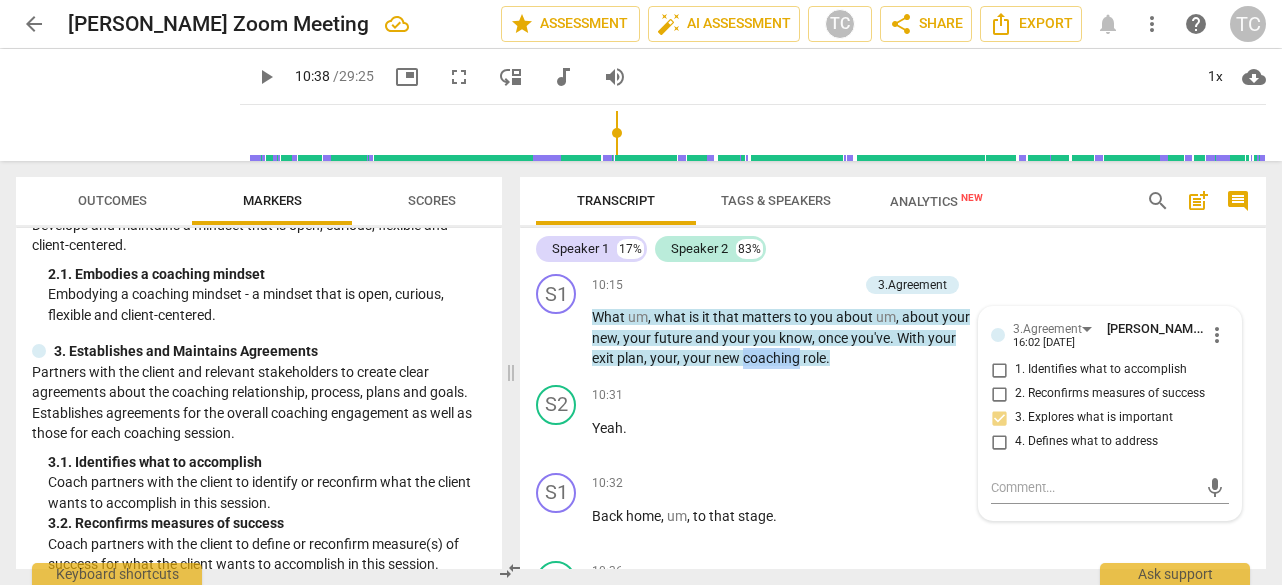 scroll, scrollTop: 0, scrollLeft: 0, axis: both 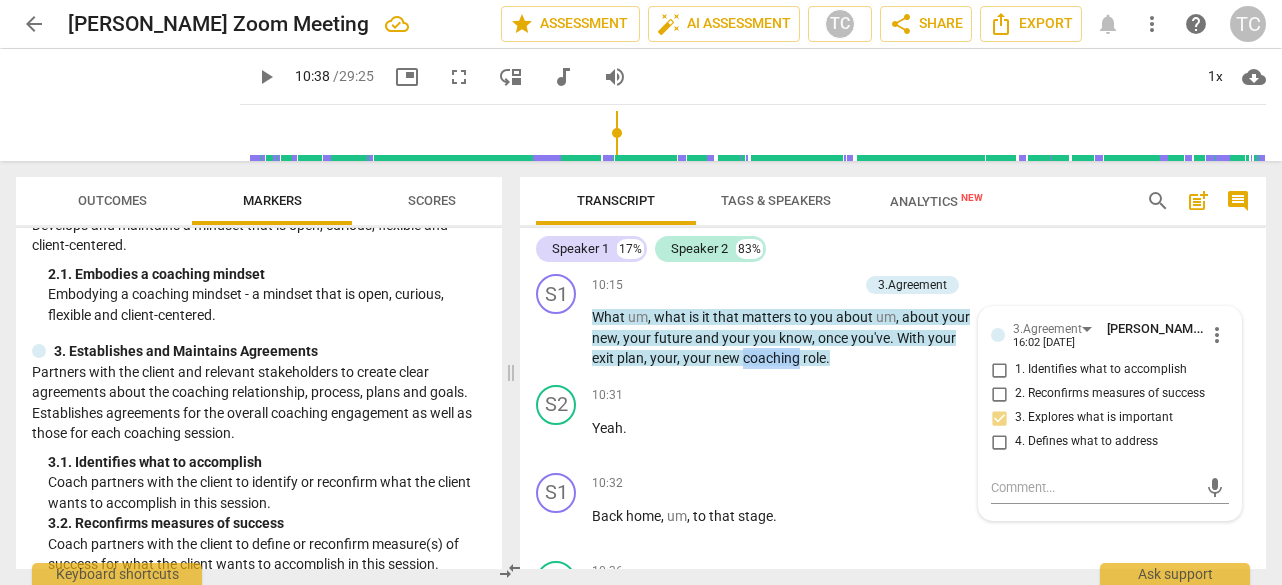click on "coaching" at bounding box center [773, 358] 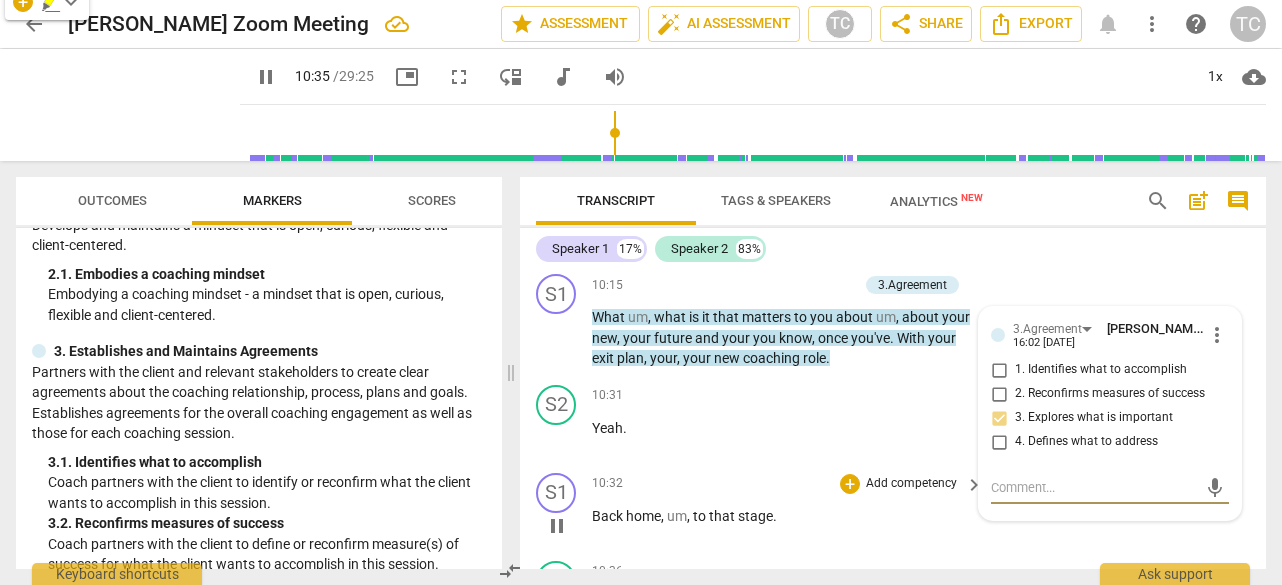 scroll, scrollTop: 3840, scrollLeft: 0, axis: vertical 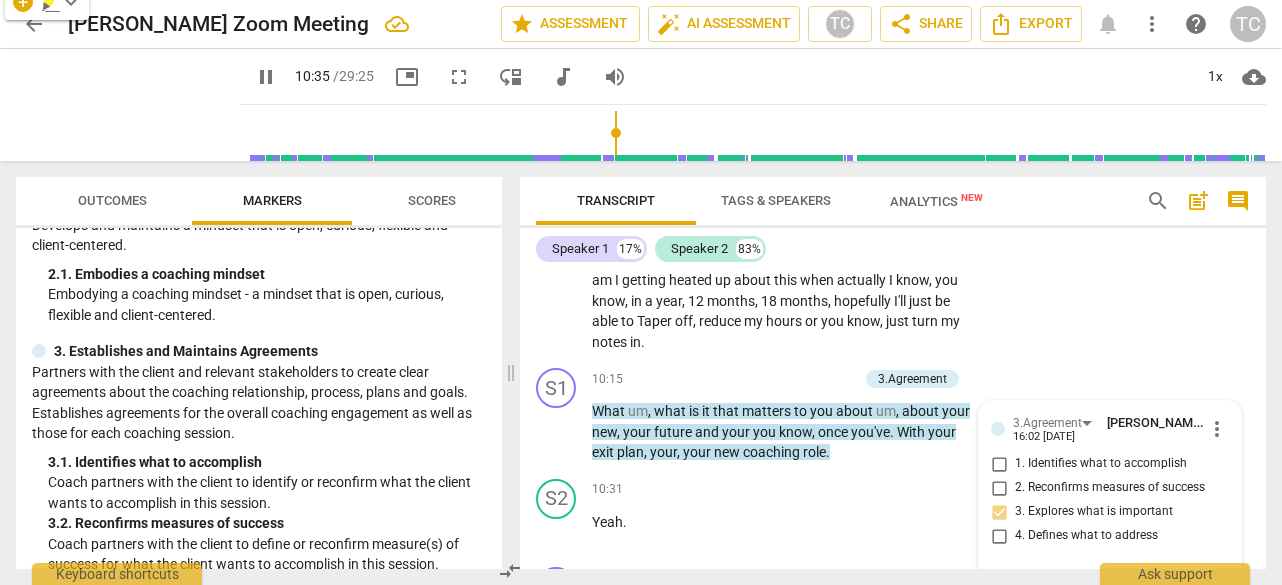 click on "What" at bounding box center (610, 411) 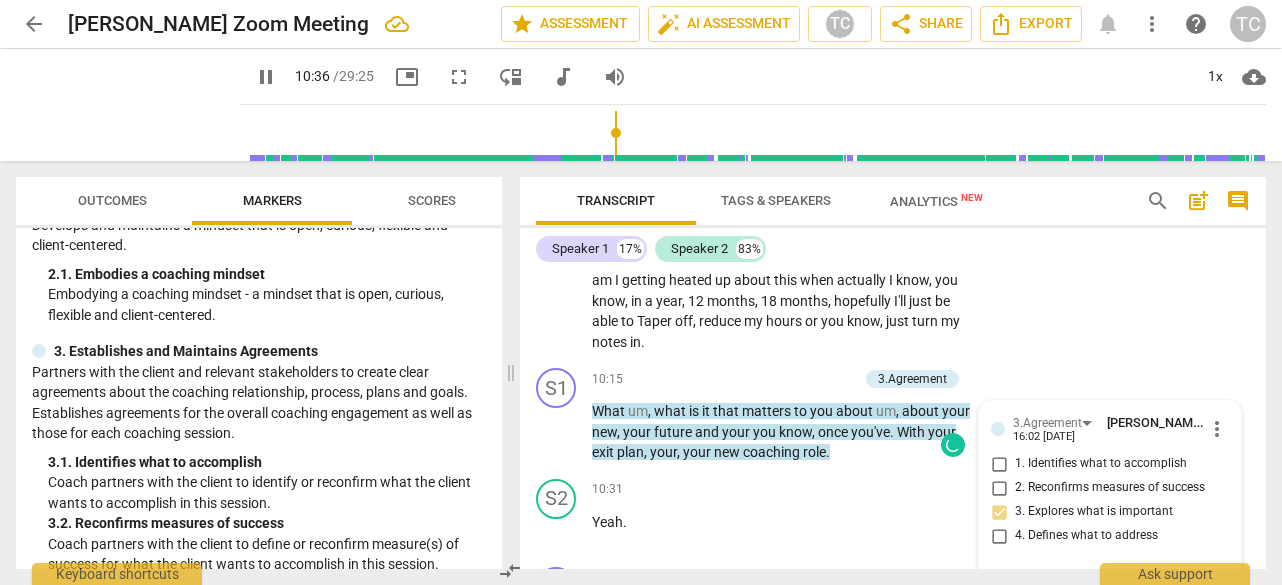 click on "What" at bounding box center (610, 411) 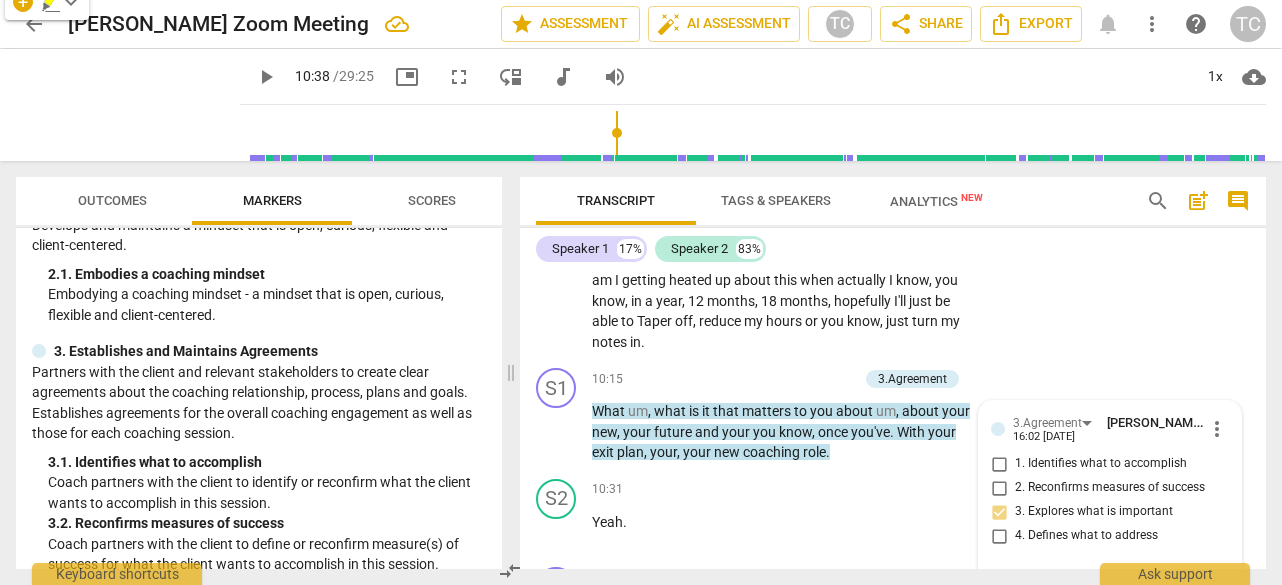 scroll, scrollTop: 3892, scrollLeft: 0, axis: vertical 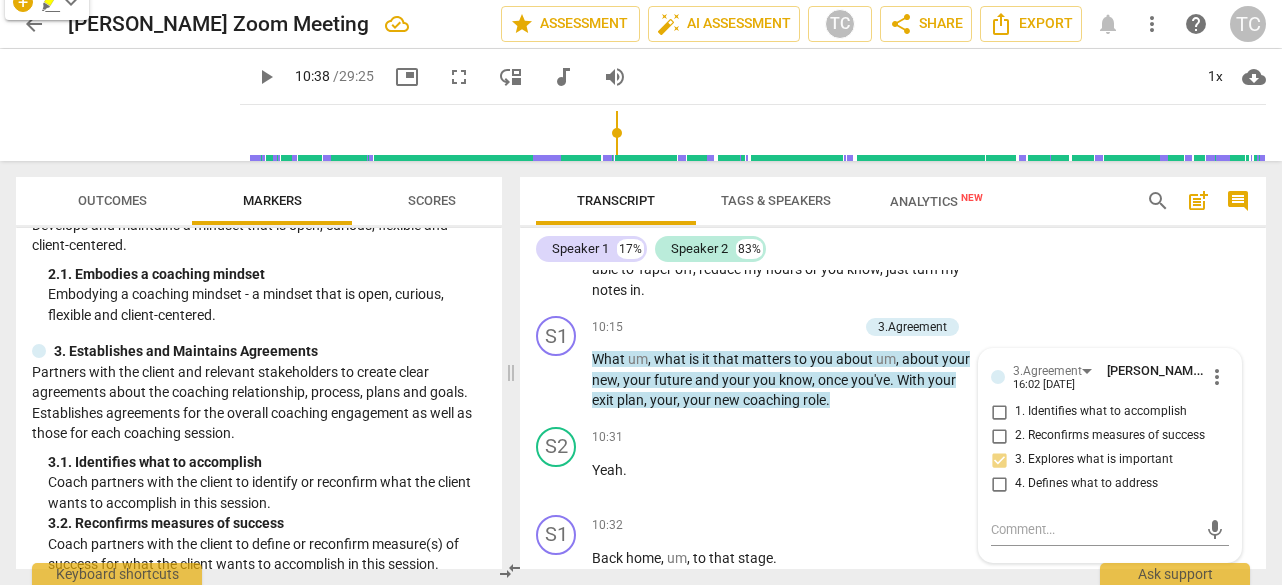 click on "What" at bounding box center [610, 359] 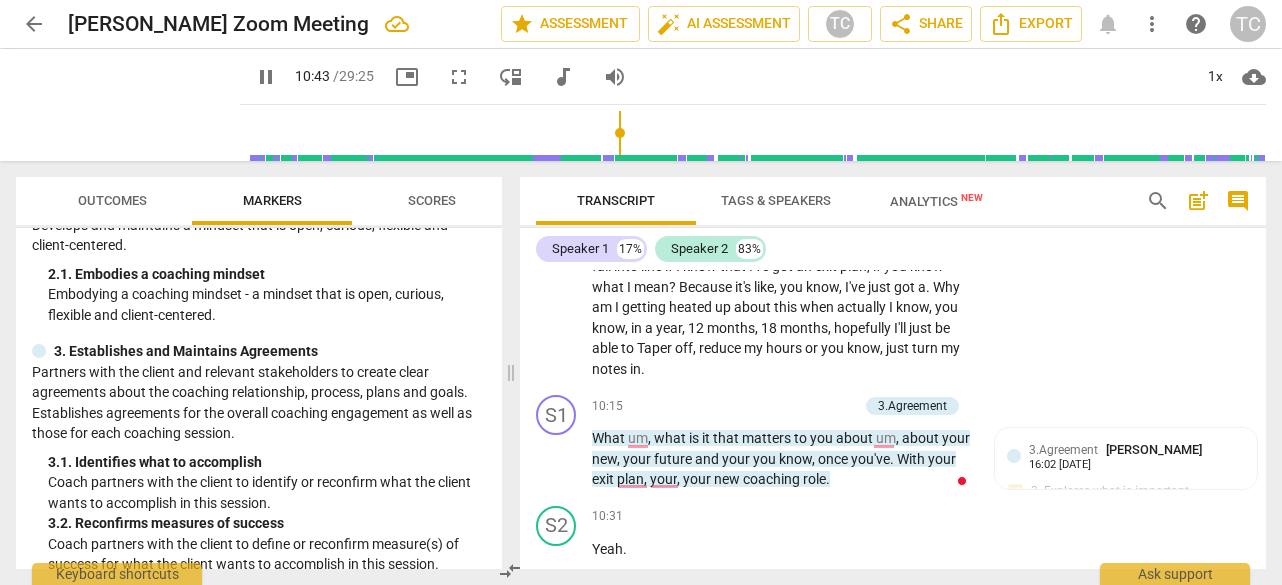 scroll, scrollTop: 3803, scrollLeft: 0, axis: vertical 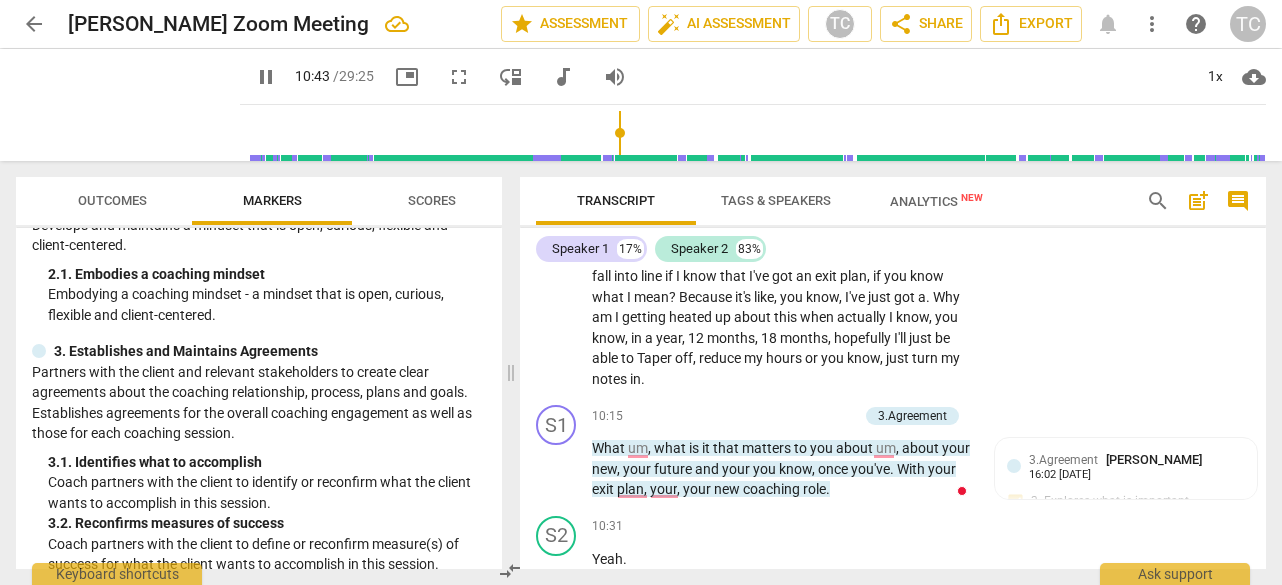 click on "What   um ,   what   is   it   that   matters   to   you   about   um ,   about   your   new ,   your   future   and   your   you   know ,   once   you've .   With   your   exit   plan ,   your ,   your   new   coaching   role ." at bounding box center (782, 469) 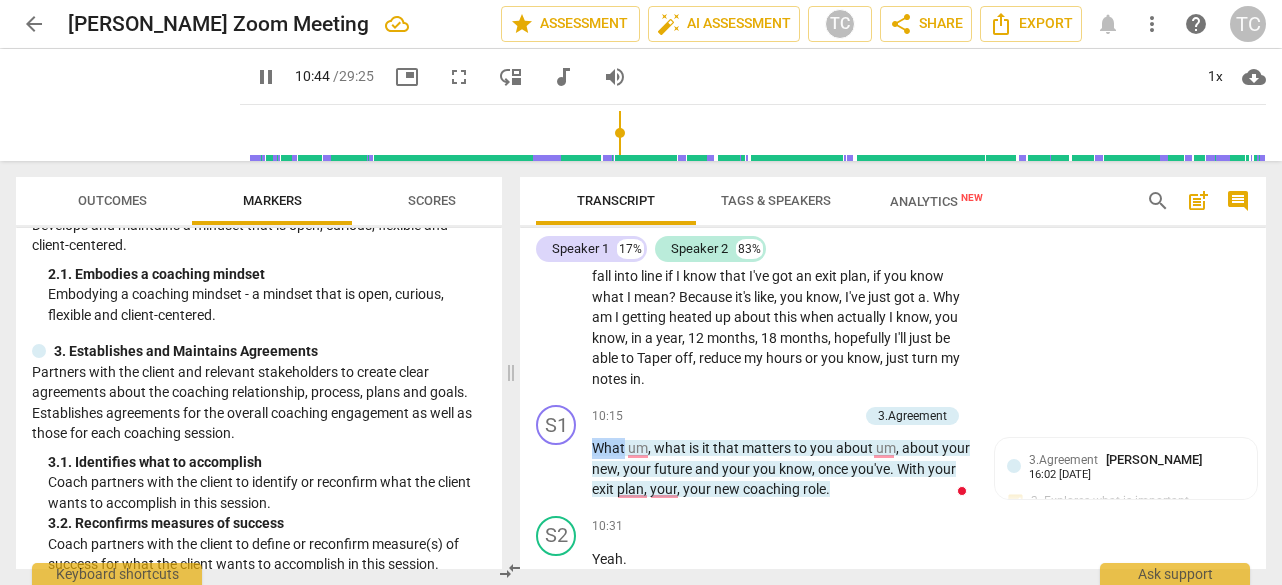 click on "What   um ,   what   is   it   that   matters   to   you   about   um ,   about   your   new ,   your   future   and   your   you   know ,   once   you've .   With   your   exit   plan ,   your ,   your   new   coaching   role ." at bounding box center (782, 469) 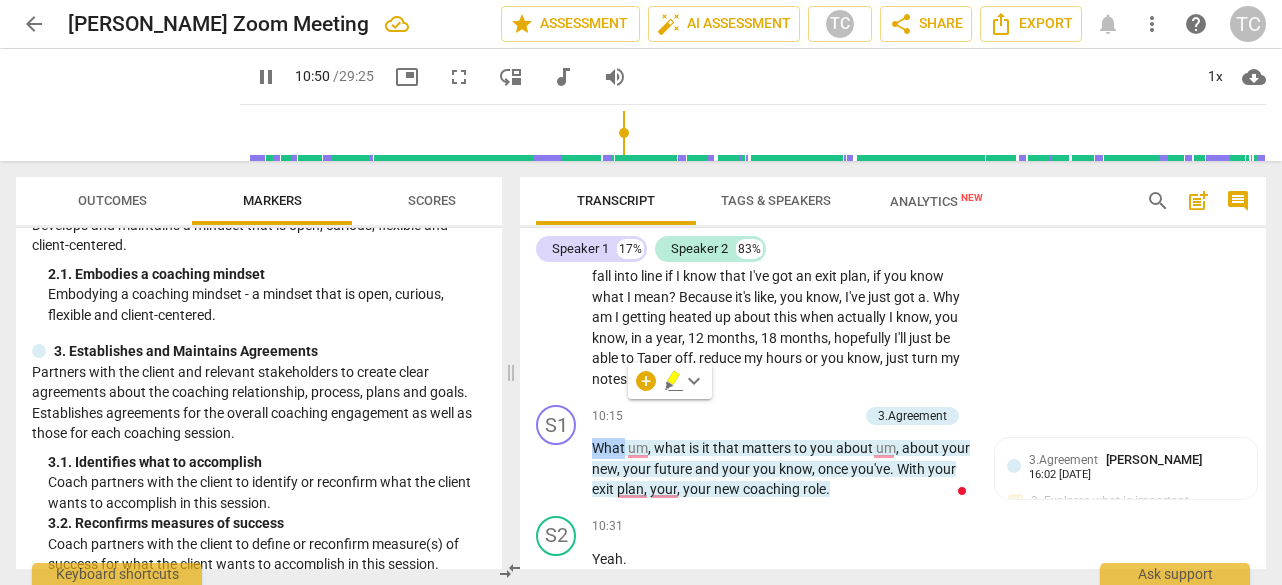 click on "What" at bounding box center [610, 448] 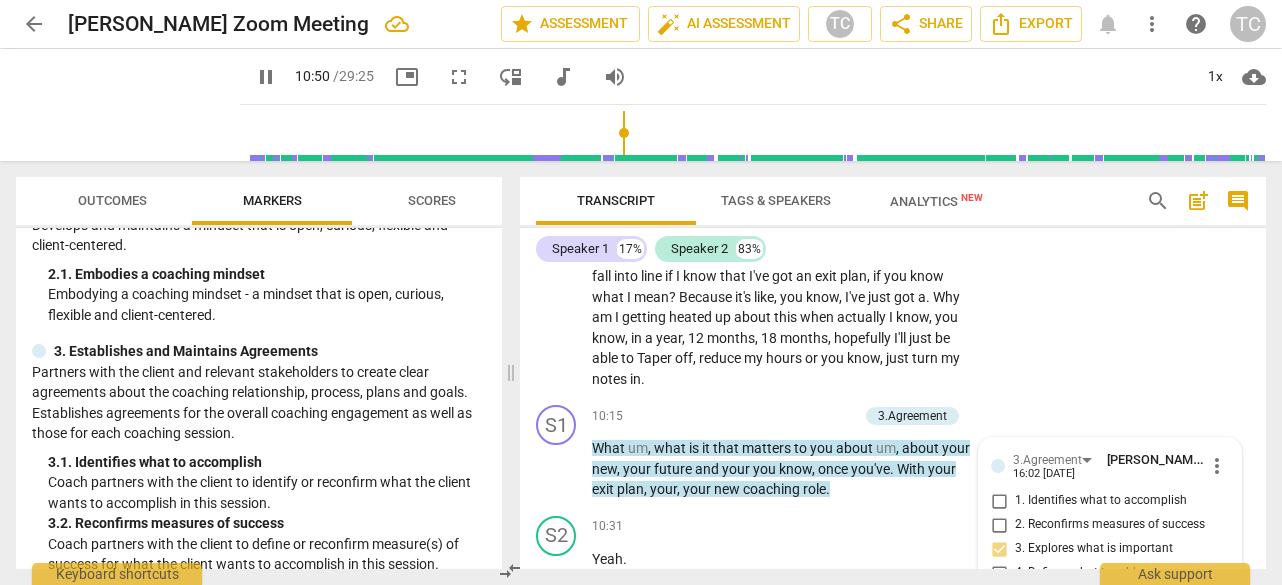click on "10:32" at bounding box center [607, 614] 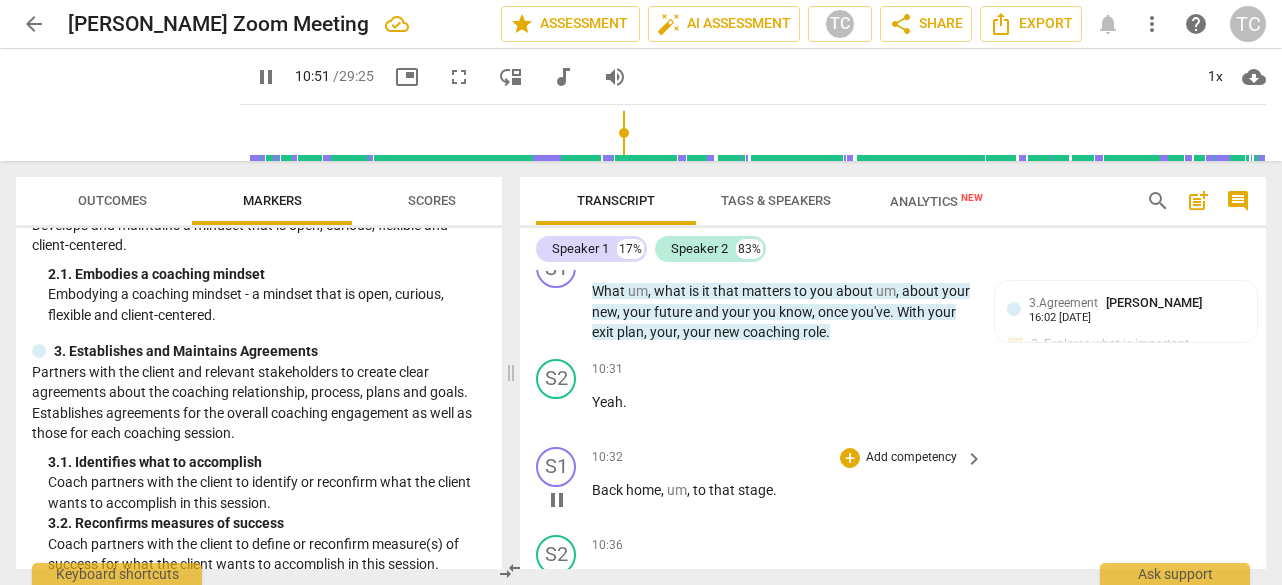 scroll, scrollTop: 10, scrollLeft: 0, axis: vertical 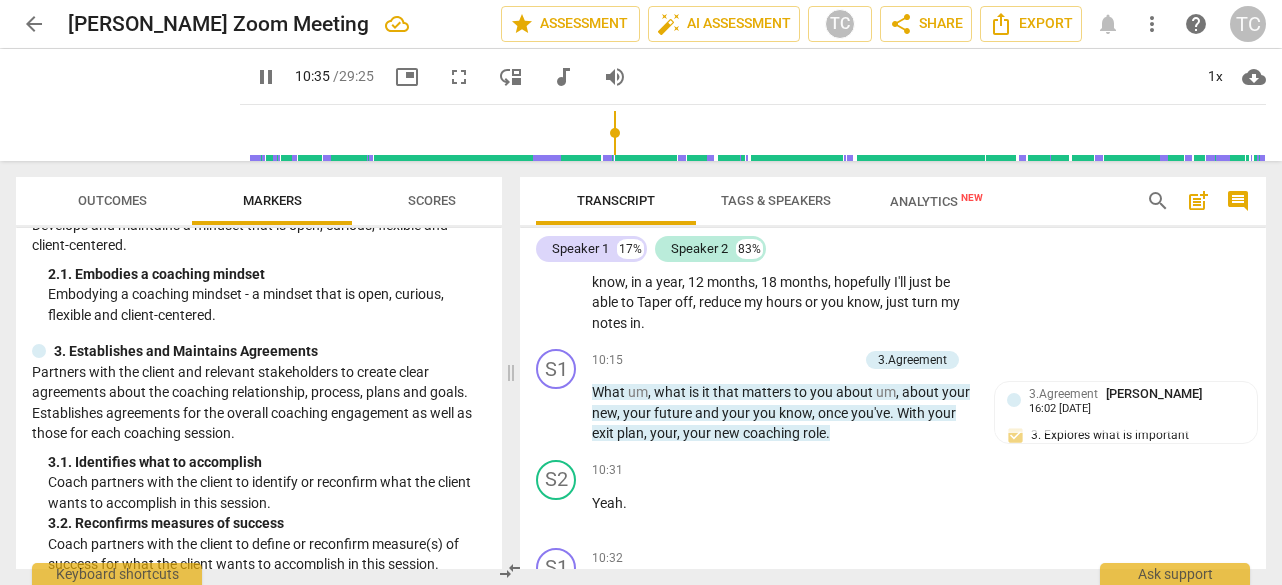 click on "What" at bounding box center [610, 392] 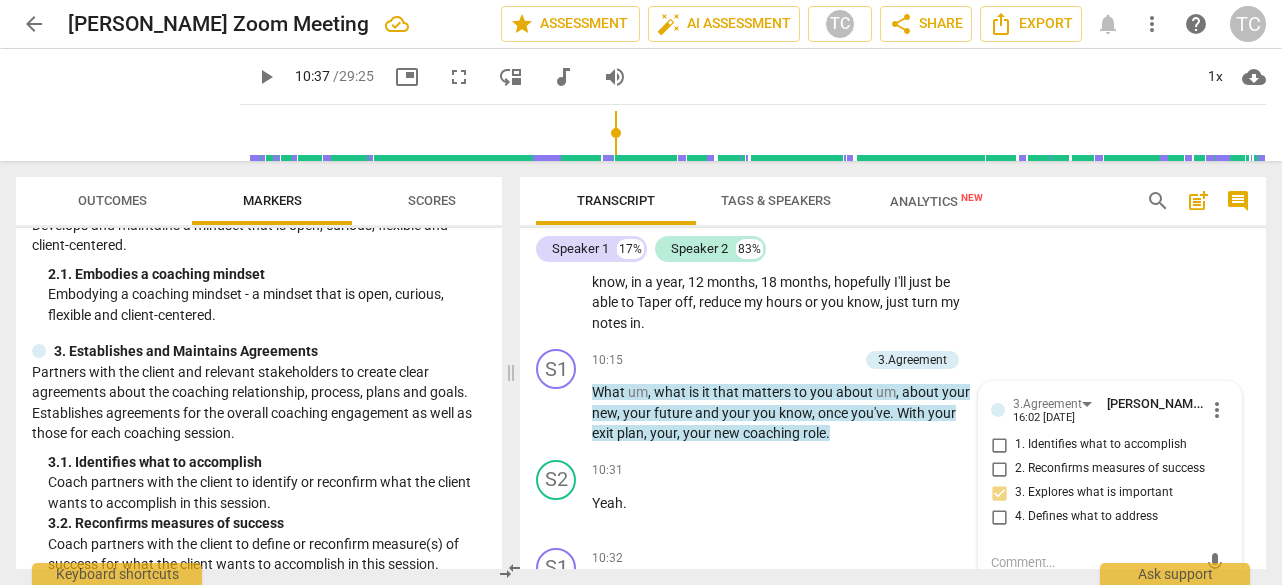 click on "What" at bounding box center [610, 392] 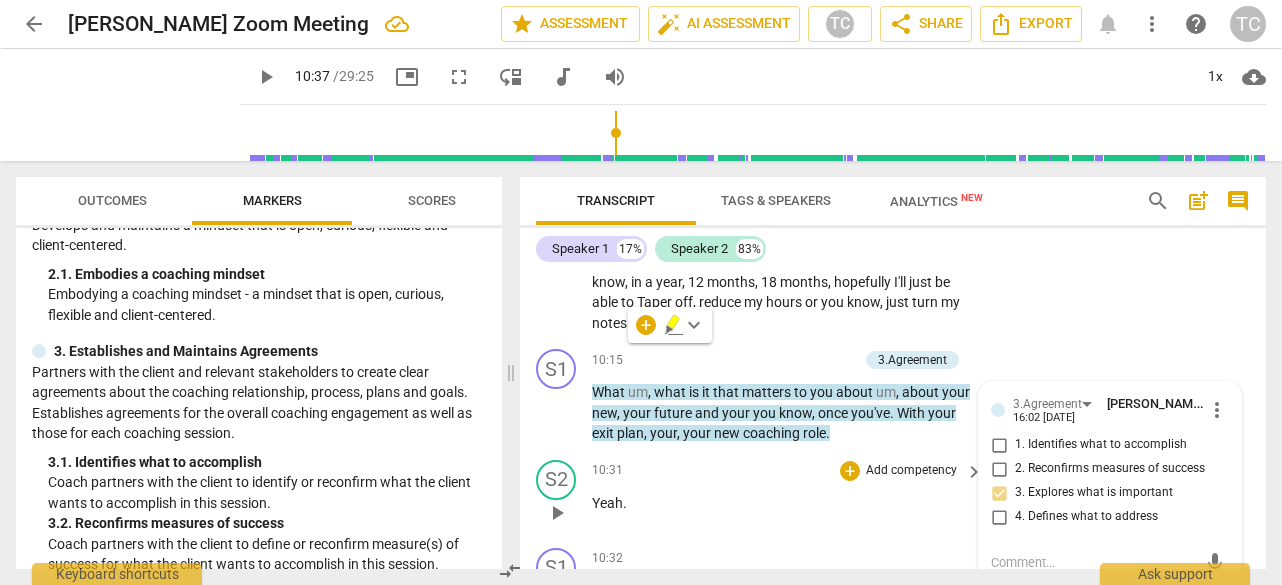 scroll, scrollTop: 0, scrollLeft: 0, axis: both 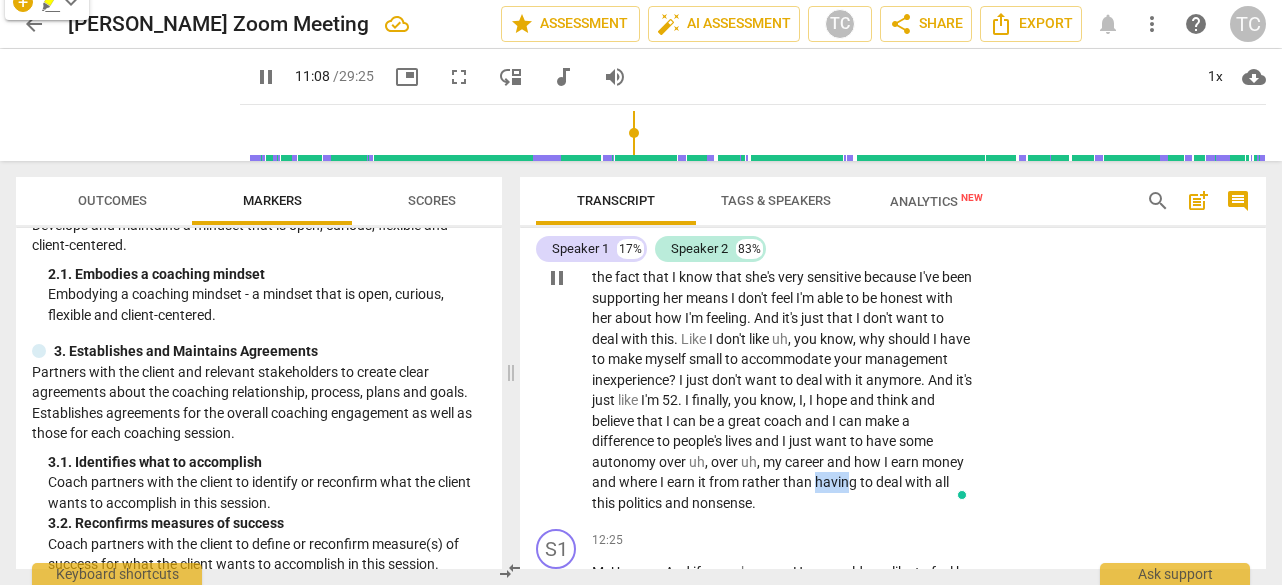 drag, startPoint x: 927, startPoint y: 430, endPoint x: 892, endPoint y: 428, distance: 35.057095 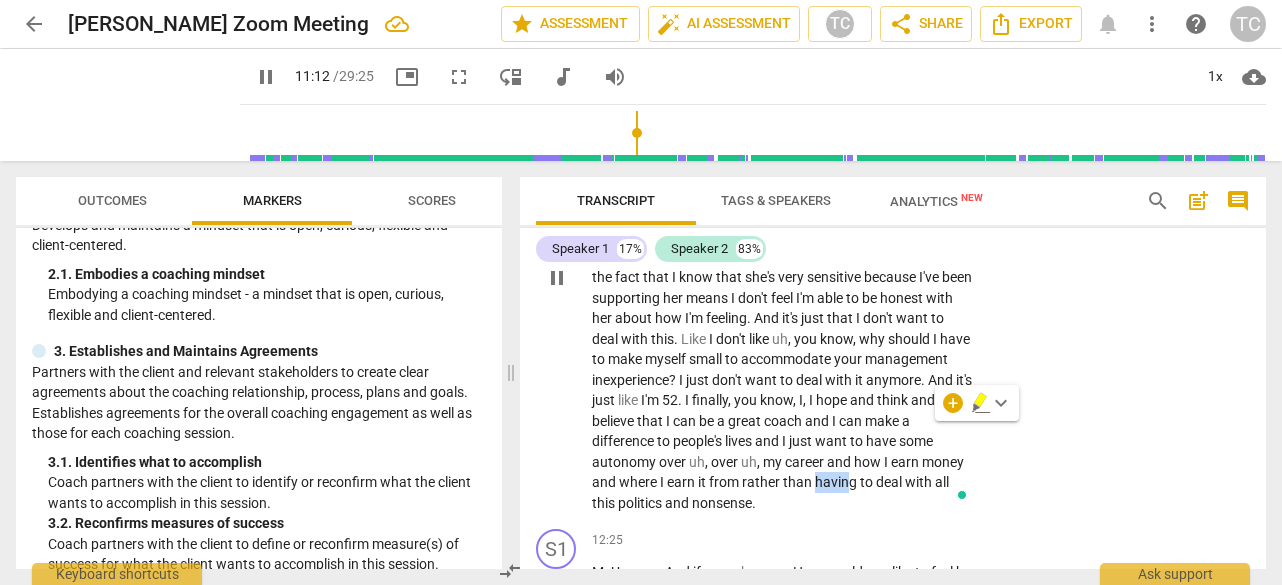 click on "having" at bounding box center (837, 482) 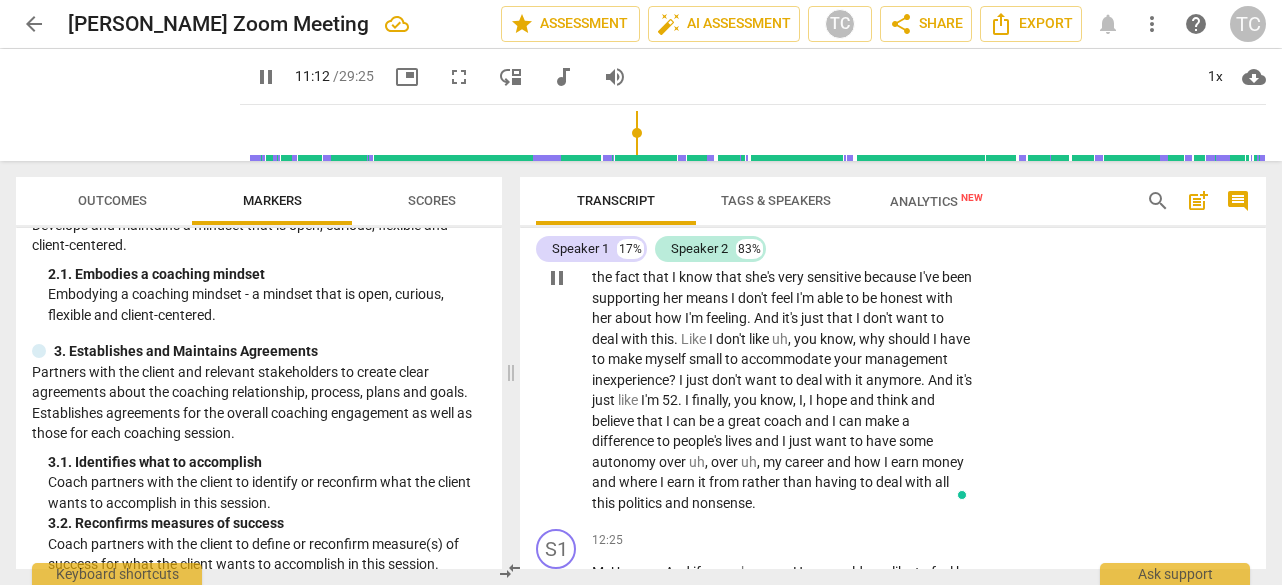 click on "having" at bounding box center [837, 482] 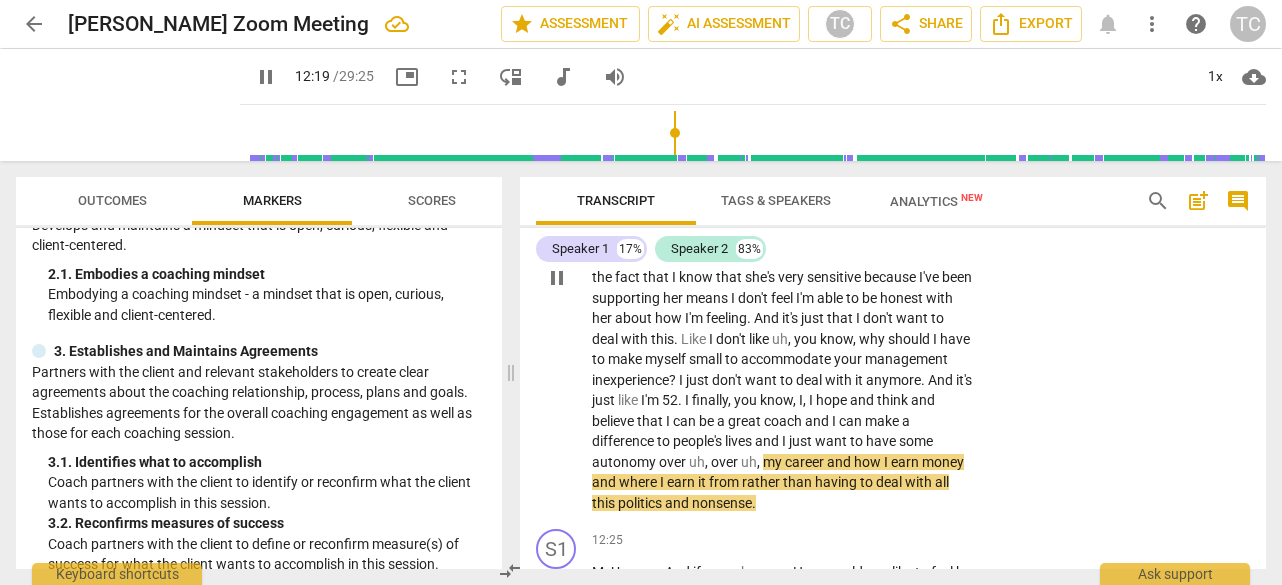 click on "S2 play_arrow pause 10:36 + Add competency keyboard_arrow_right I   think   the   importance   for   me   is   having   uh ,   it's   about   having   control   over   my   own   diary   agenda   and   like   not   having   to   answer ,   not   having   to   deal   with   this ,   the   politics .   Excuse   my   language .   And   yeah .   And   I   just   think ,   you   know ,   isn't   it   amazing ?   I've   had   two   great   years   with   a   uh ,   line   manager   who   was   really   supportive   and   I   felt   very ,   I   felt ,   you   know ,   when   she   left   I   was   like ,   I   feel   really   confident .   I   feel   really ,   you   know ,   like   I   feel   like   I've   really   kind   of   developed   and   come   on ,   on .   And   now   I've   got   a   new   line   manager   who's   come   from   another   trust   who's   very   nice   woman   but   she's   very   inexperienced   in   terms   of   her   management .   Um ,   and   even   just   the   fact   that   I   know" at bounding box center (893, 261) 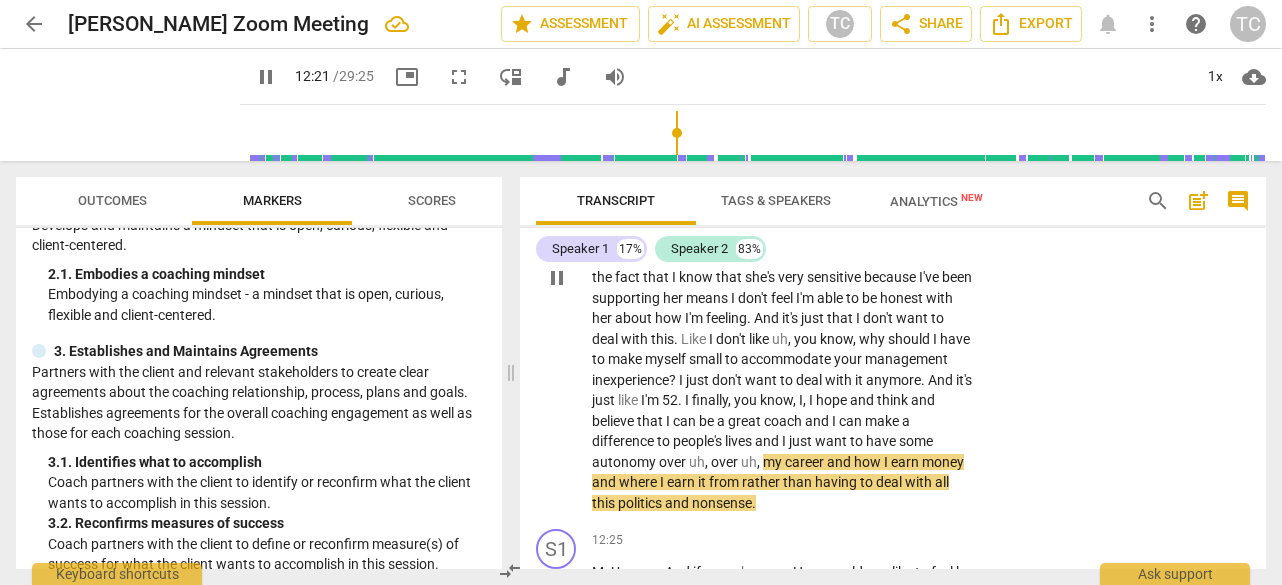 click on "my" at bounding box center (774, 462) 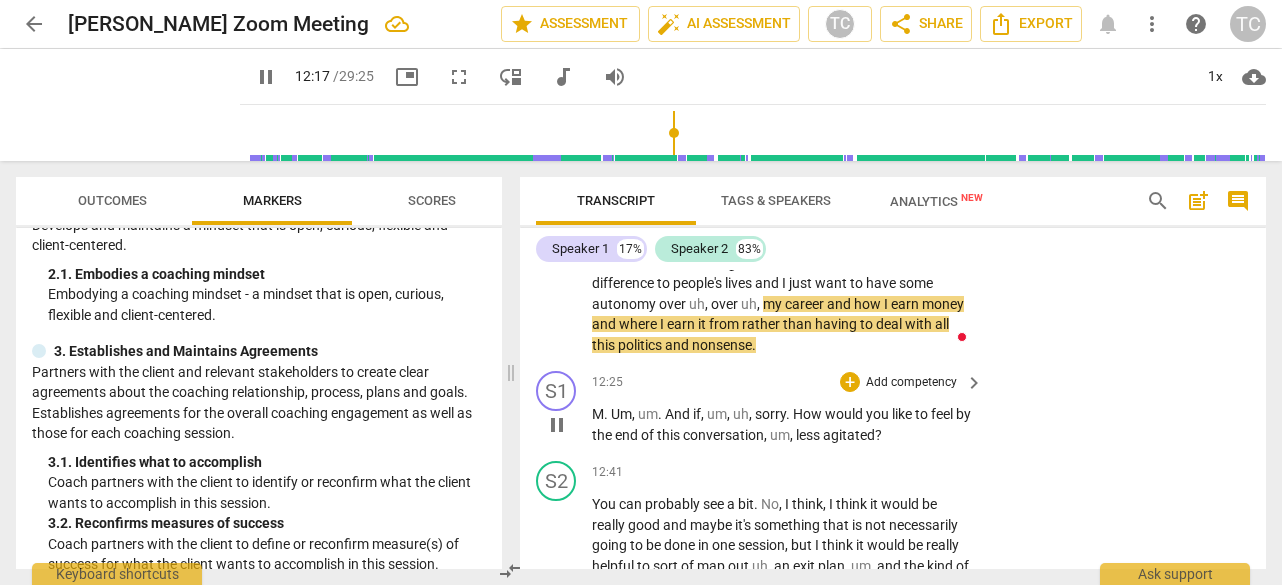 scroll, scrollTop: 4648, scrollLeft: 0, axis: vertical 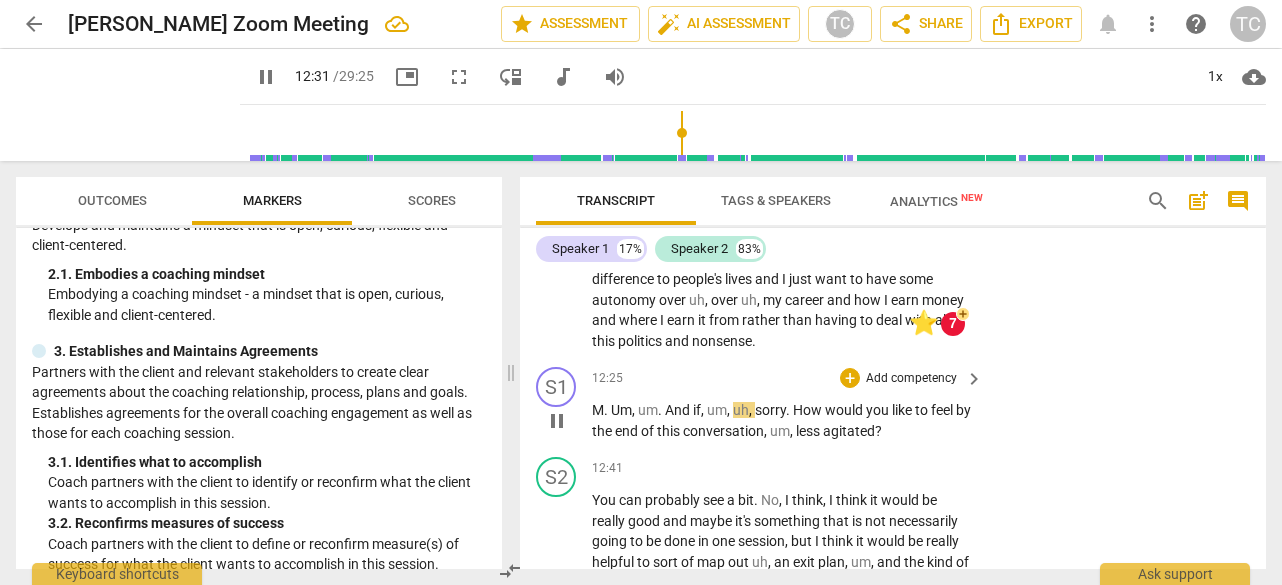 type on "751" 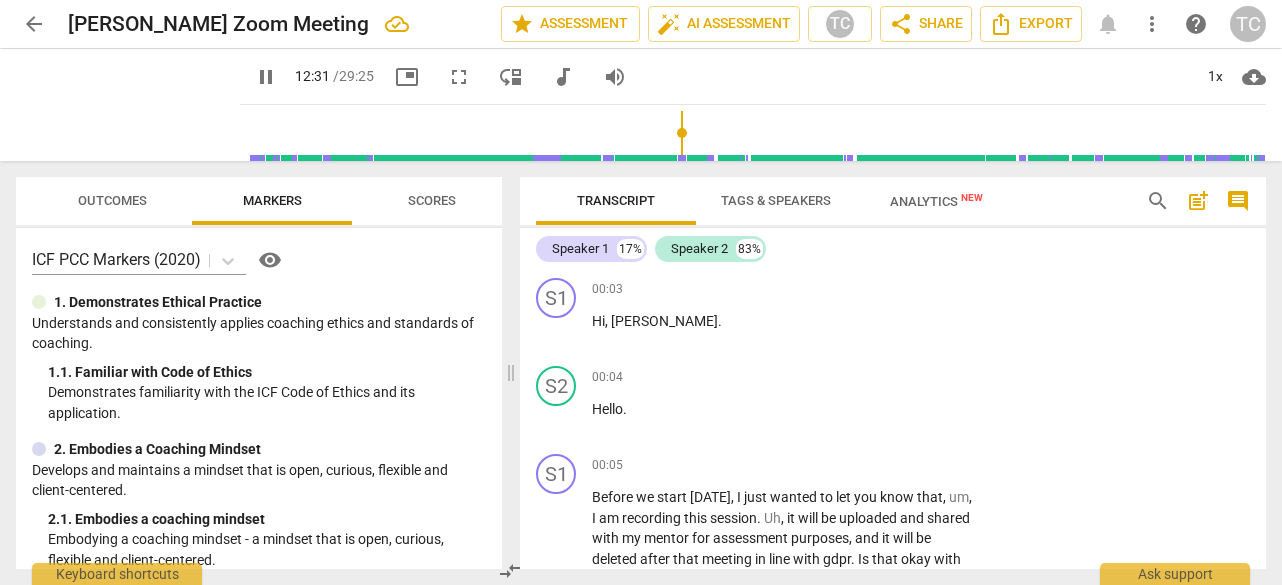 scroll, scrollTop: 0, scrollLeft: 0, axis: both 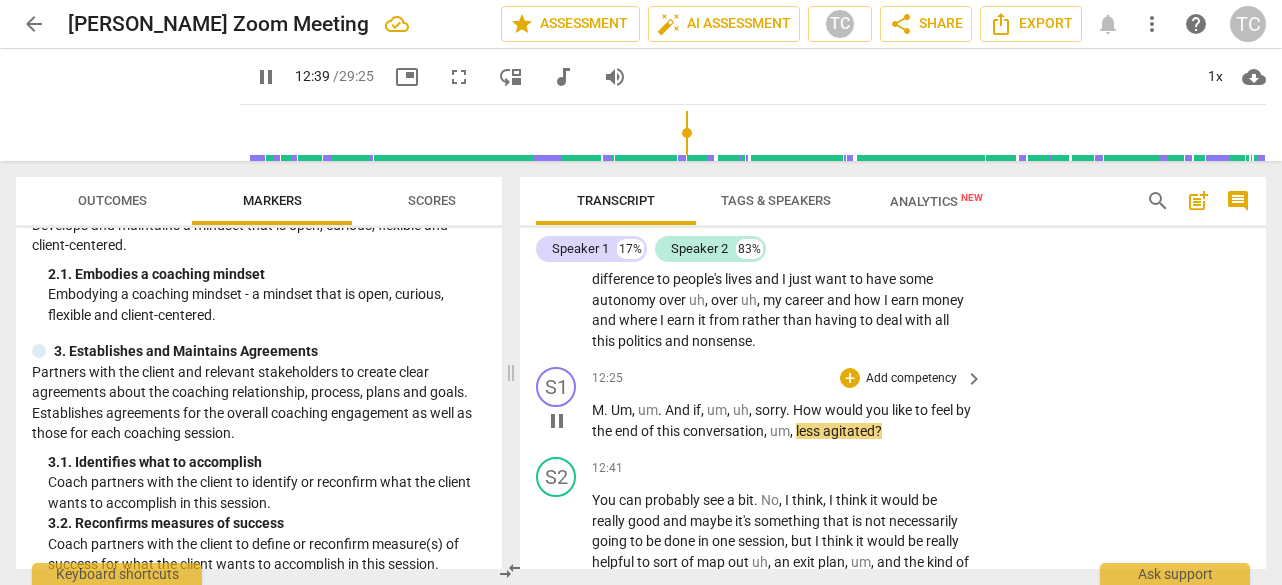 click on "um" at bounding box center (780, 431) 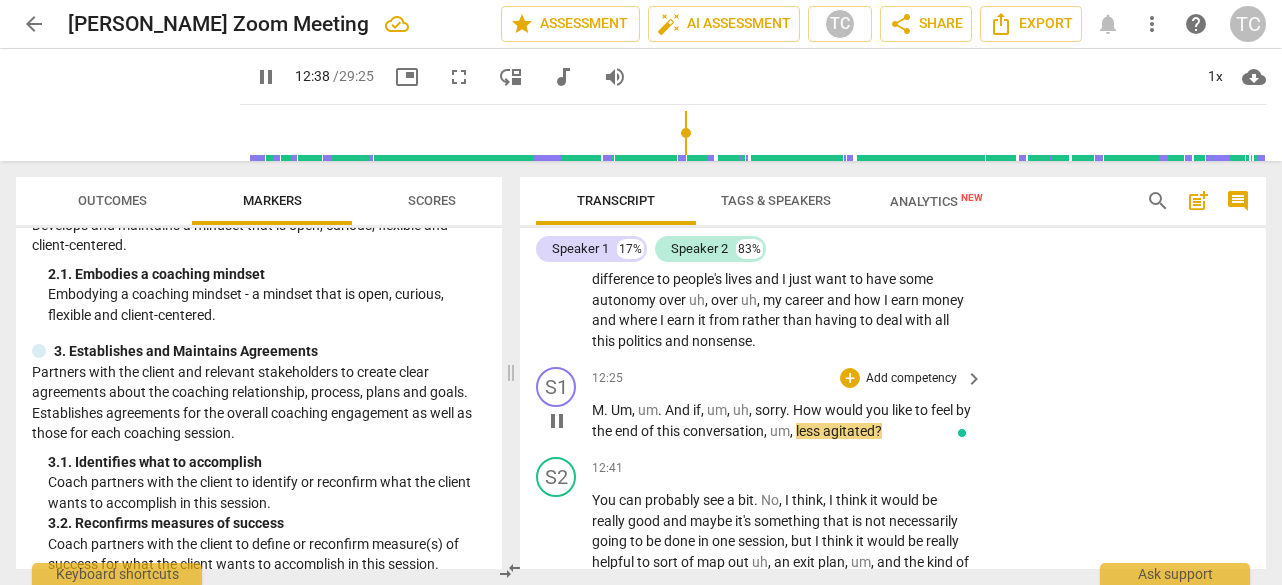 click on "M .   Um ,   um .   And   if ,   um ,   uh ,   sorry .   How   would   you   like   to   feel   by   the   end   of   this   conversation ,   um ,   less   agitated ?" at bounding box center (782, 420) 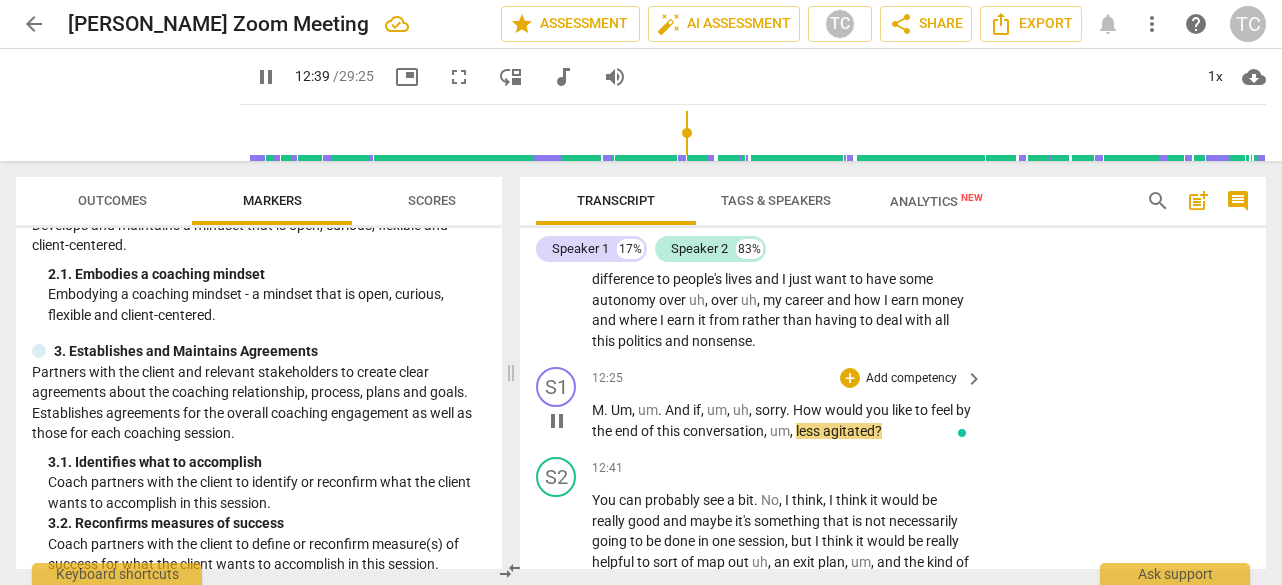 click on "pause" at bounding box center (557, 421) 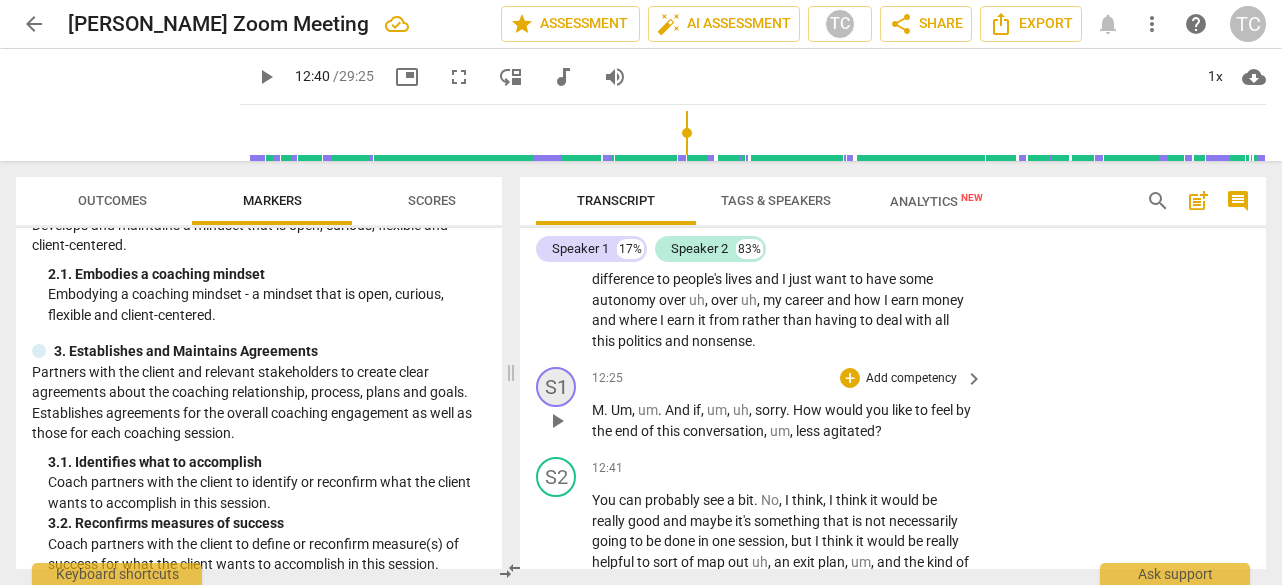 click on "S1" at bounding box center [556, 387] 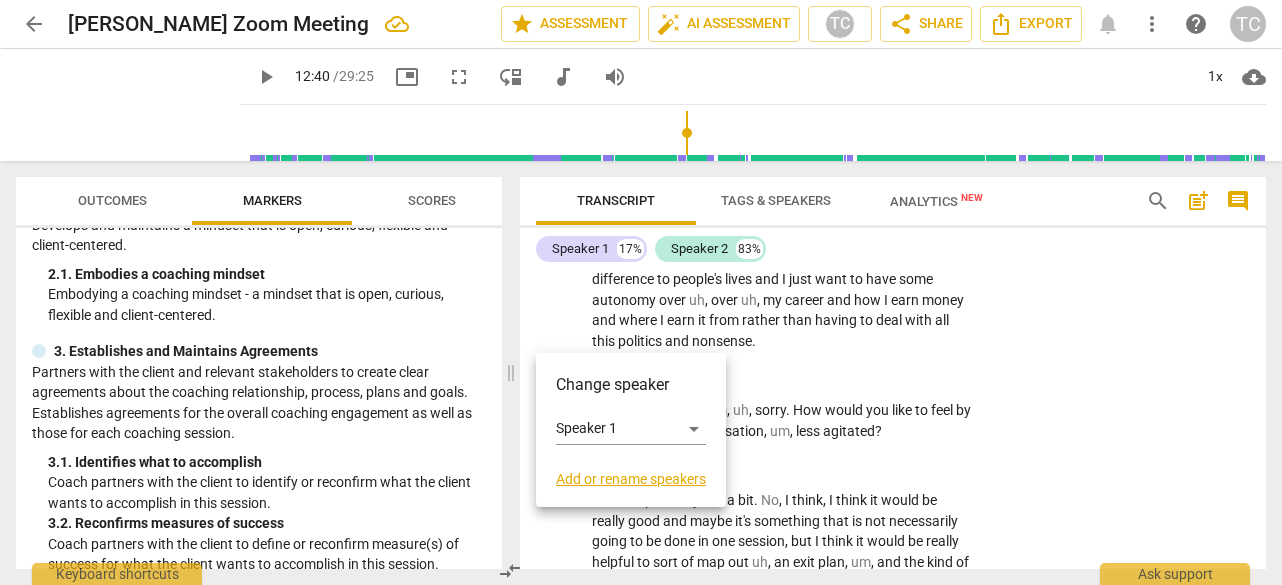 click at bounding box center [641, 292] 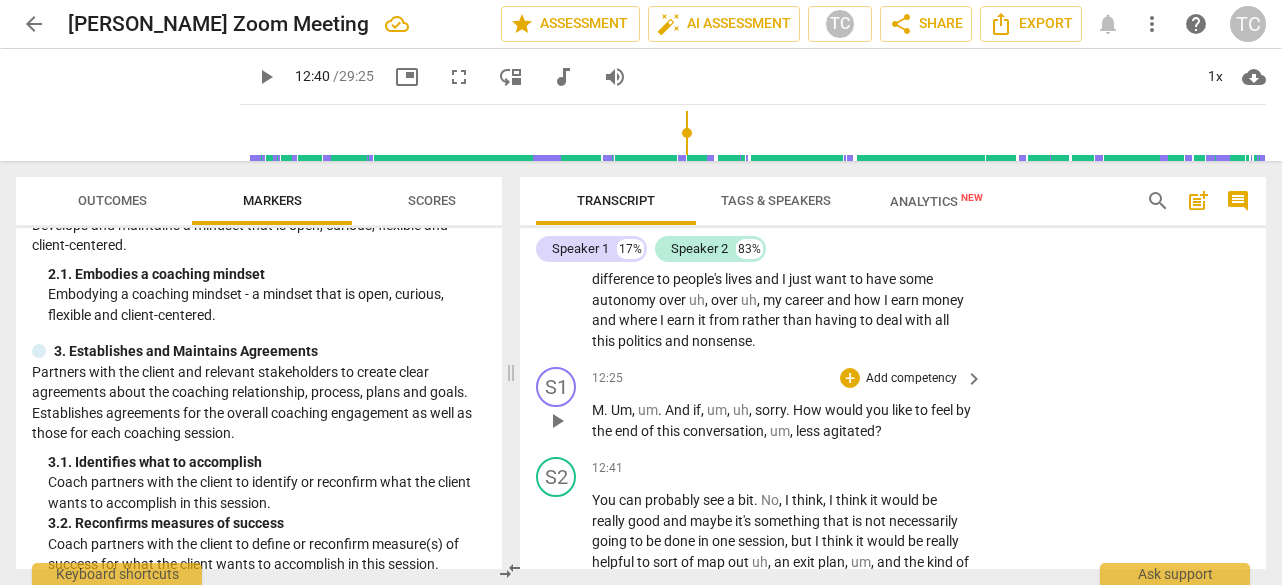 click on "um" at bounding box center [780, 431] 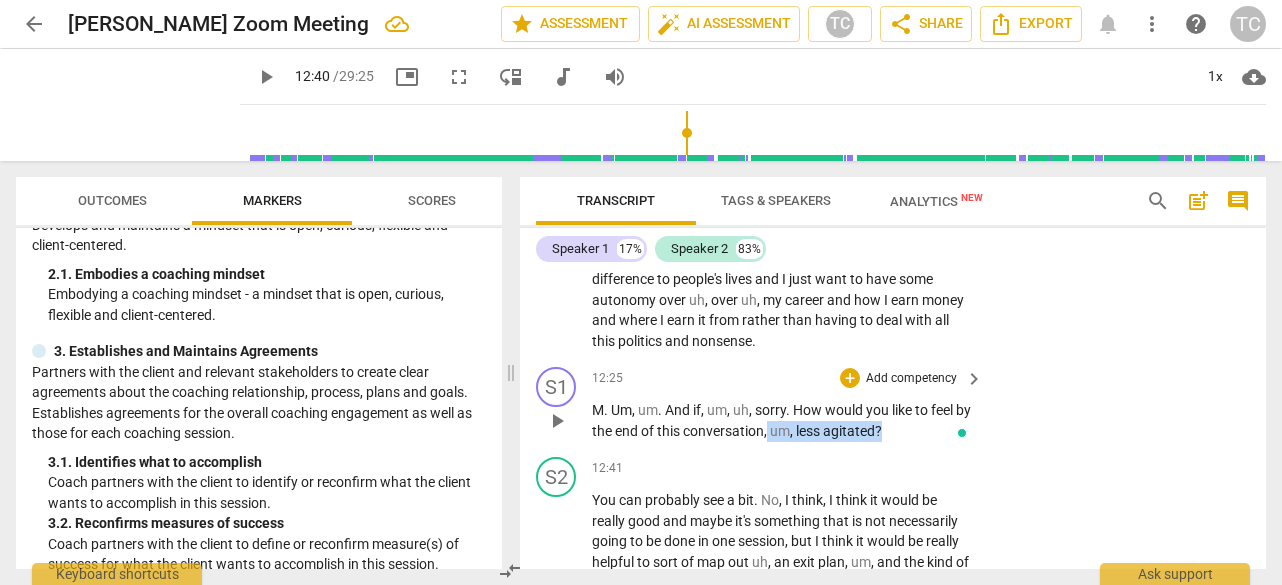 drag, startPoint x: 786, startPoint y: 378, endPoint x: 898, endPoint y: 389, distance: 112.53888 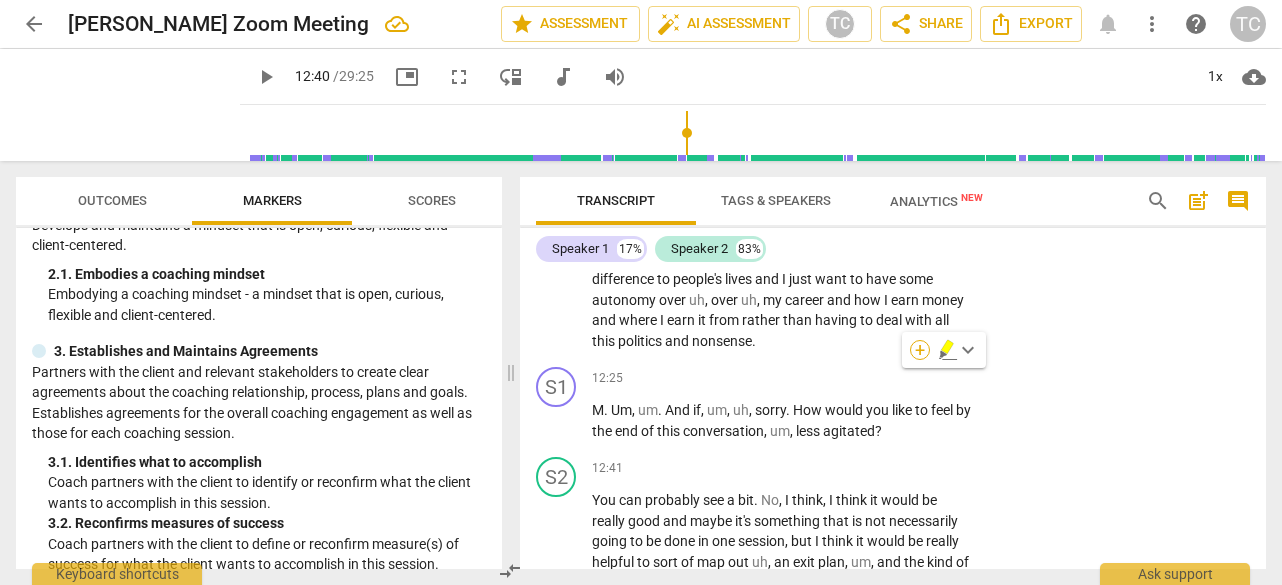 click on "+" at bounding box center [920, 350] 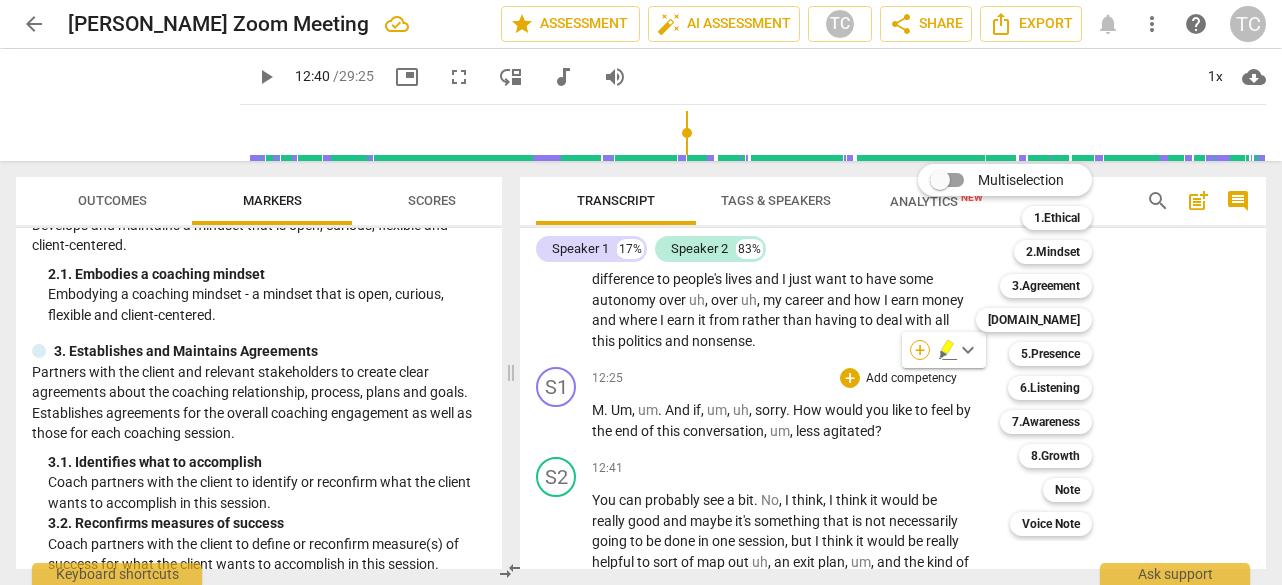 click on "Multiselection m 1.Ethical 1 2.Mindset 2 3.Agreement 3 [DOMAIN_NAME] 4 5.Presence 5 6.Listening 6 7.Awareness 7 8.Growth 8 Note 9 Voice Note 0" at bounding box center [1020, 350] 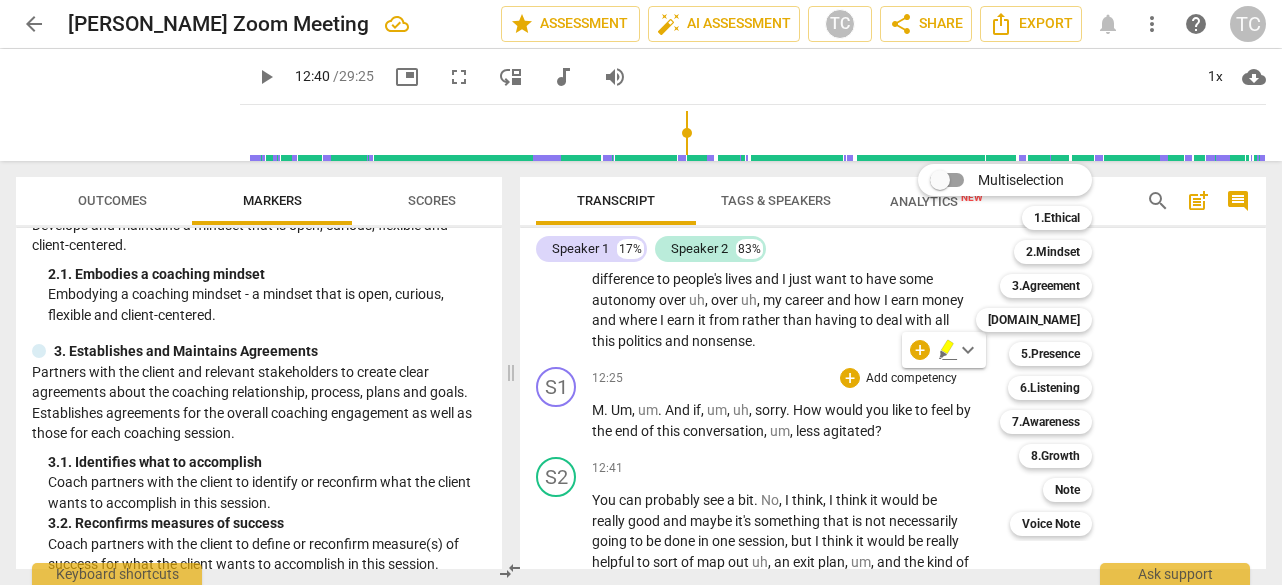 click on "Multiselection m 1.Ethical 1 2.Mindset 2 3.Agreement 3 [DOMAIN_NAME] 4 5.Presence 5 6.Listening 6 7.Awareness 7 8.Growth 8 Note 9 Voice Note 0" at bounding box center (1020, 350) 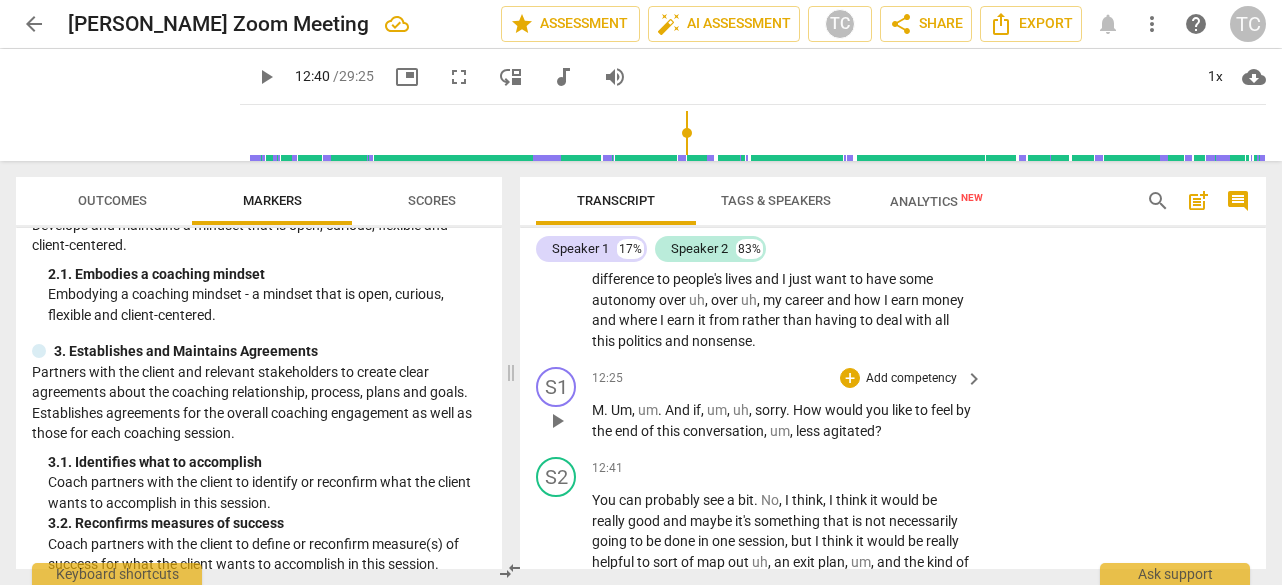 click on "um" at bounding box center (780, 431) 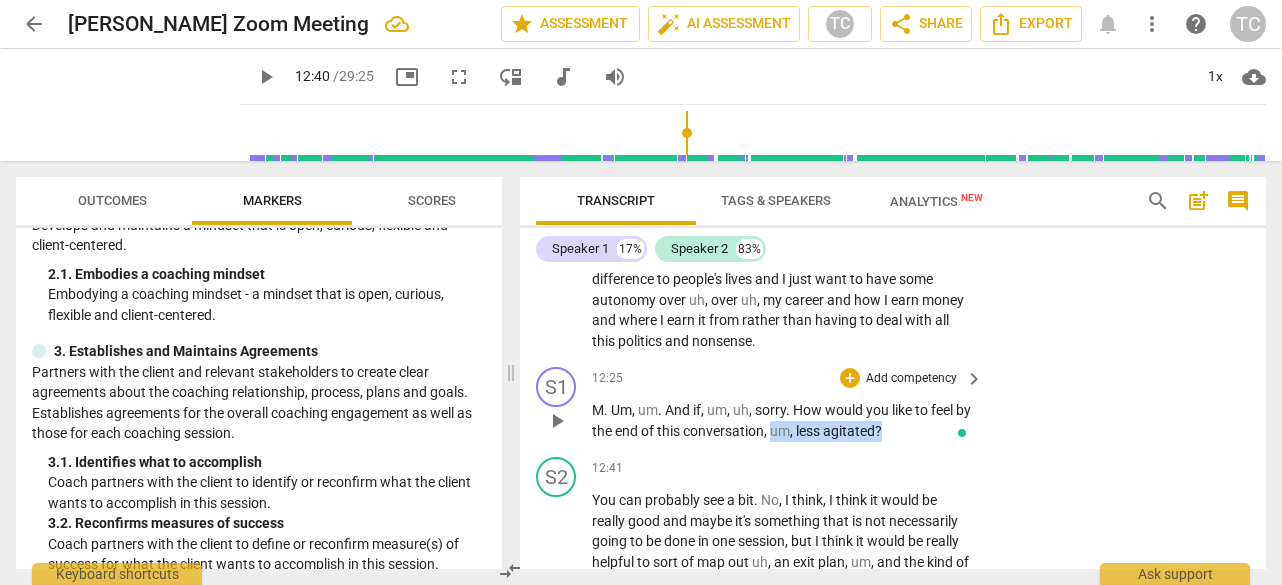 drag, startPoint x: 789, startPoint y: 374, endPoint x: 902, endPoint y: 379, distance: 113.110565 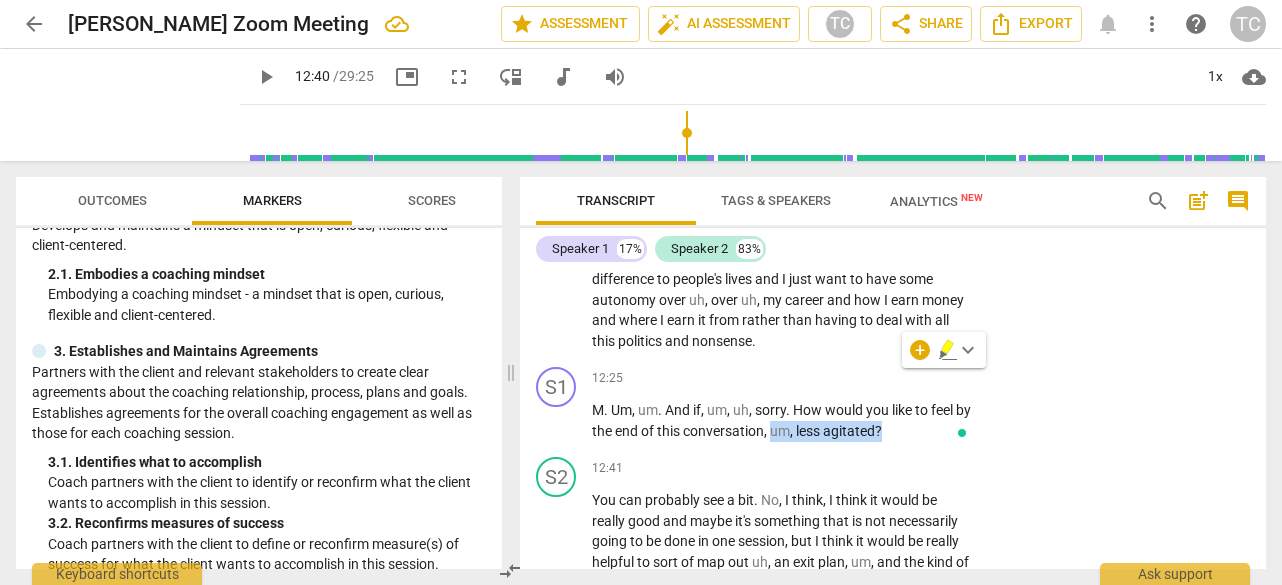 click on "Tags & Speakers" at bounding box center (776, 200) 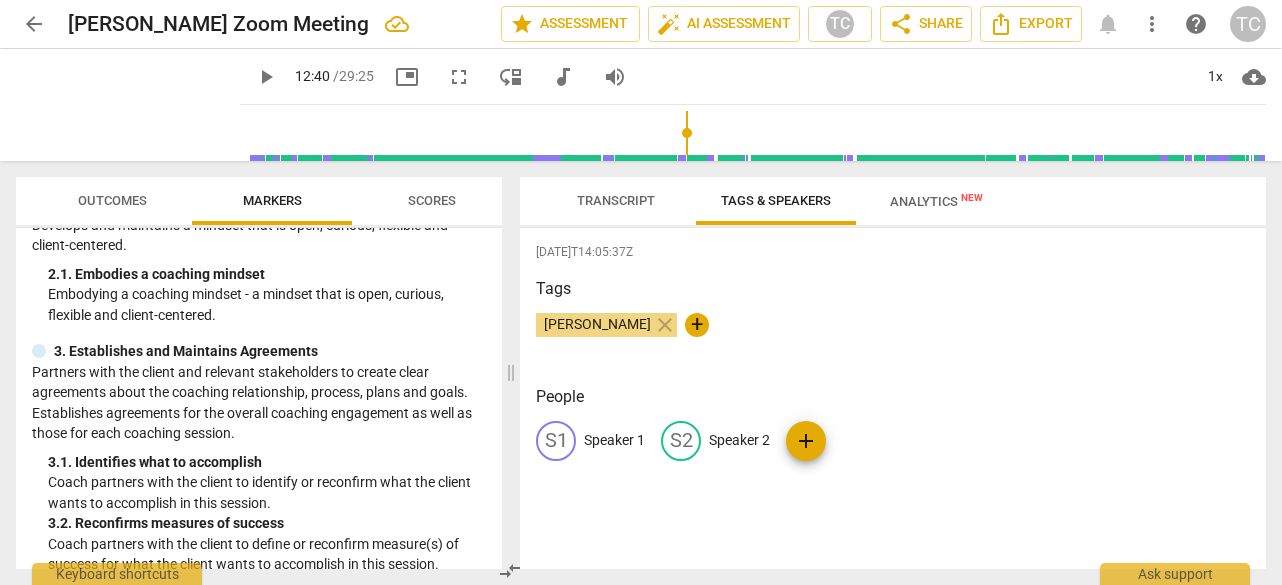 click on "S1" at bounding box center (556, 441) 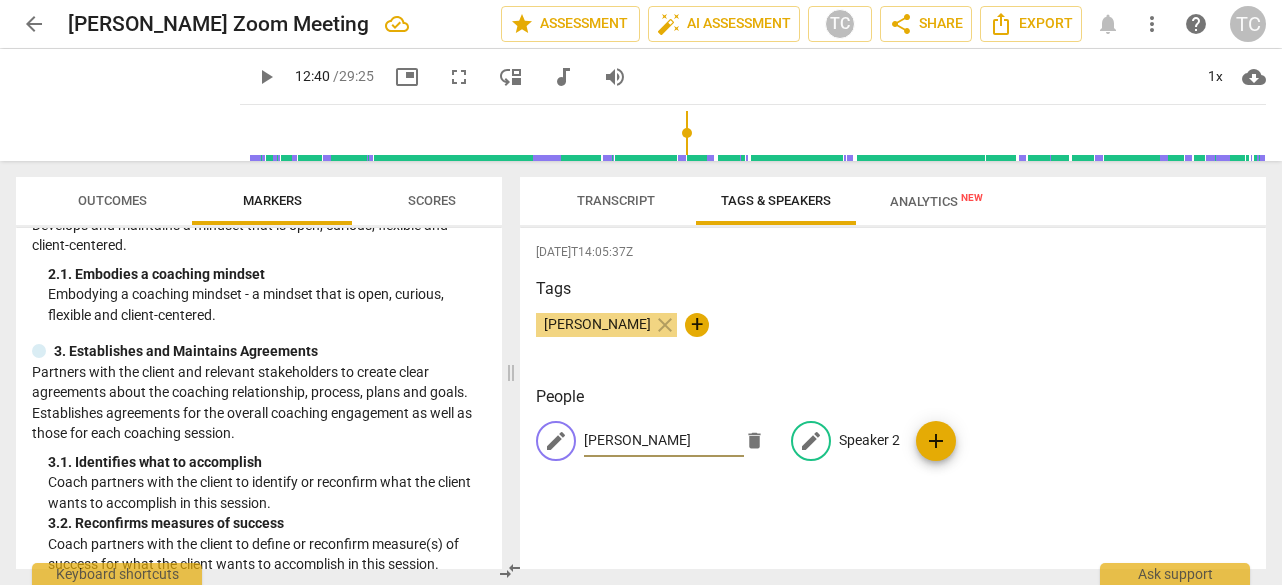 type on "[PERSON_NAME]" 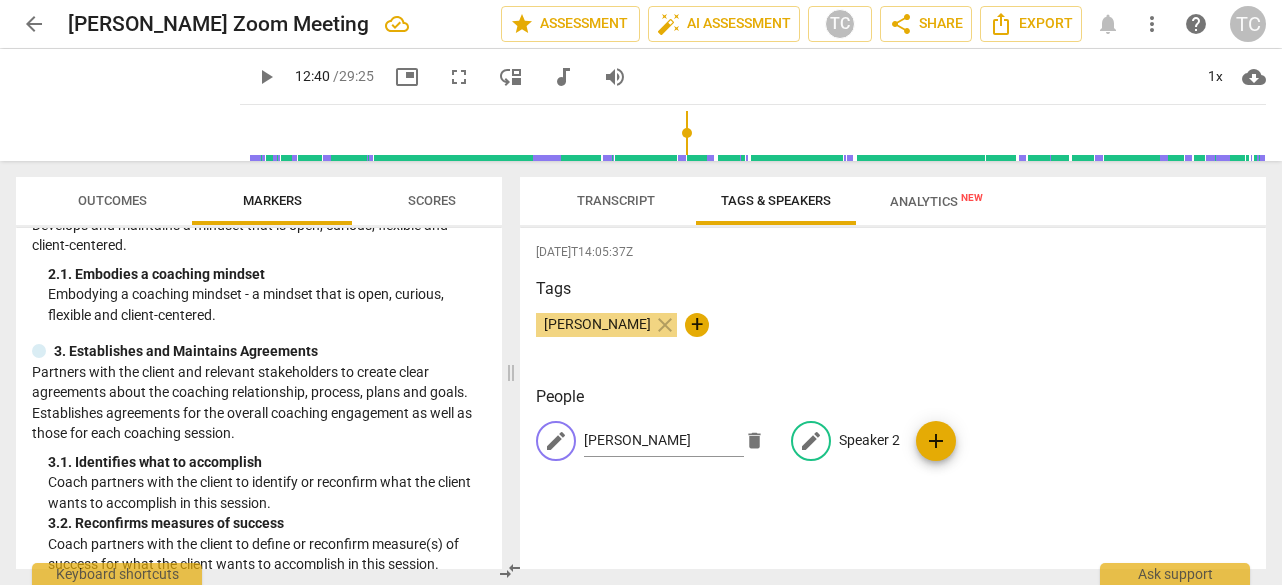 click on "Speaker 2" at bounding box center (869, 440) 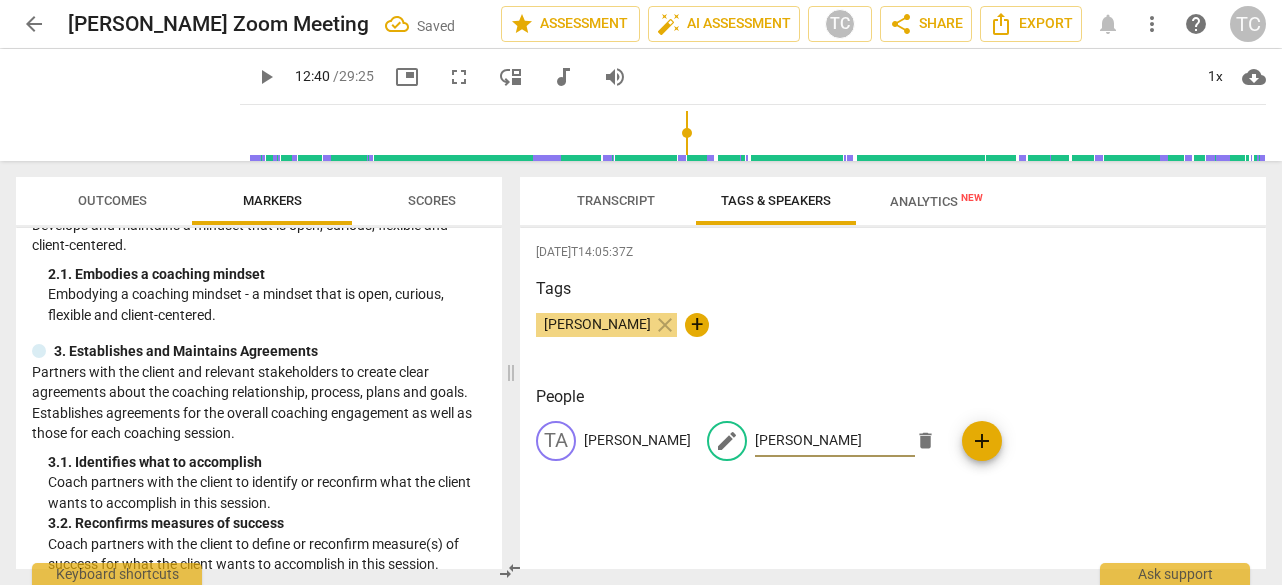 type on "[PERSON_NAME]" 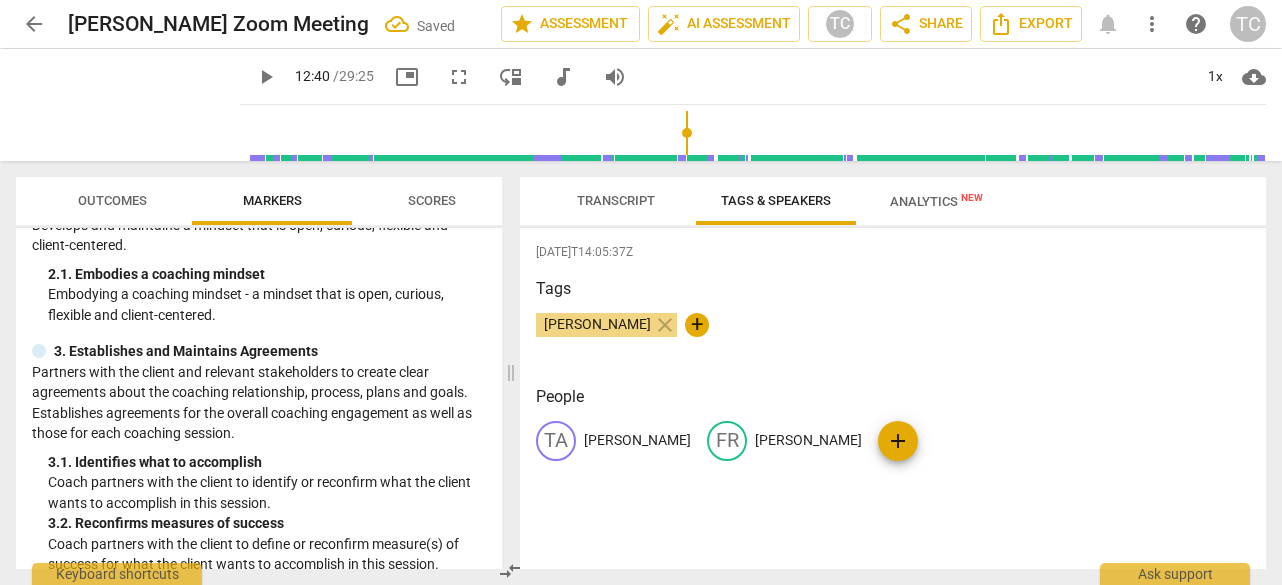 click on "Transcript" at bounding box center (616, 200) 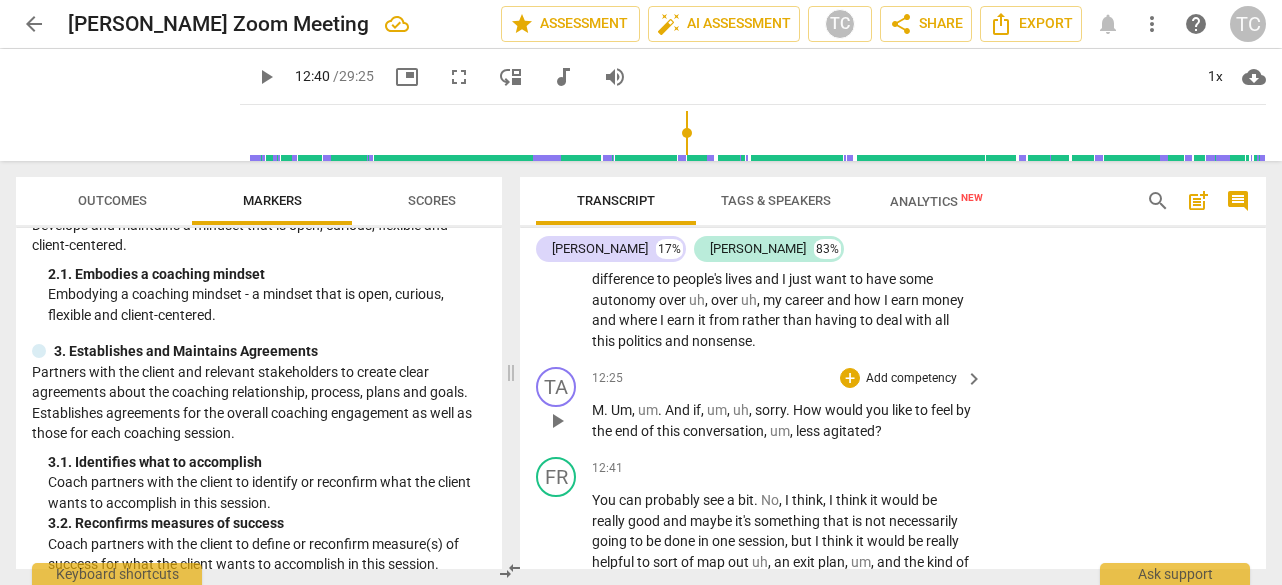 click on "," at bounding box center [767, 431] 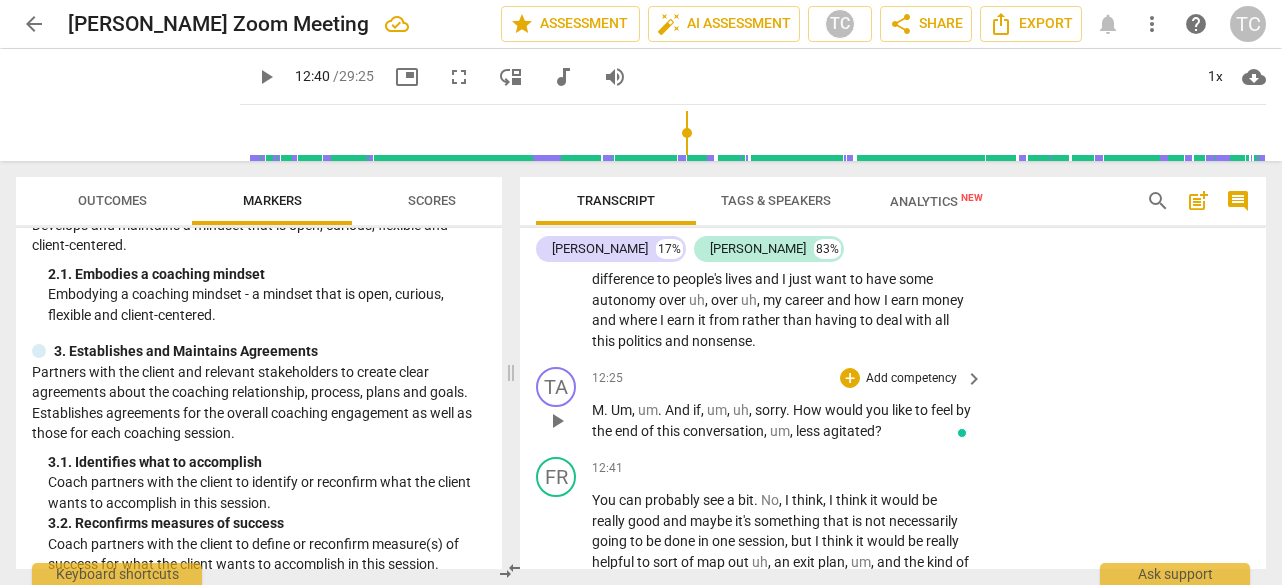 type 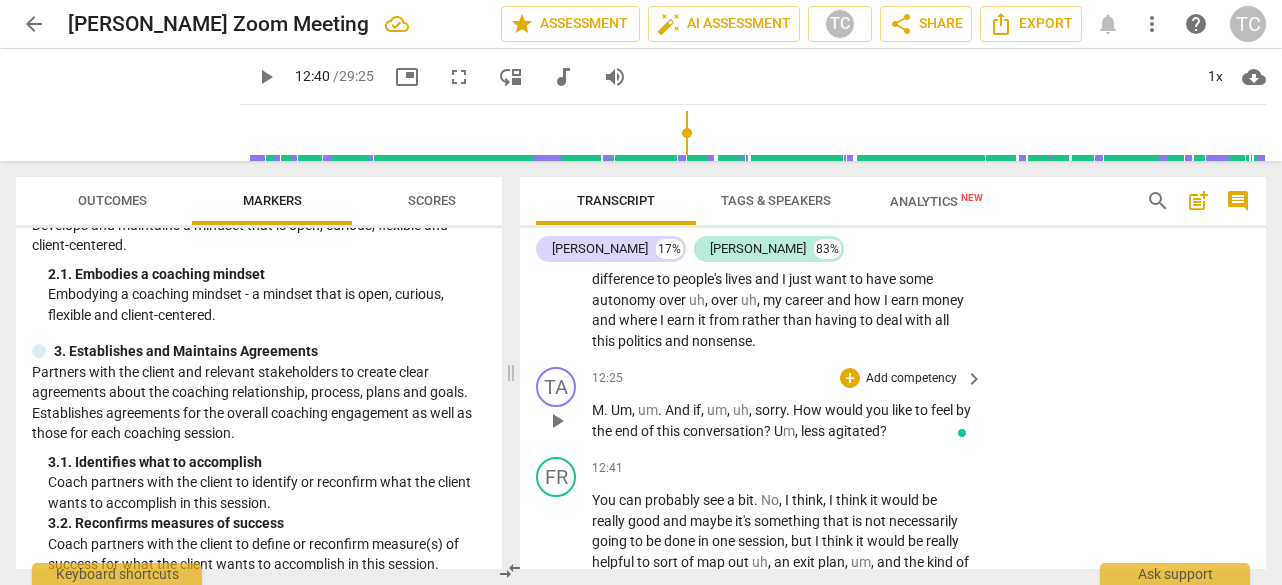 click on "conversation? U" at bounding box center [733, 431] 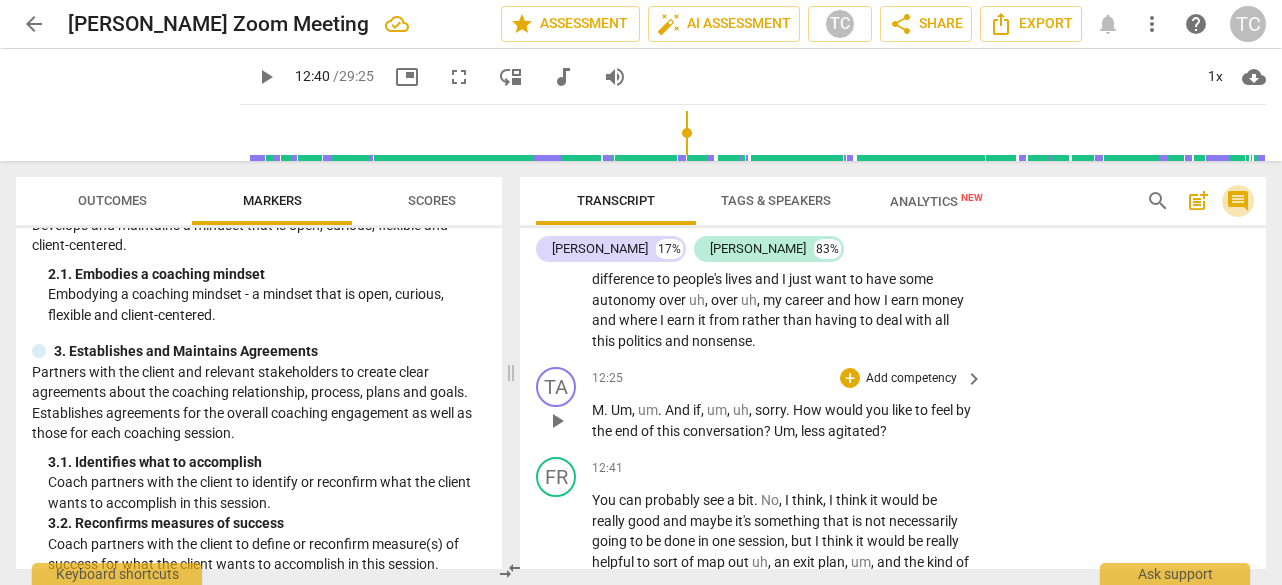 click on "comment" at bounding box center (1238, 201) 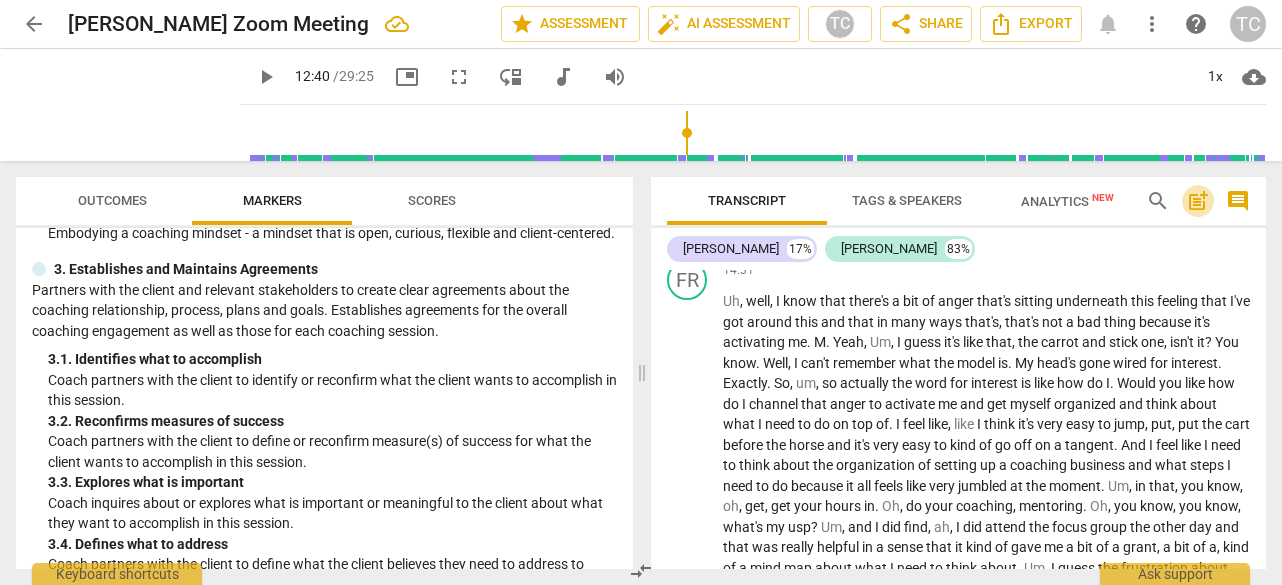 click on "post_add" at bounding box center (1198, 201) 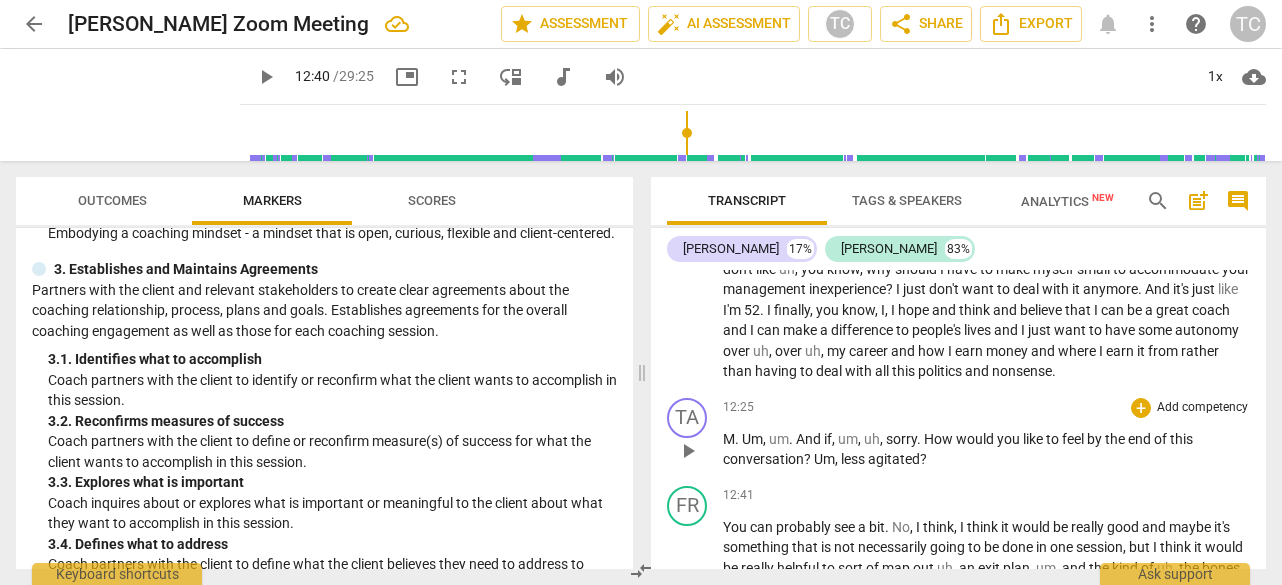 scroll, scrollTop: 3853, scrollLeft: 0, axis: vertical 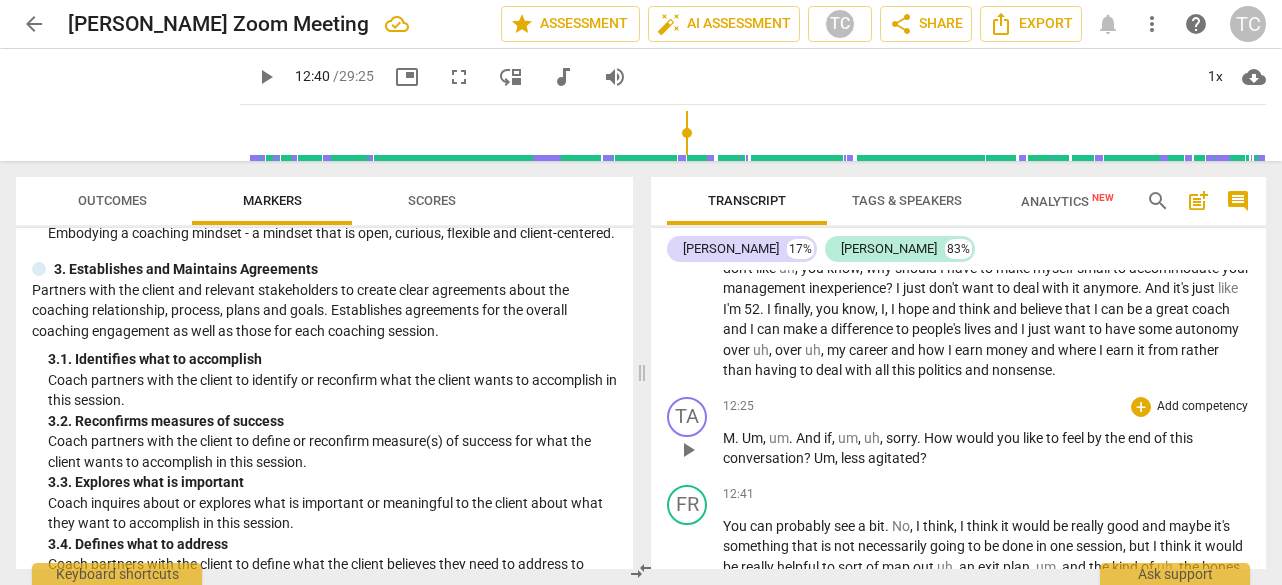 click on "Um" at bounding box center [824, 458] 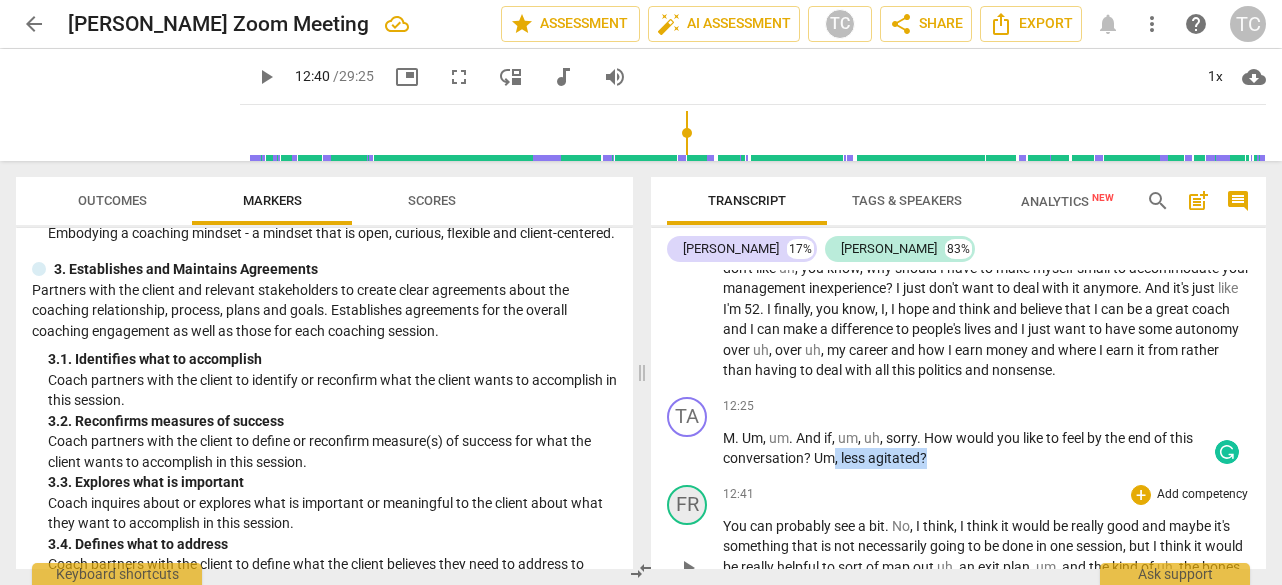drag, startPoint x: 833, startPoint y: 447, endPoint x: 691, endPoint y: 501, distance: 151.92104 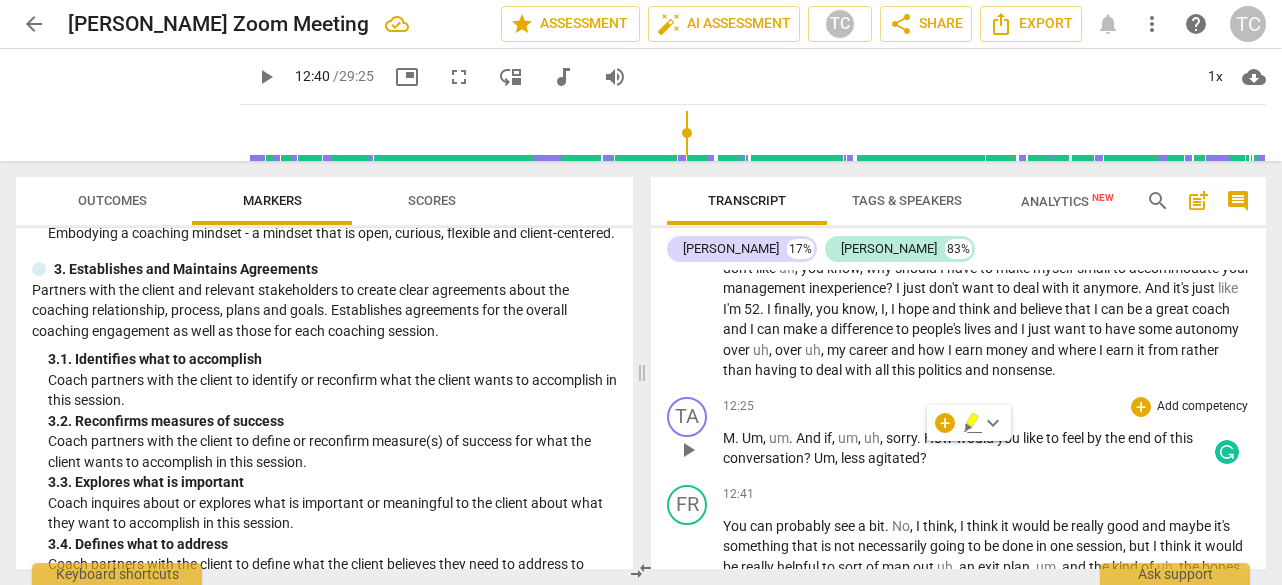 click on "Um" at bounding box center (824, 458) 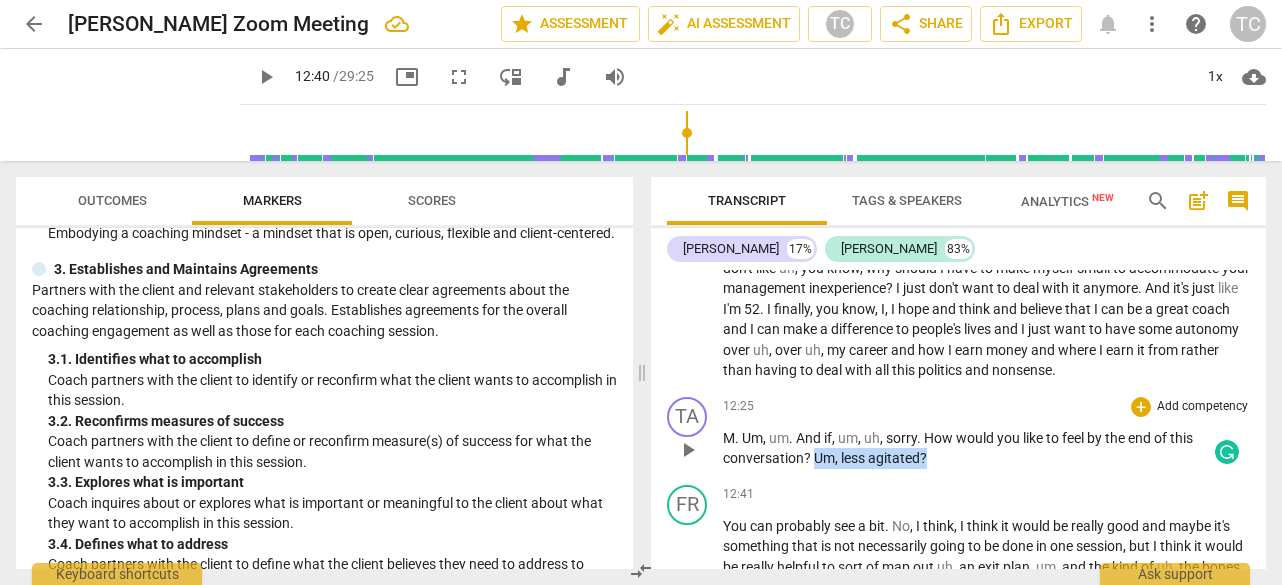 drag, startPoint x: 815, startPoint y: 451, endPoint x: 934, endPoint y: 450, distance: 119.0042 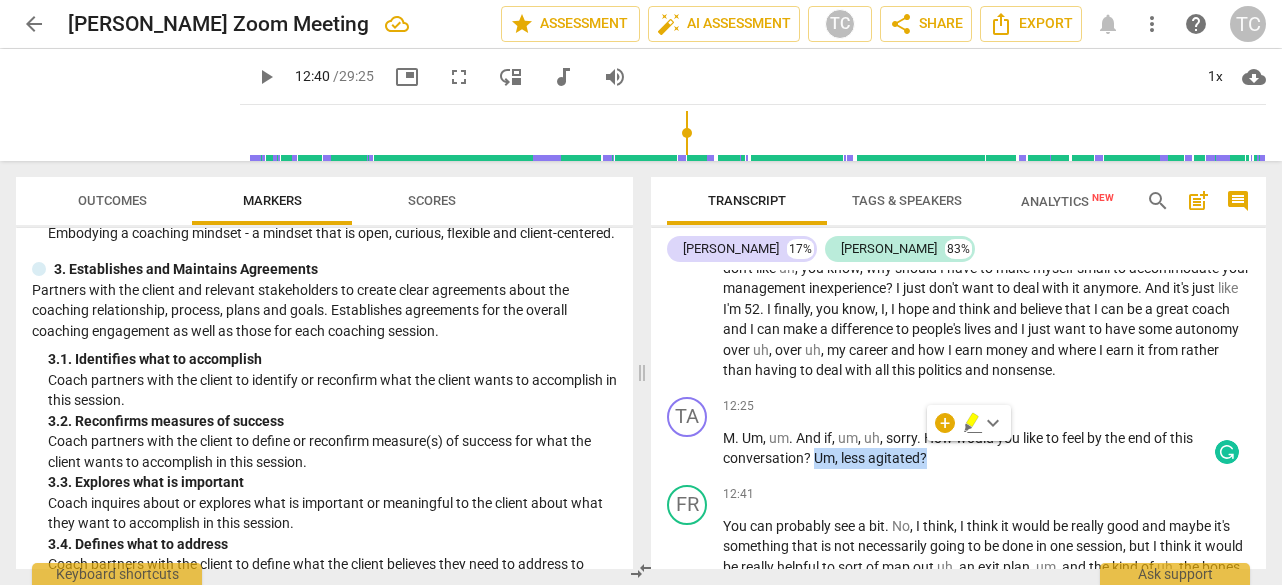 click on "Tags & Speakers" at bounding box center [907, 200] 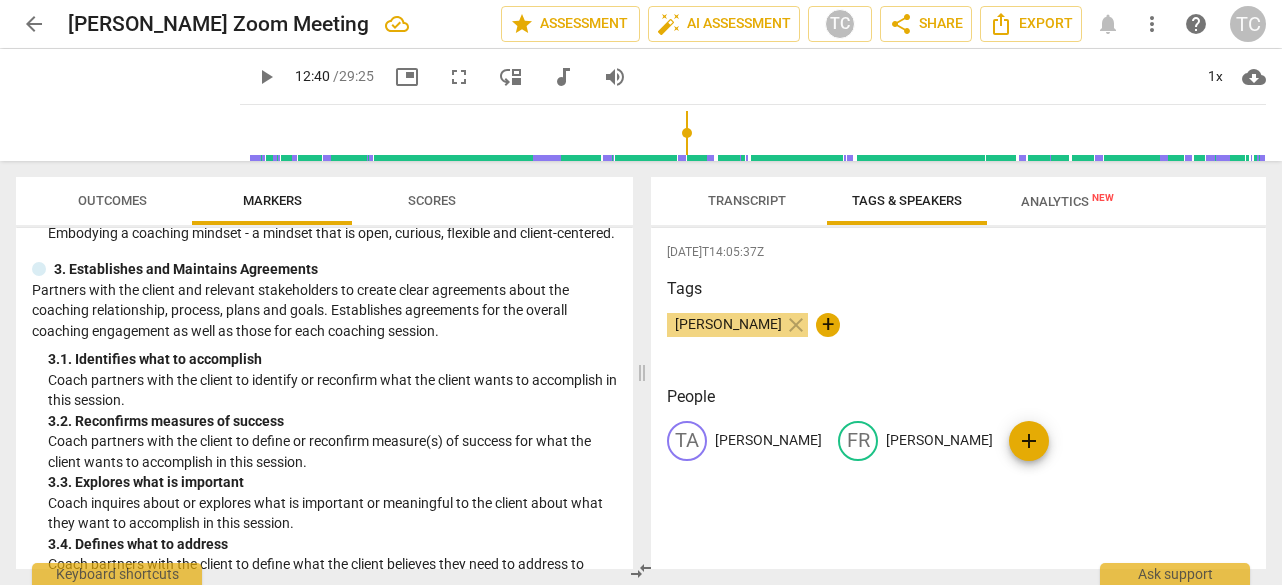 scroll, scrollTop: 0, scrollLeft: 0, axis: both 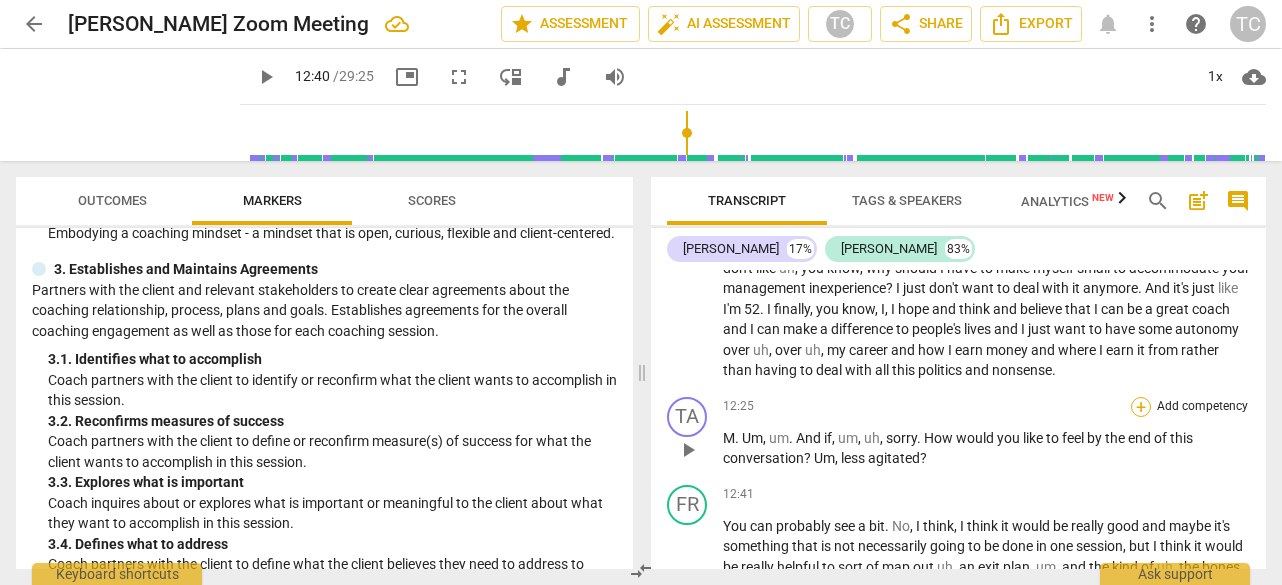 click on "+" at bounding box center (1141, 407) 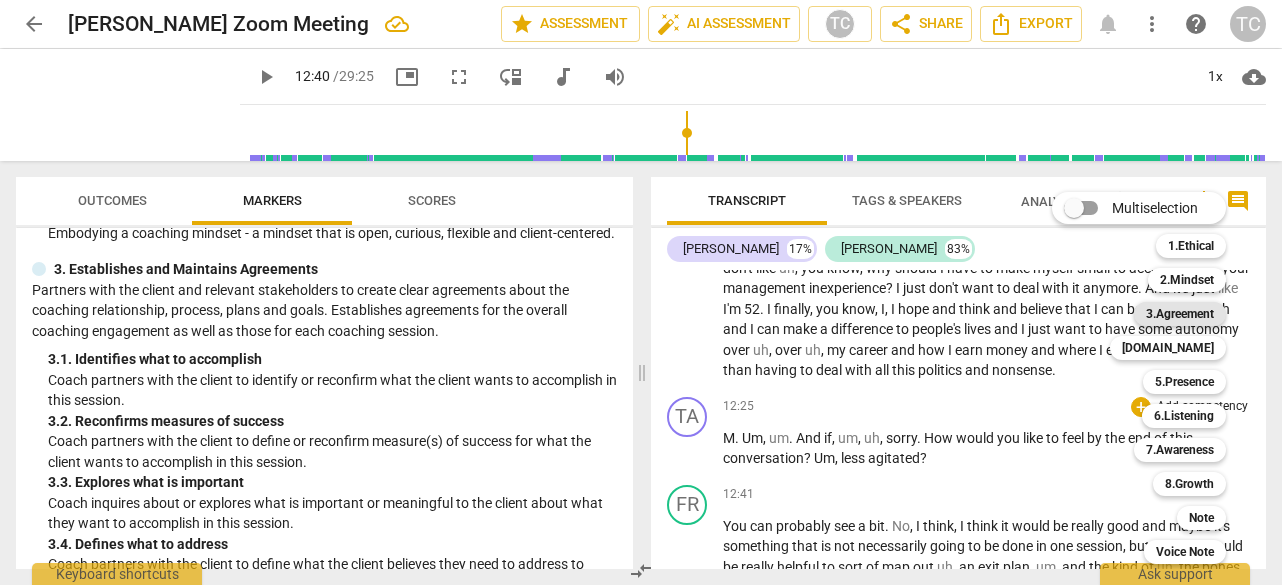 click on "3.Agreement" at bounding box center (1180, 314) 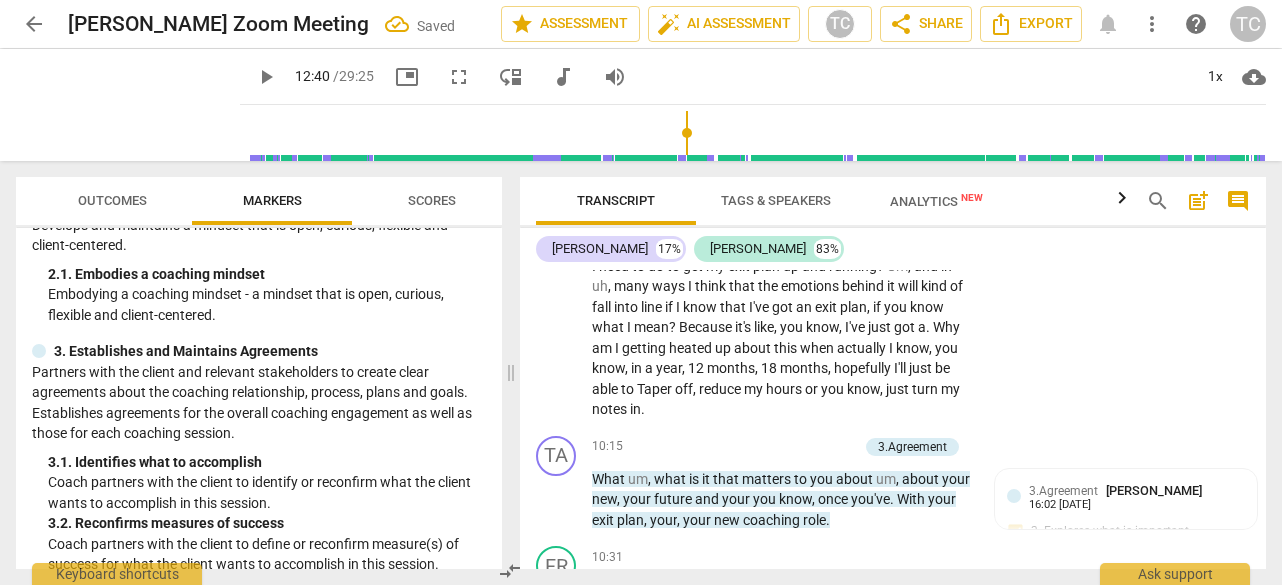 scroll, scrollTop: 4834, scrollLeft: 0, axis: vertical 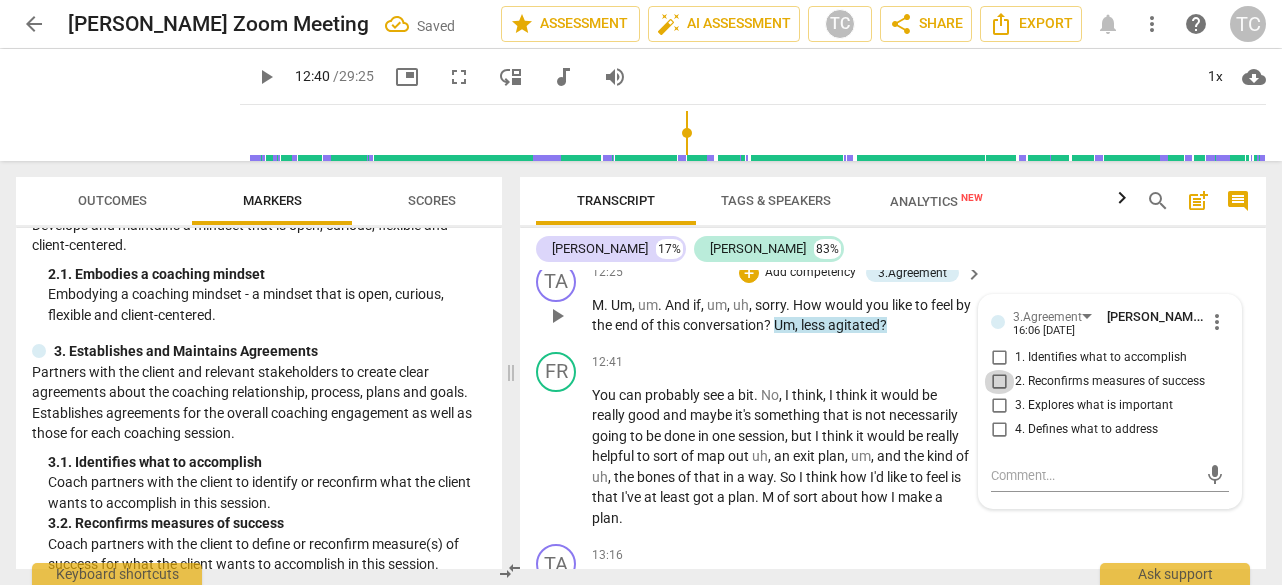 click on "2. Reconfirms measures of success" at bounding box center (999, 382) 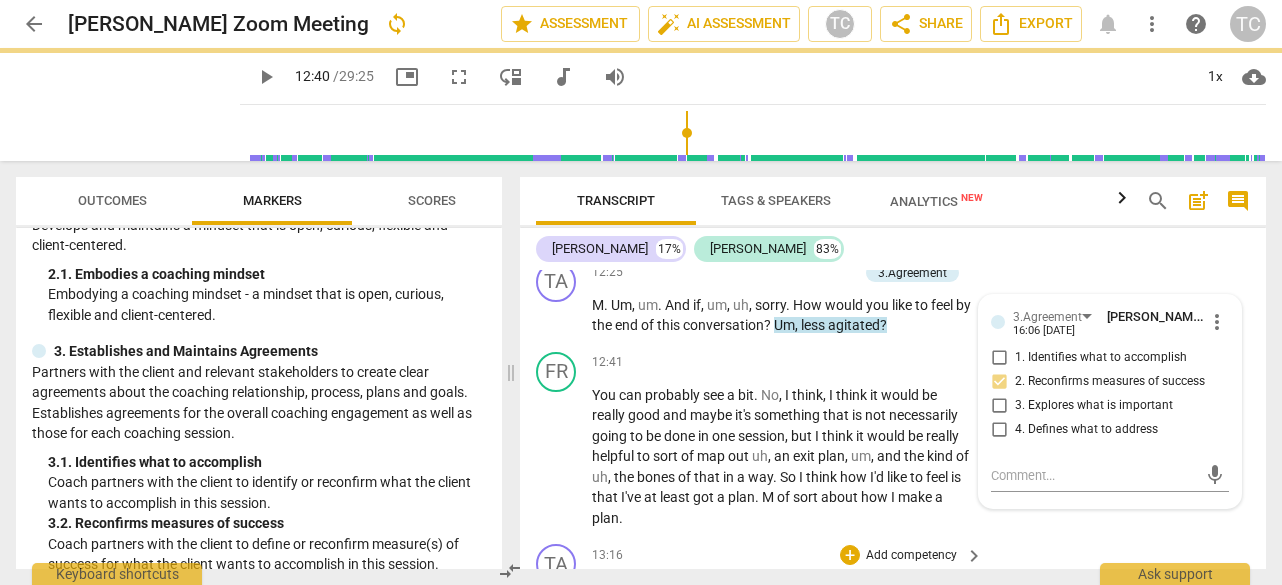 click on "TA play_arrow pause 13:16 + Add competency keyboard_arrow_right Right .   Mhm .   And   um ,   I'm   wondering   if   um ,   there   are   any   models   you'd   like   to   look   at   first ." at bounding box center (893, 581) 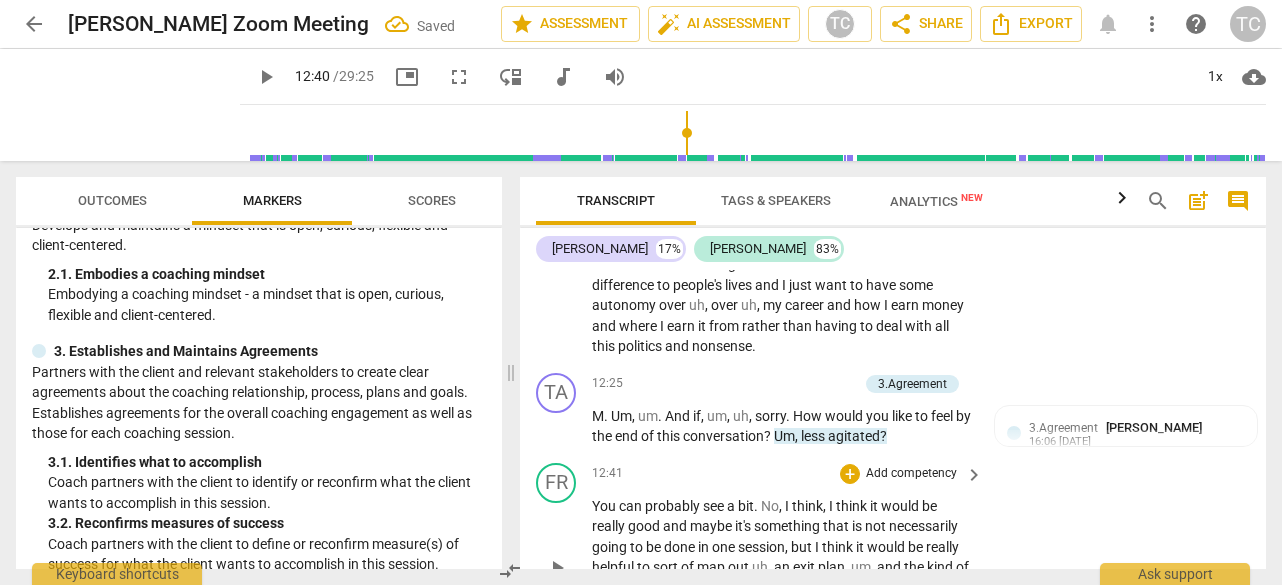 scroll, scrollTop: 4710, scrollLeft: 0, axis: vertical 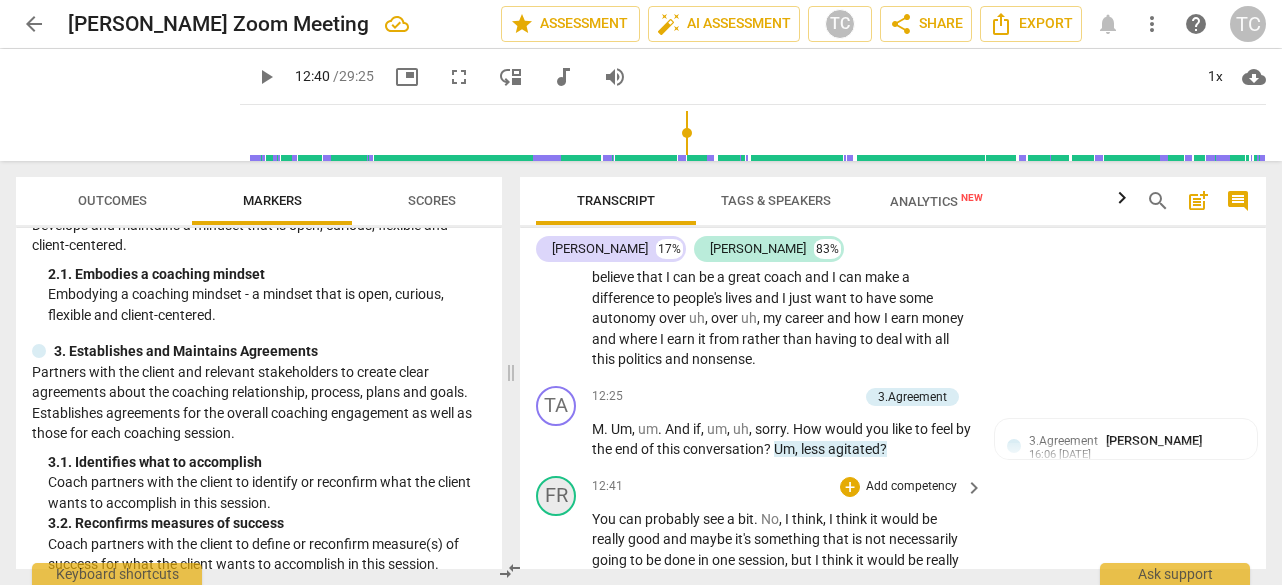 click on "FR" at bounding box center (556, 496) 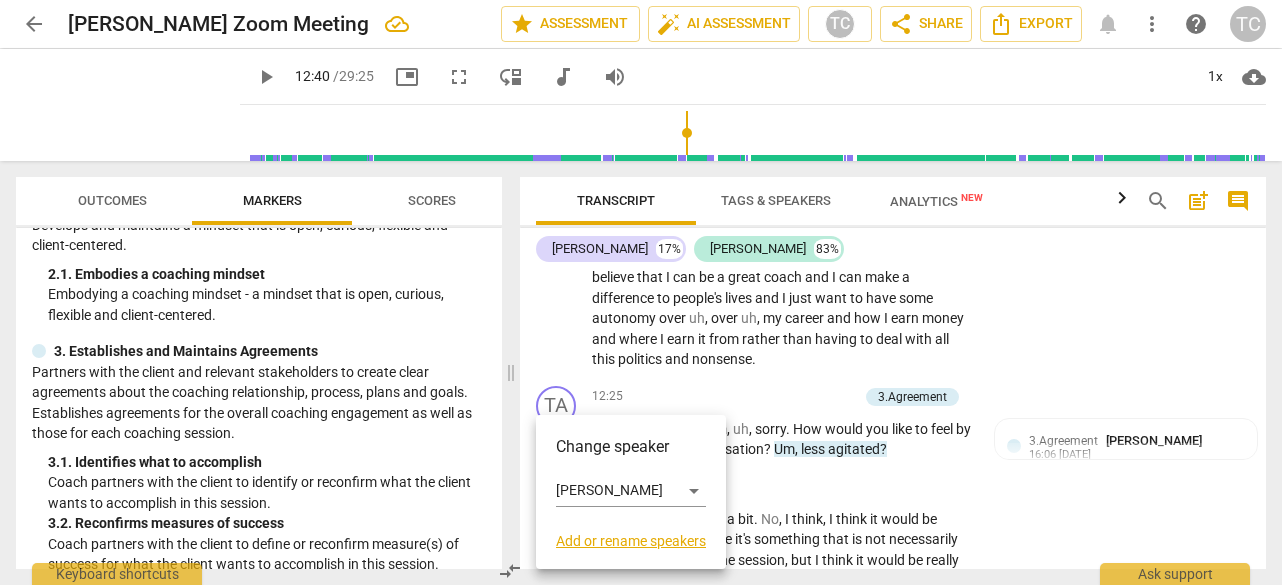 click at bounding box center (641, 292) 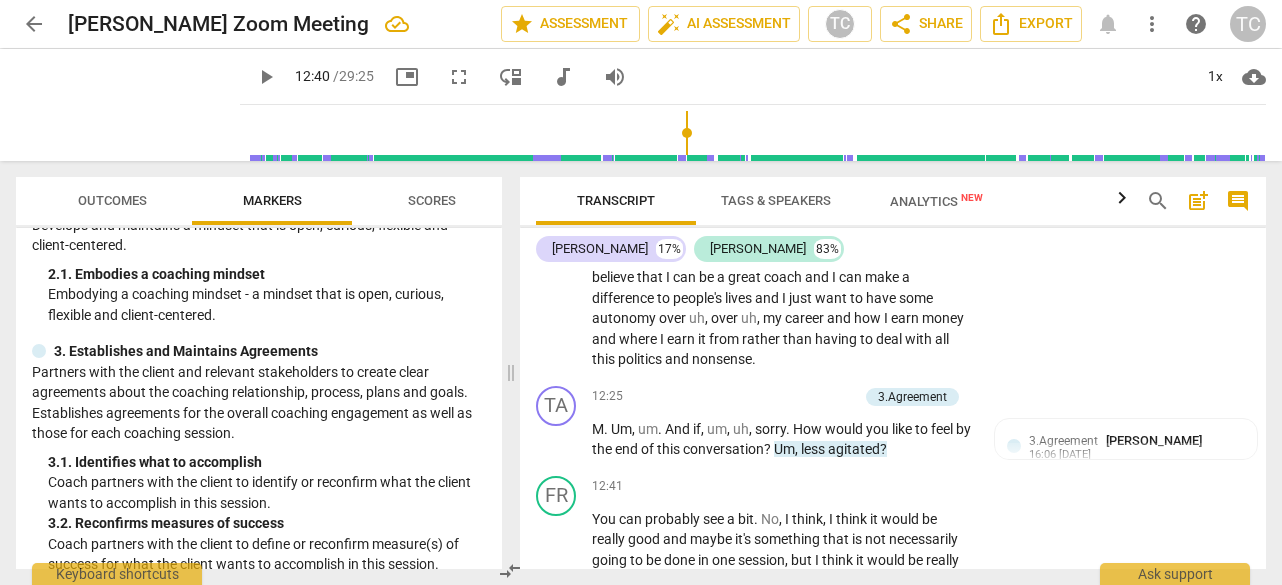 click on "Um" at bounding box center [784, 449] 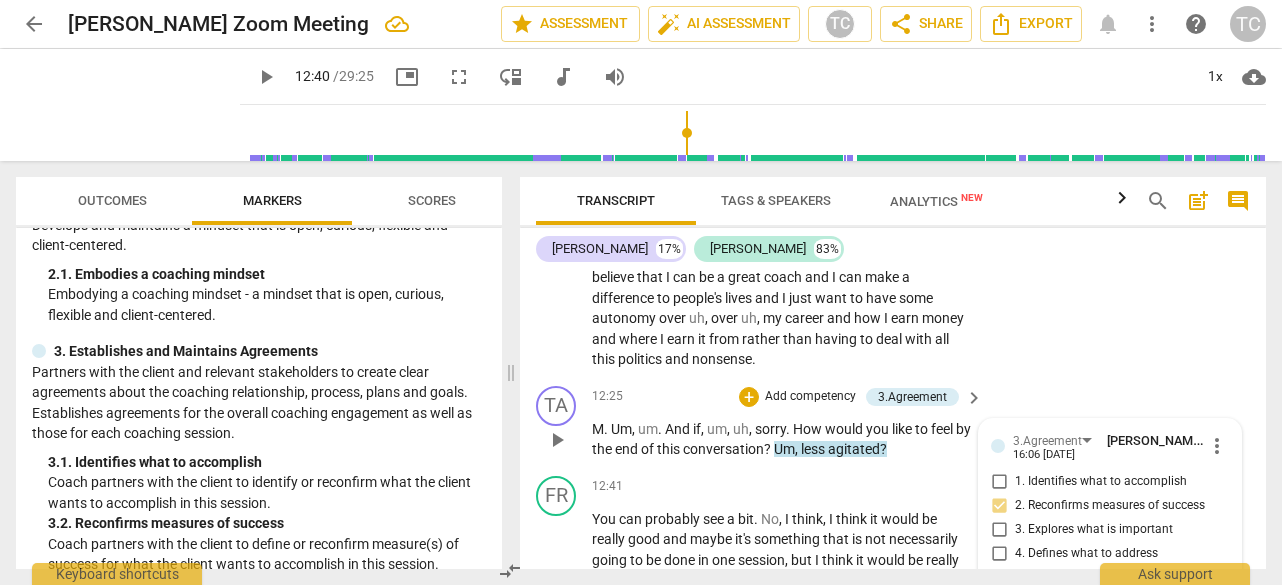 type 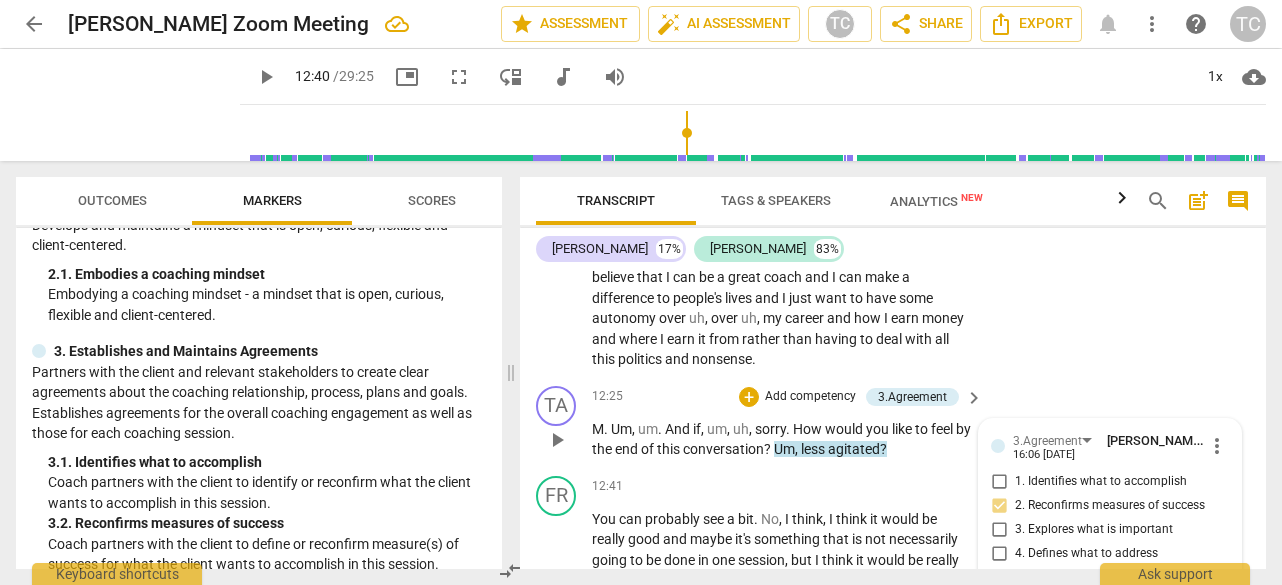 type 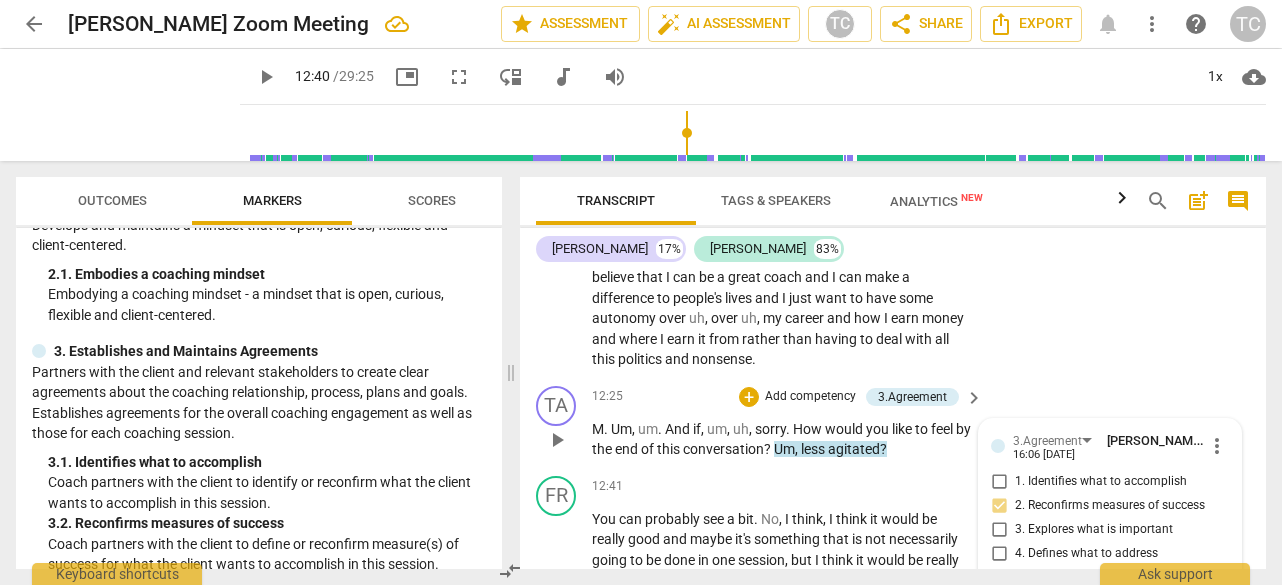 scroll, scrollTop: 4711, scrollLeft: 0, axis: vertical 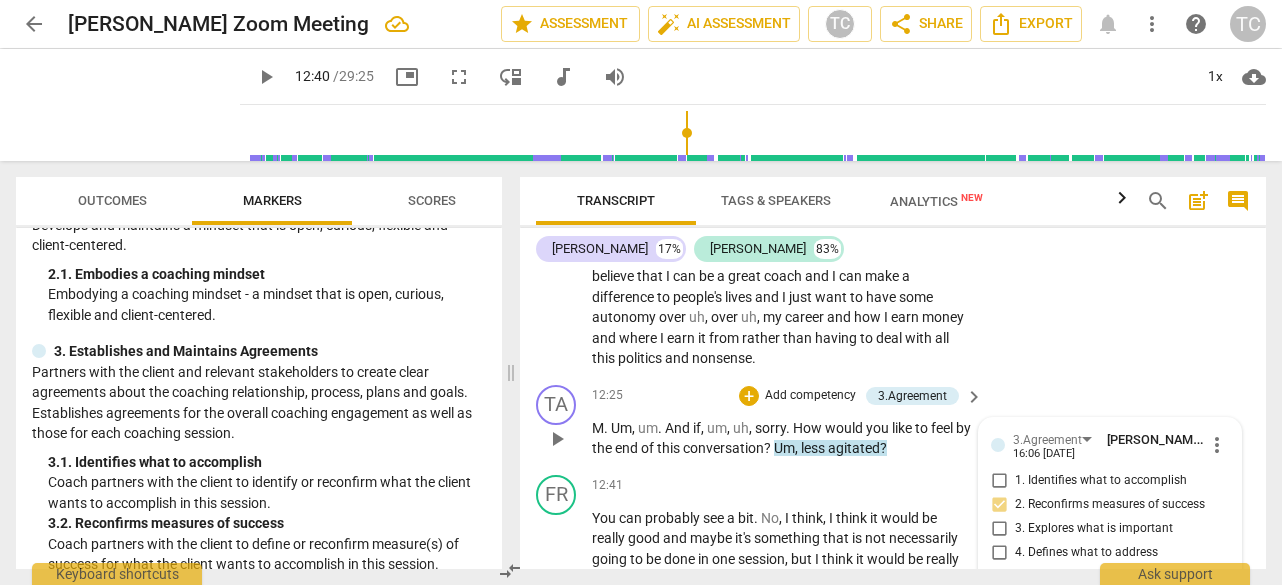 type 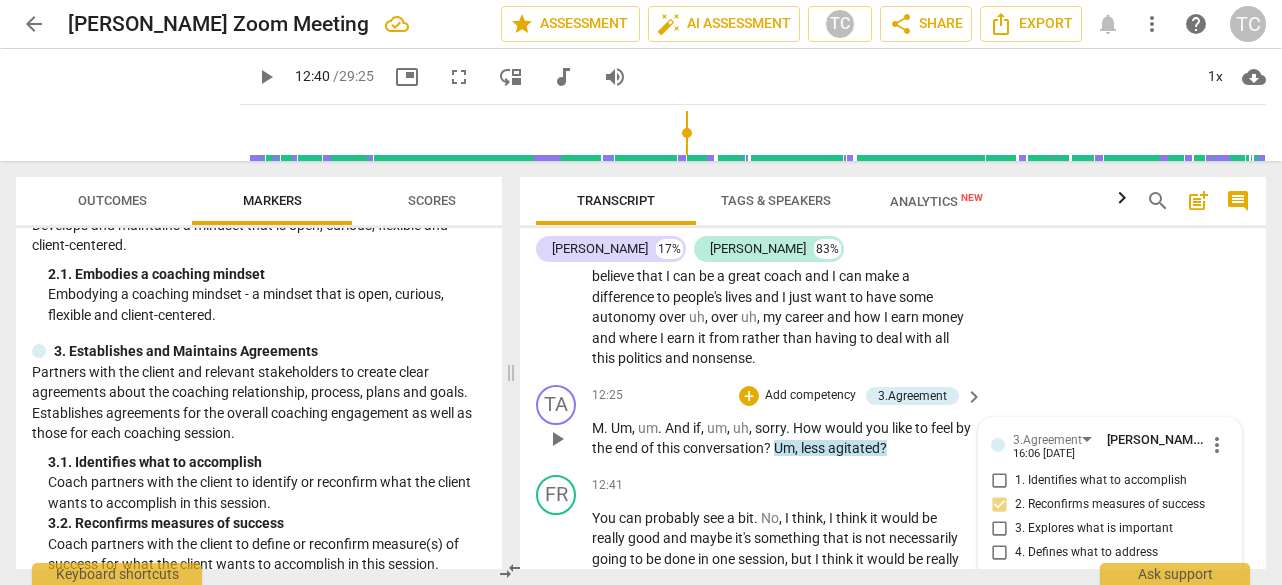 scroll, scrollTop: 4730, scrollLeft: 0, axis: vertical 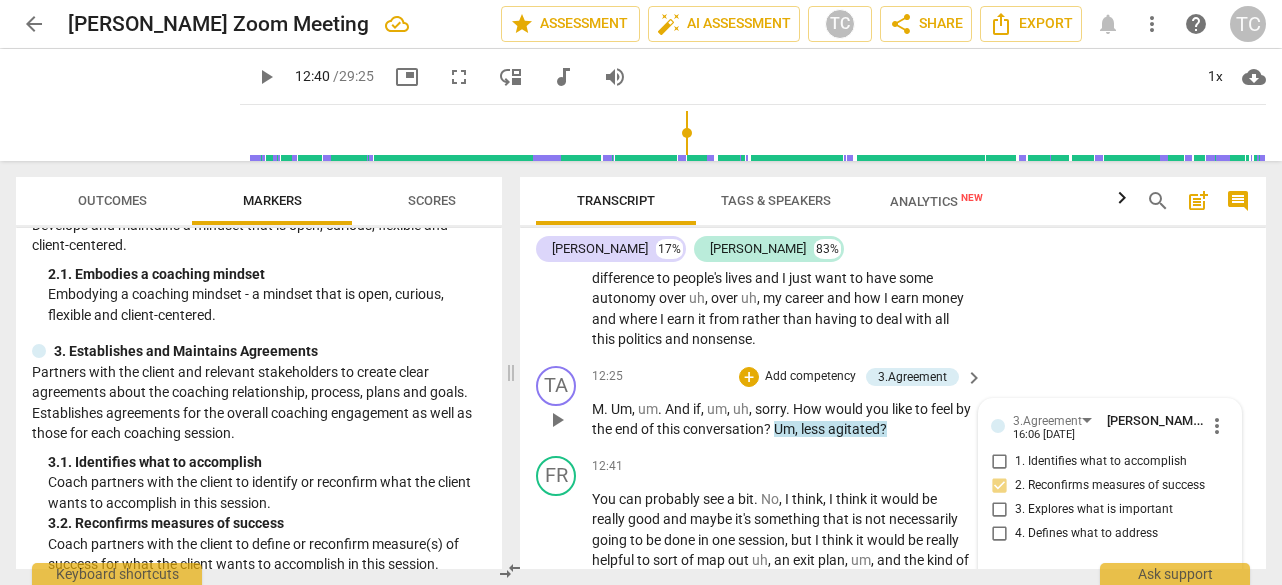 type 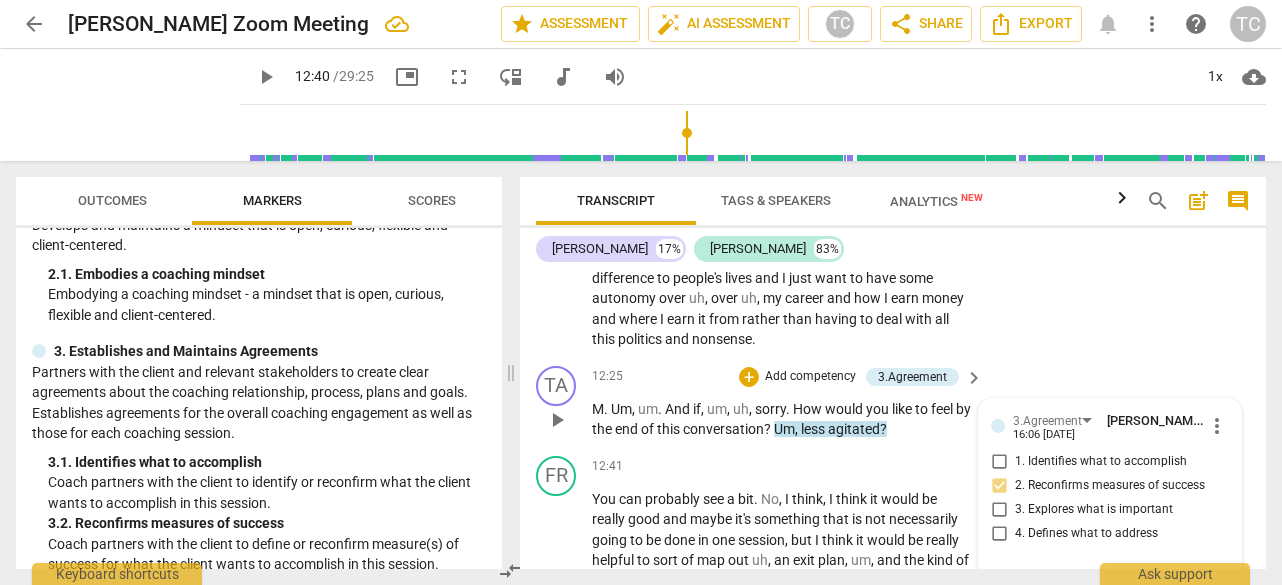 click on "Um" at bounding box center (784, 429) 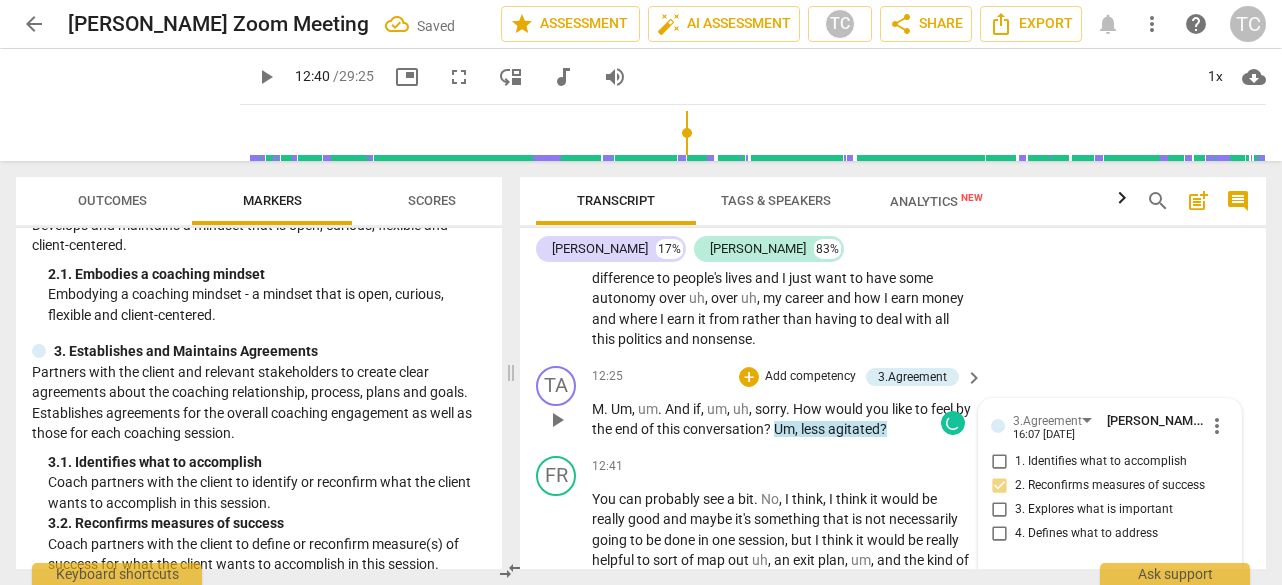 click on "Um" at bounding box center [784, 429] 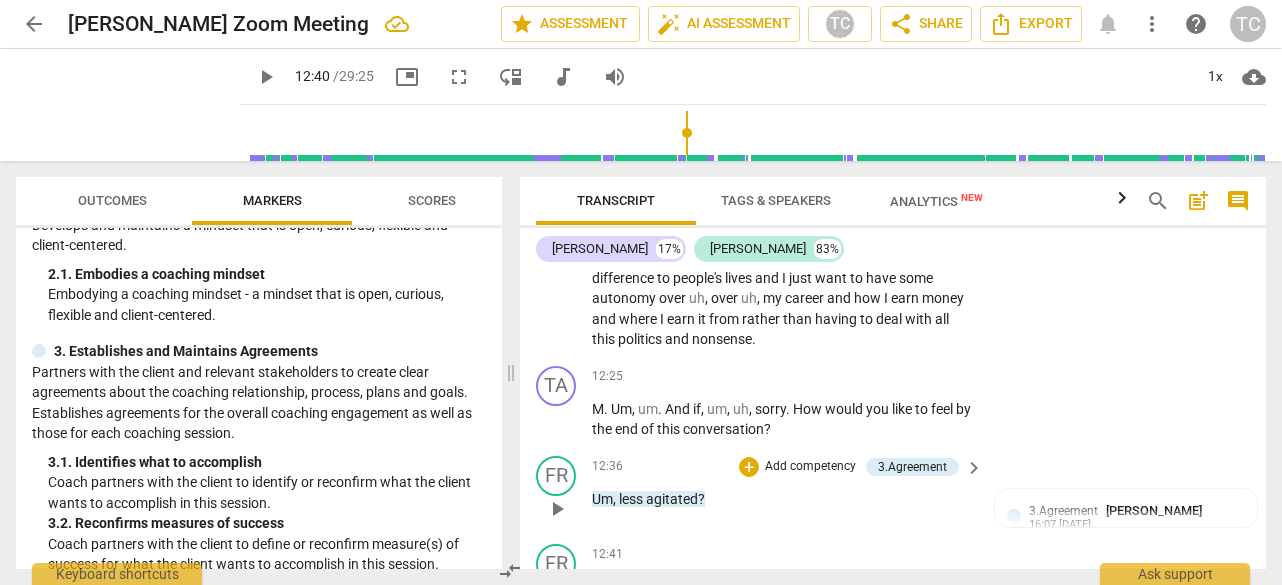 click on "play_arrow" at bounding box center (557, 509) 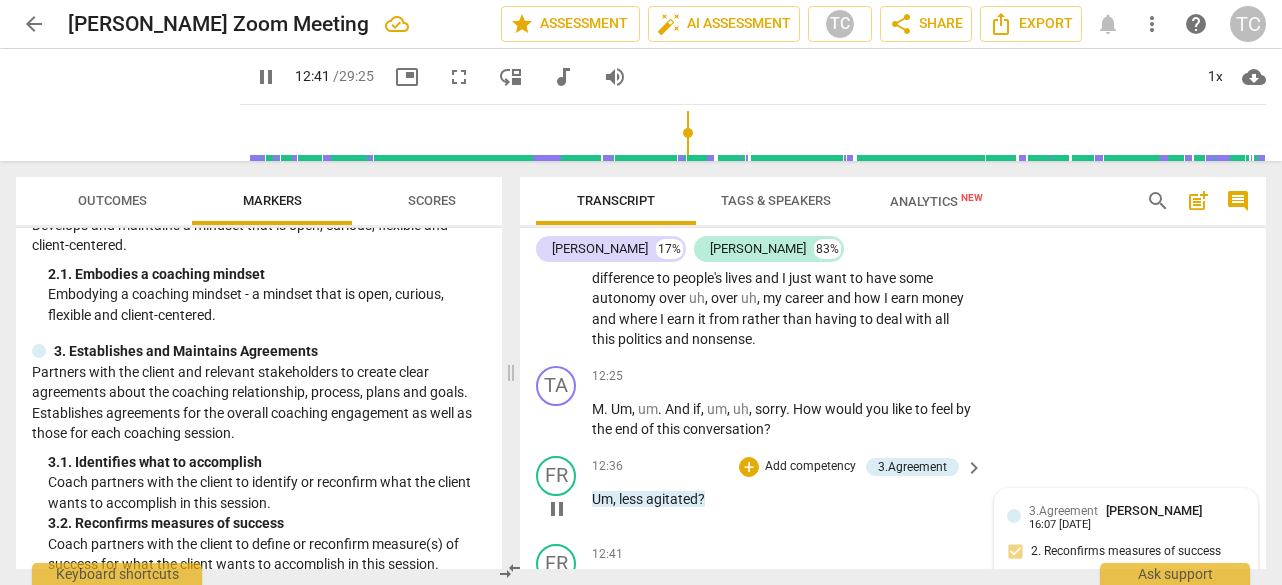 click at bounding box center [1014, 516] 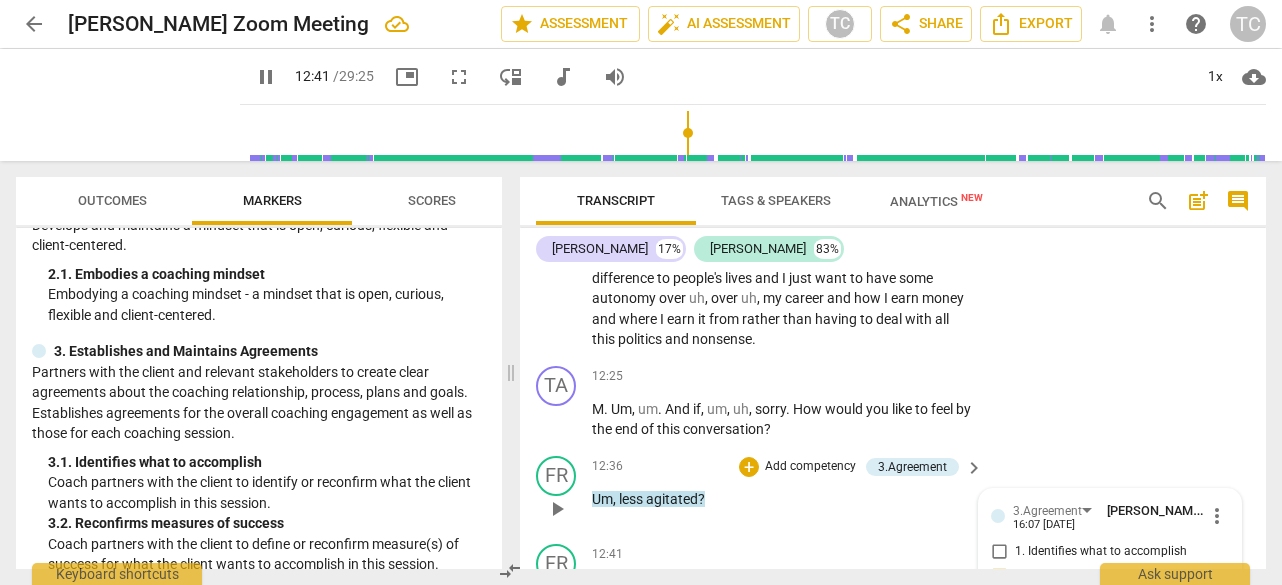 type on "762" 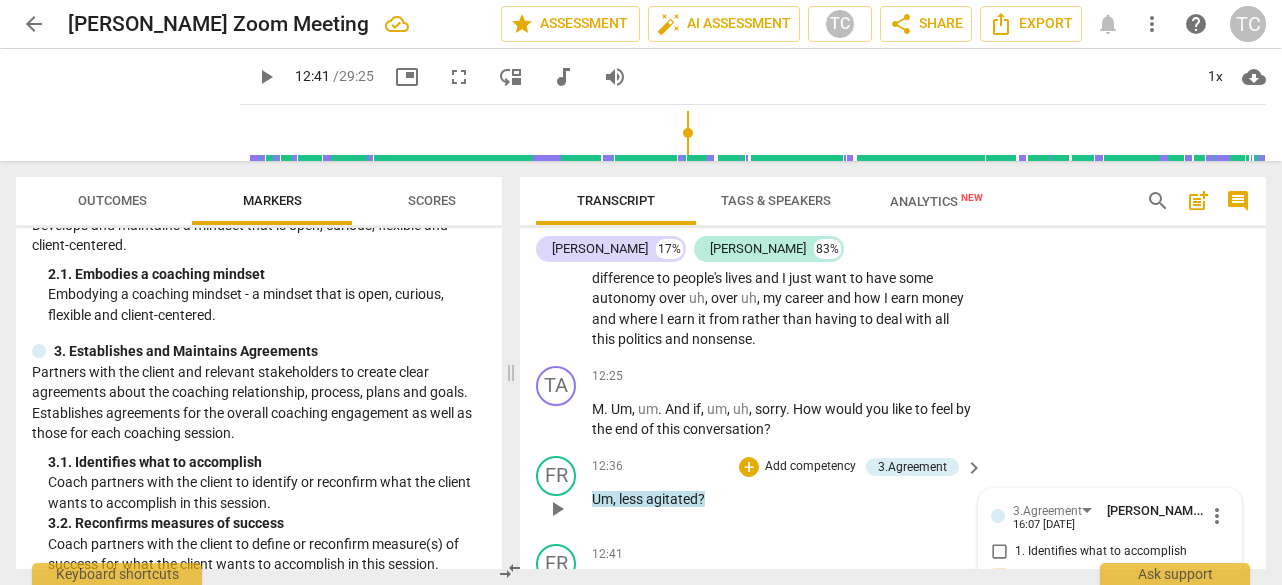 click on "2. Reconfirms measures of success" at bounding box center [999, 576] 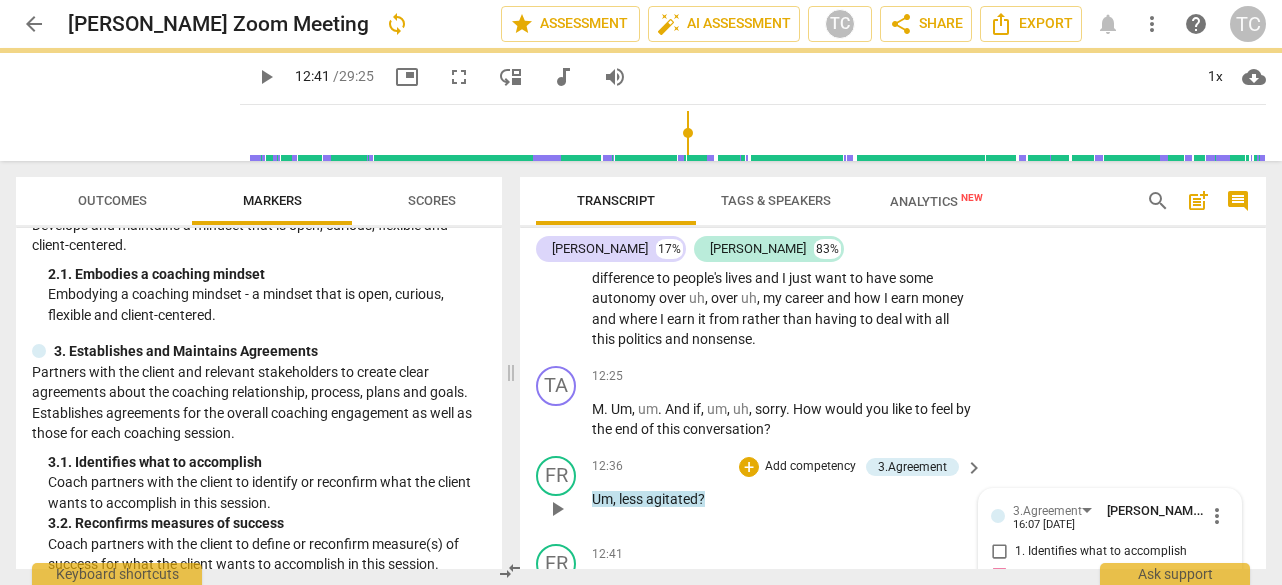 click on "FR play_arrow pause 12:36 + Add competency 3.Agreement keyboard_arrow_right Um ,   less   agitated ? 3.Agreement [PERSON_NAME] 16:07 [DATE] more_vert 1. Identifies what to accomplish 2. Reconfirms measures of success 3. Explores what is important 4. Defines what to address
mic" at bounding box center [893, 492] 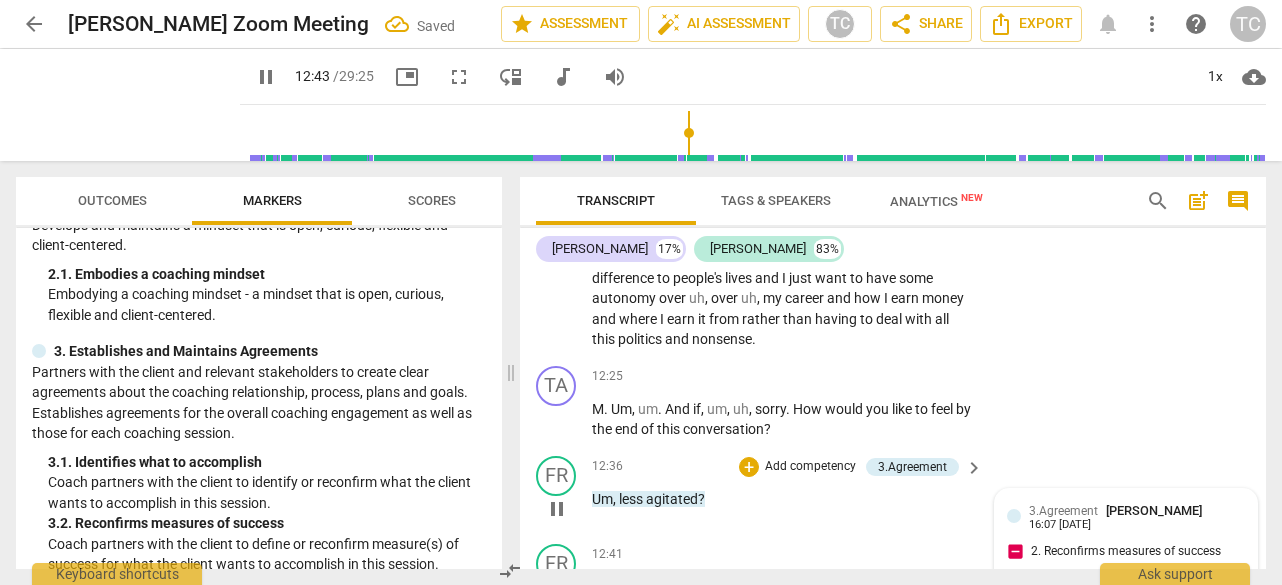 click on "3.Agreement [PERSON_NAME] 16:07 [DATE] 2. Reconfirms measures of success" at bounding box center [1126, 537] 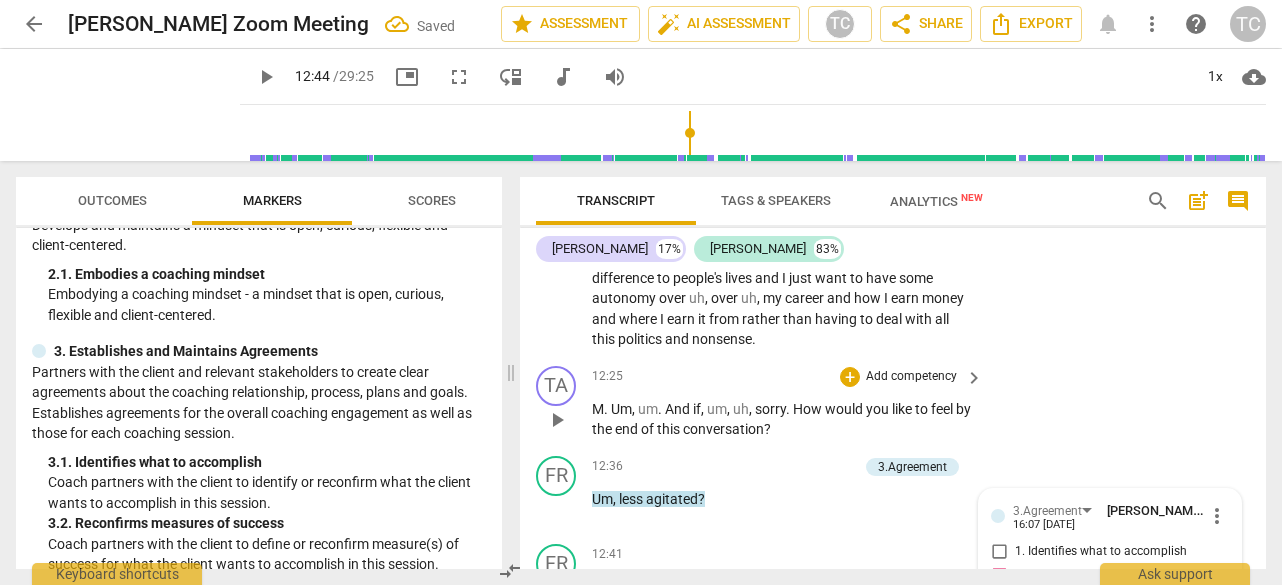 click on "TA play_arrow pause 12:25 + Add competency keyboard_arrow_right M .   Um ,   um .   And   if ,   um ,   uh ,   sorry .   How   would   you   like   to   feel   by   the   end   of   this   conversation ?" at bounding box center [893, 403] 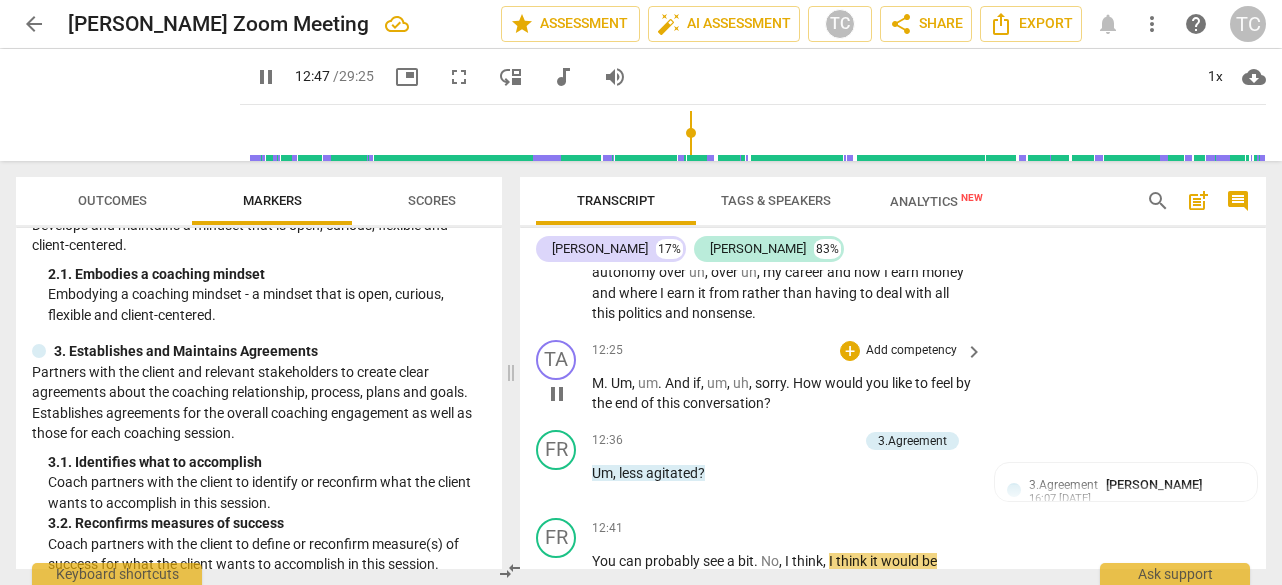 scroll, scrollTop: 4752, scrollLeft: 0, axis: vertical 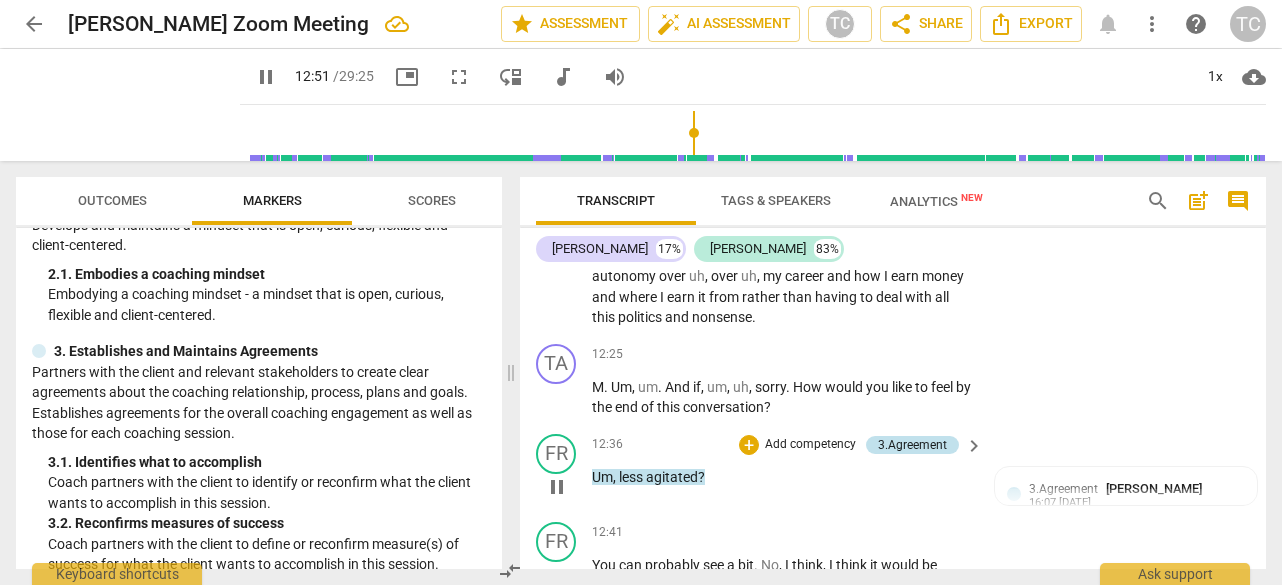 click on "3.Agreement" at bounding box center [912, 445] 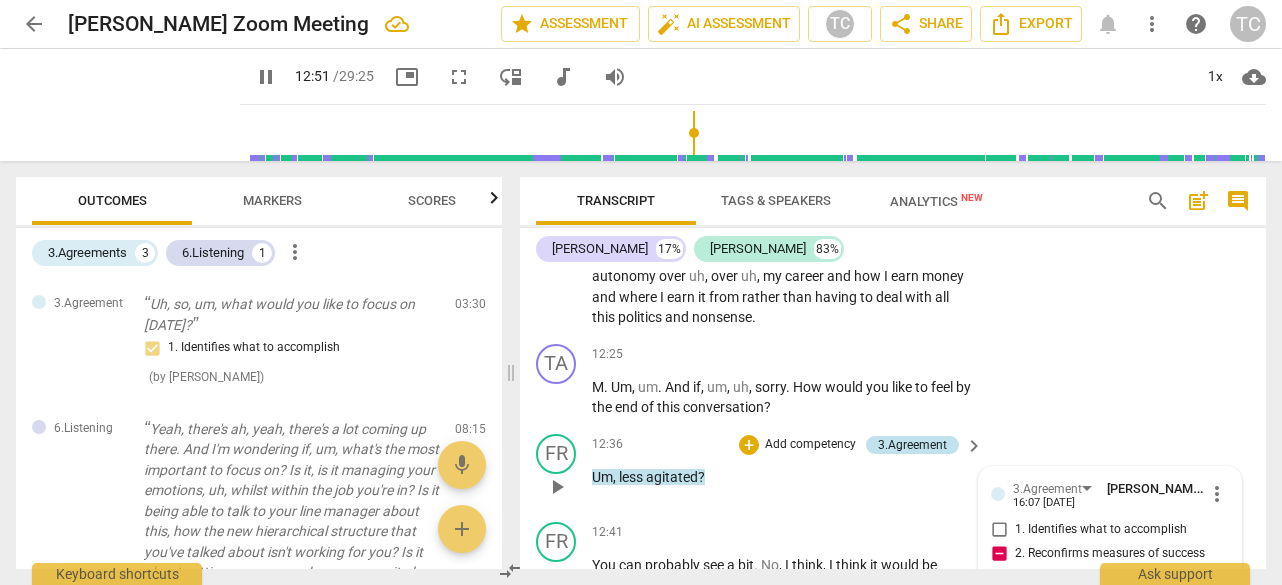 scroll, scrollTop: 450, scrollLeft: 0, axis: vertical 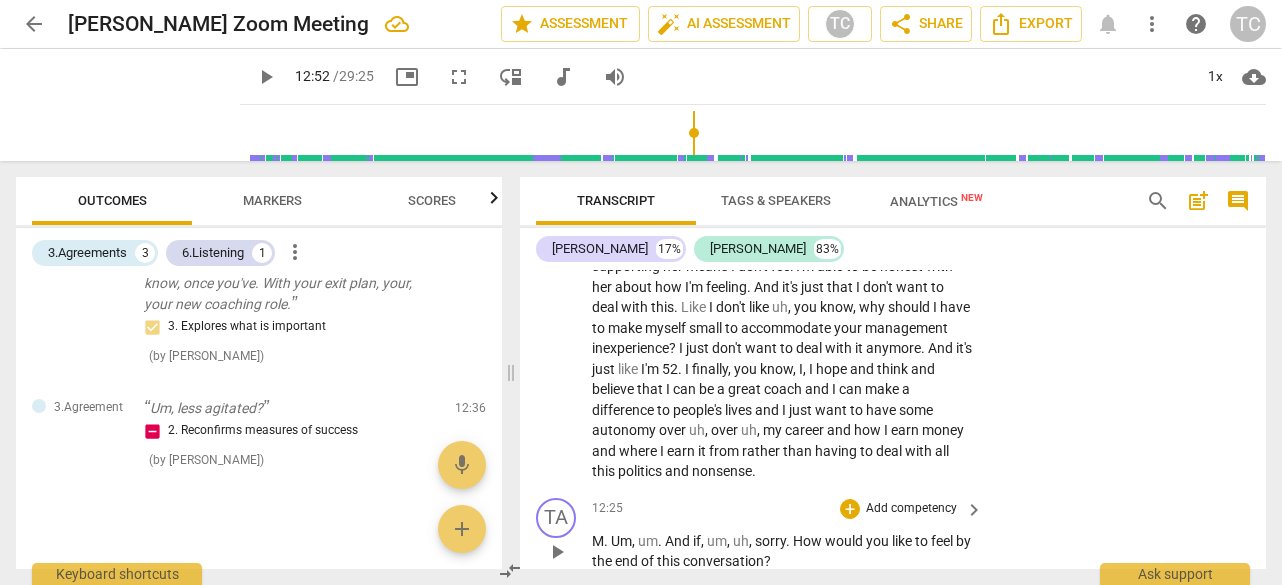click on "Add competency" at bounding box center (911, 509) 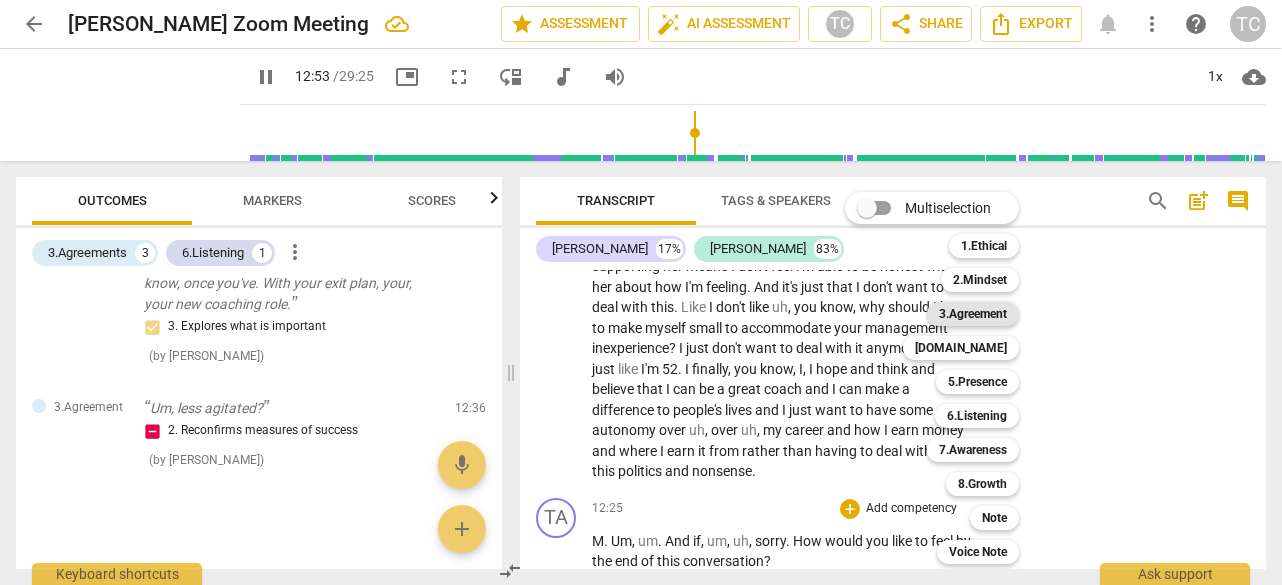 click on "3.Agreement" at bounding box center [973, 314] 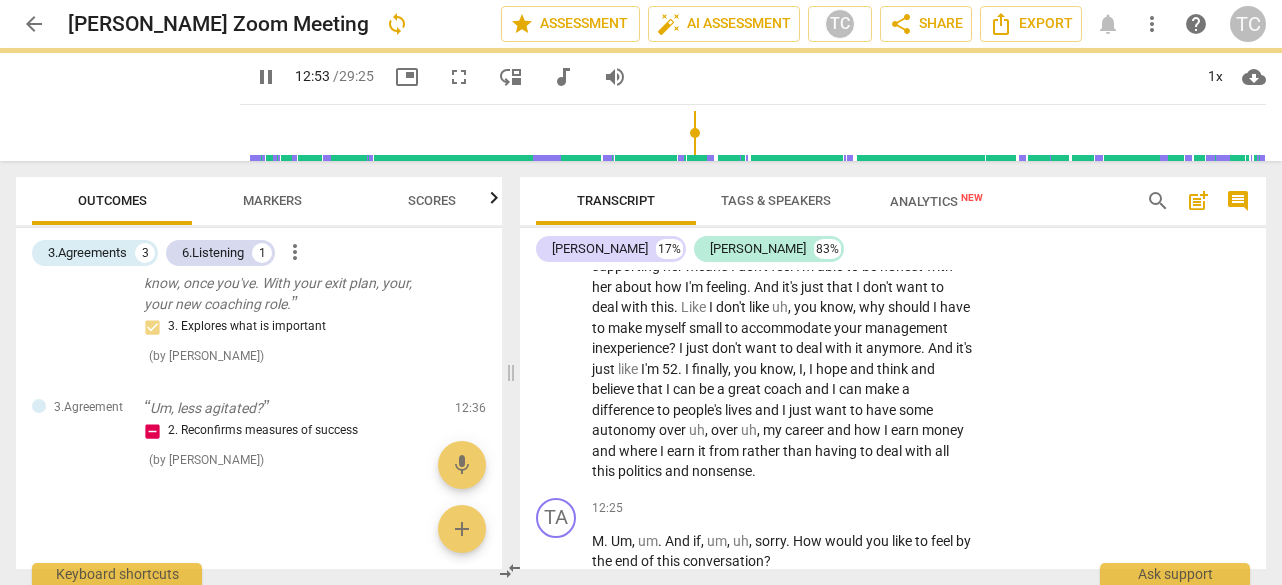 type on "774" 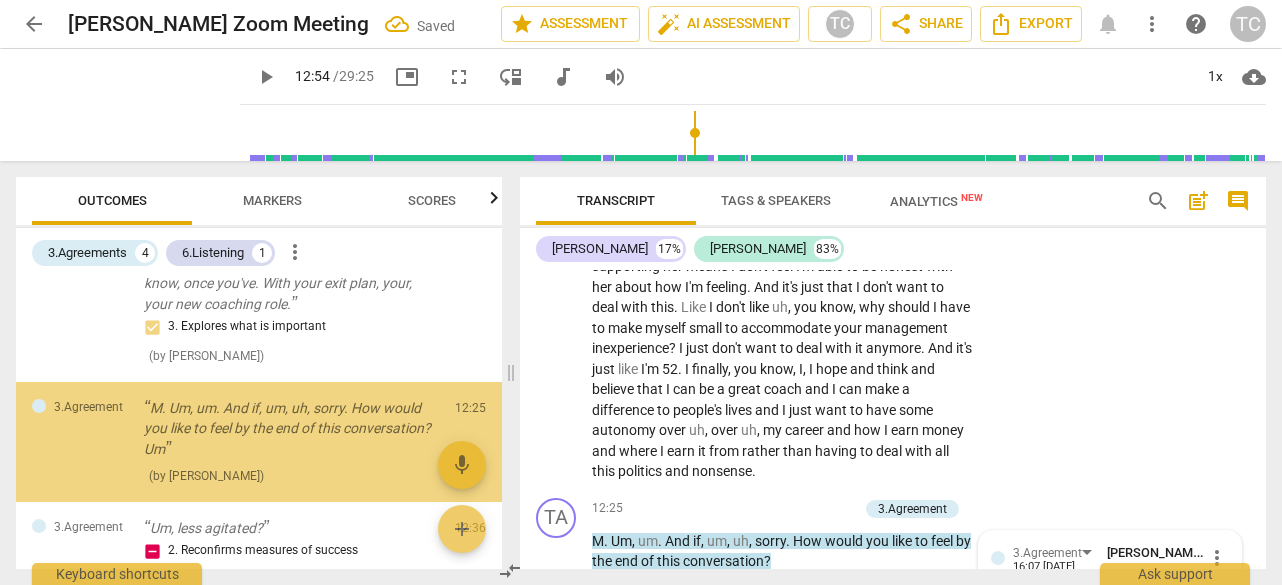 scroll, scrollTop: 458, scrollLeft: 0, axis: vertical 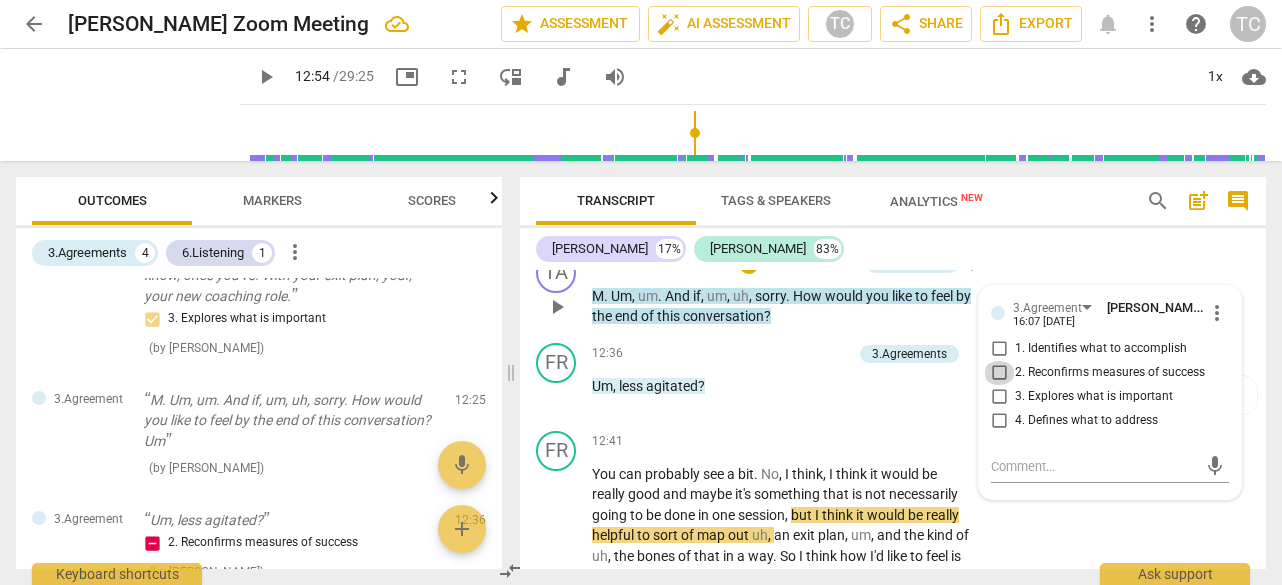 click on "2. Reconfirms measures of success" at bounding box center [999, 373] 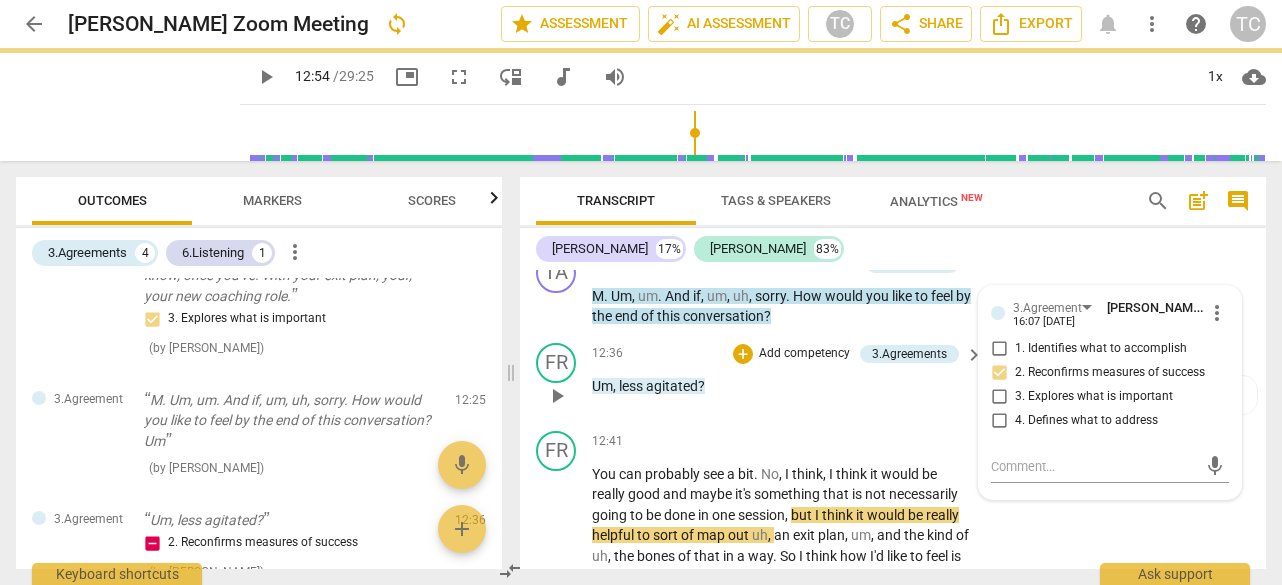 click on "12:36 + Add competency 3.Agreements keyboard_arrow_right Um ,   less   agitated ?" at bounding box center (788, 379) 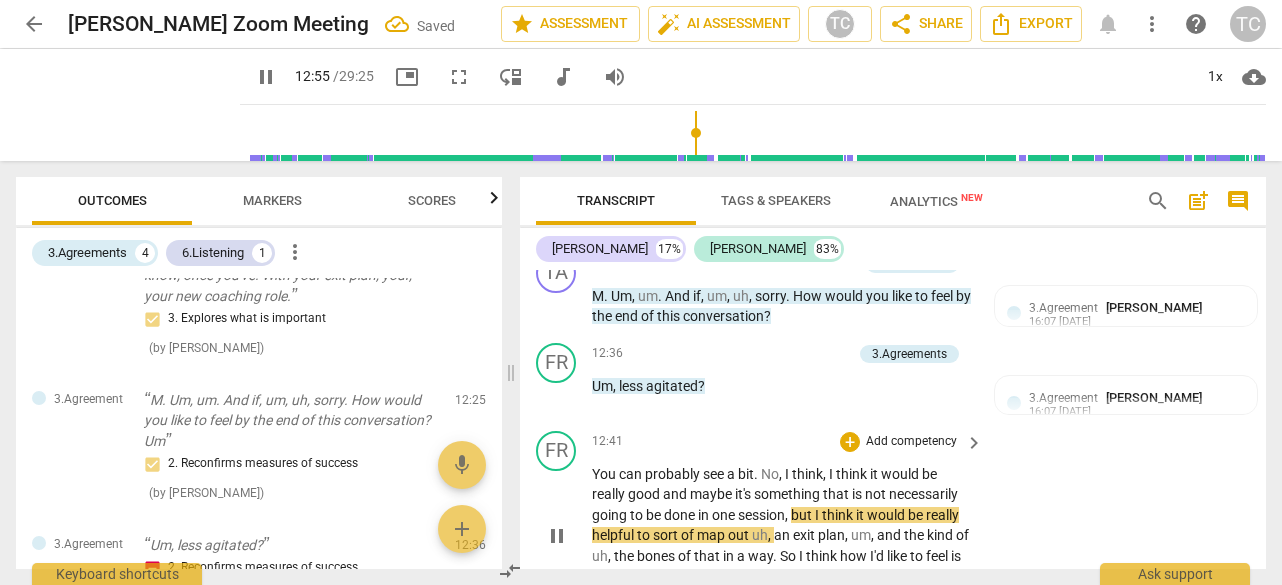 scroll, scrollTop: 4733, scrollLeft: 0, axis: vertical 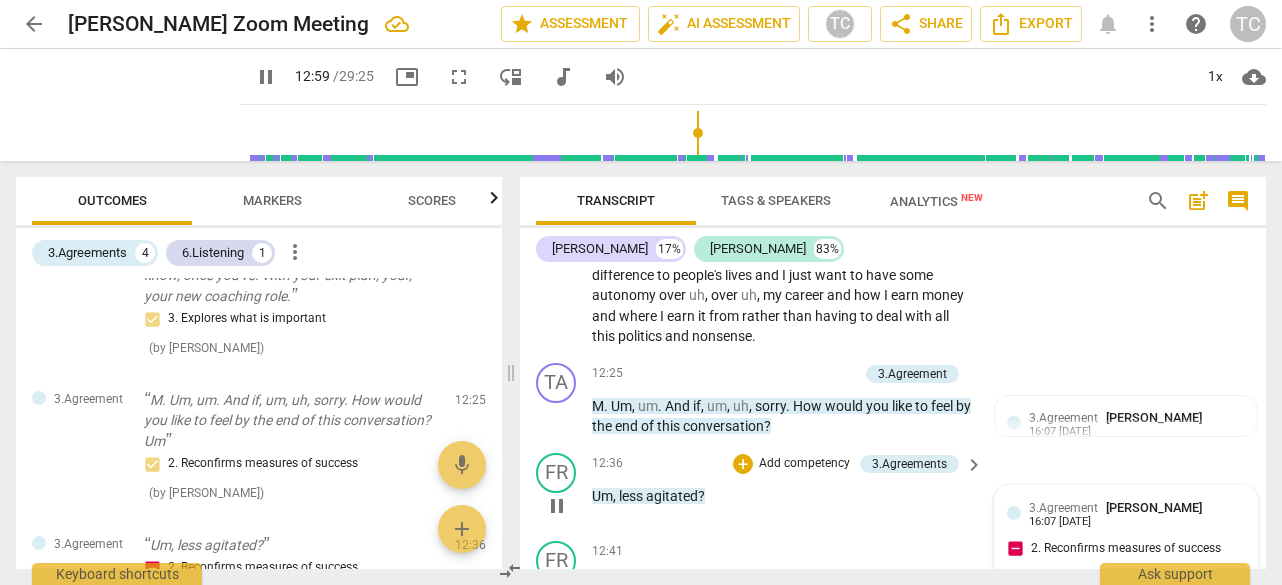 click on "3.Agreement [PERSON_NAME] 16:07 [DATE]" at bounding box center [1137, 513] 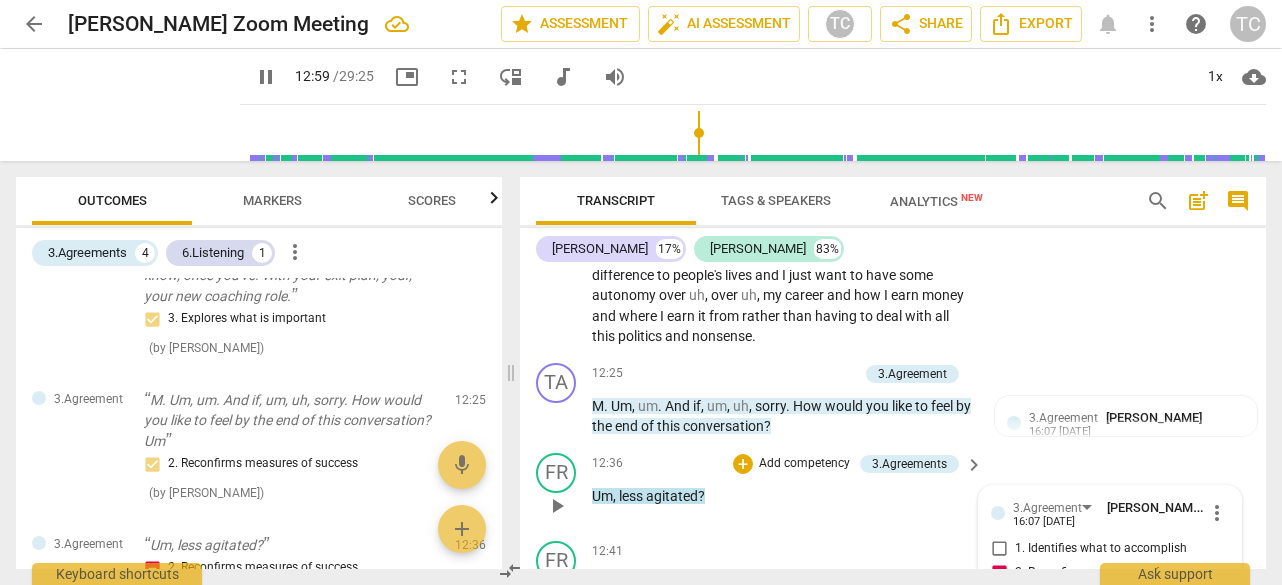 type on "780" 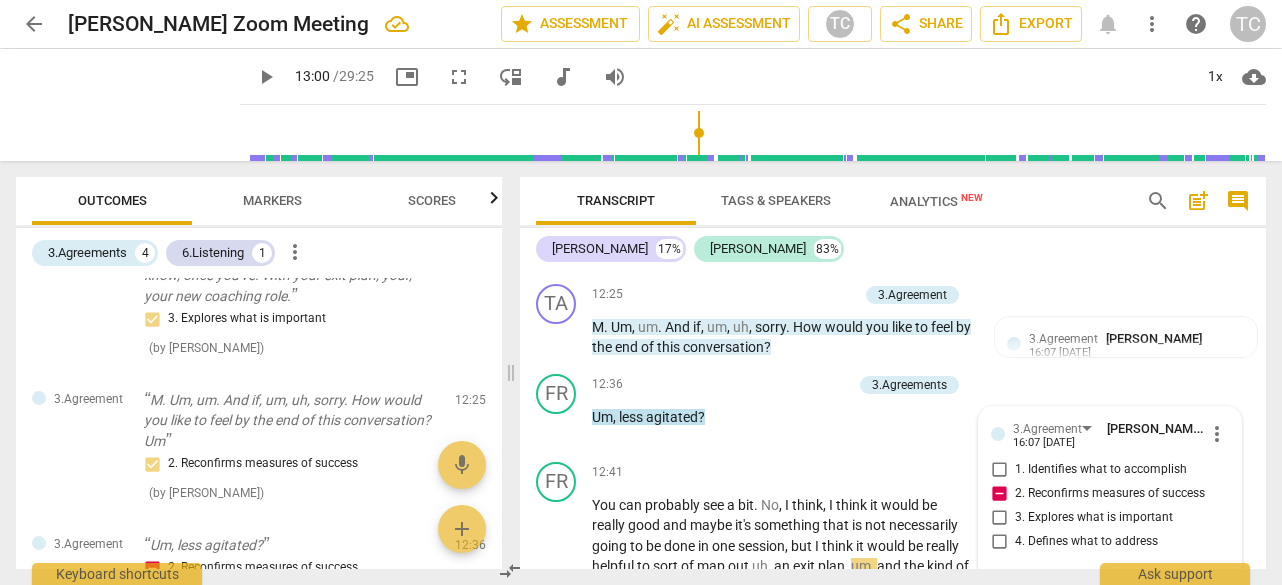 scroll, scrollTop: 4810, scrollLeft: 0, axis: vertical 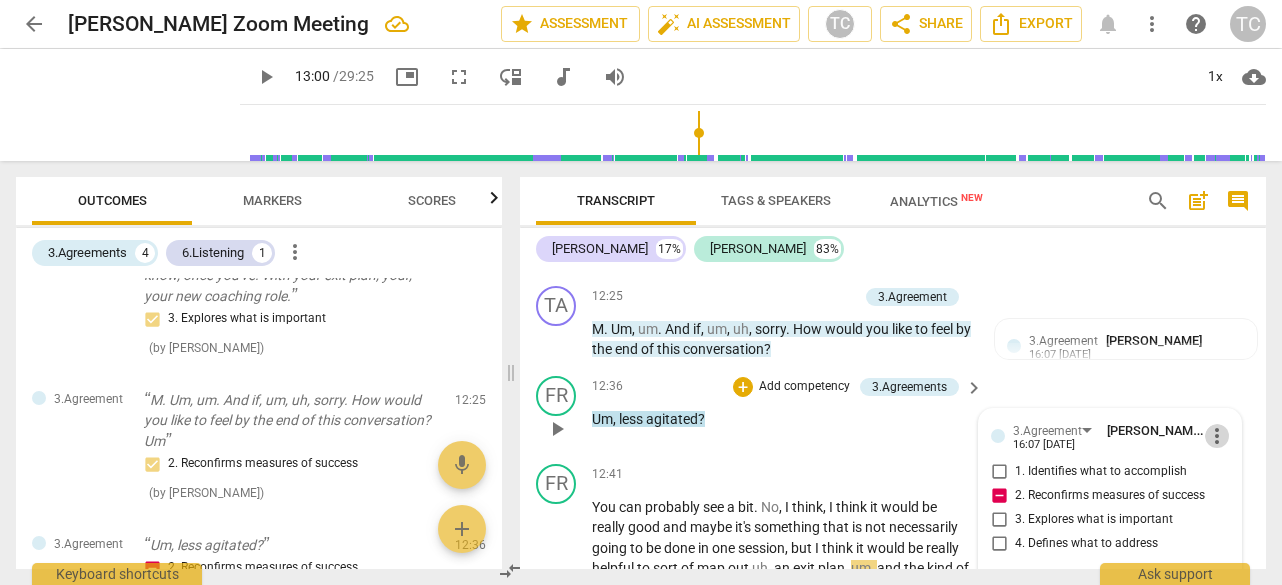 click on "more_vert" at bounding box center (1217, 436) 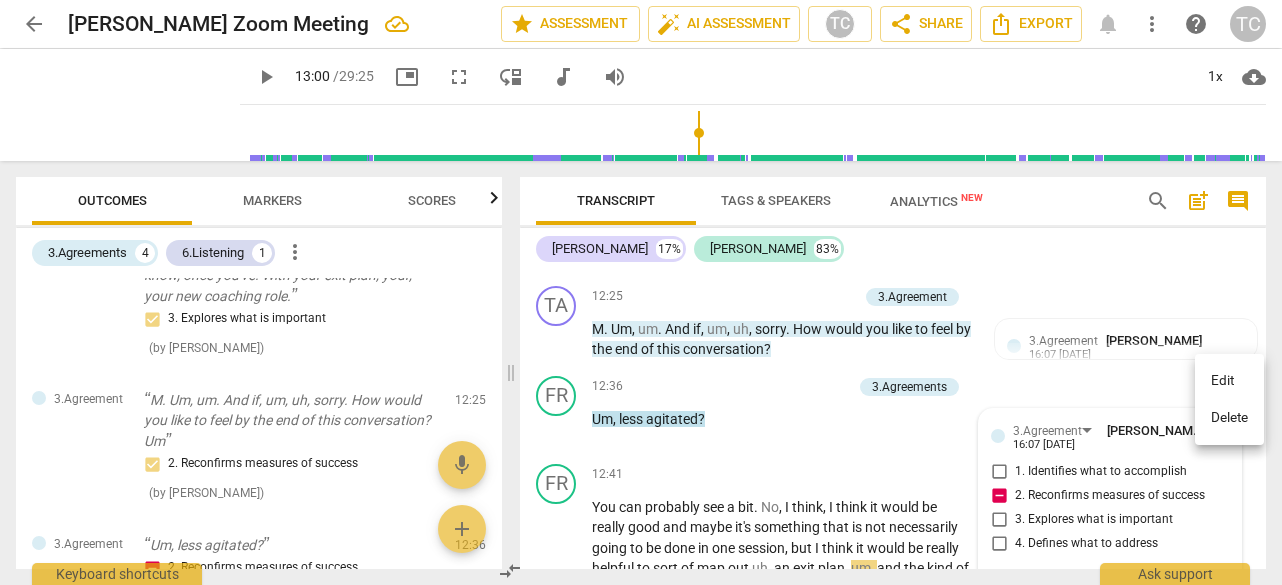 click on "Delete" at bounding box center [1229, 418] 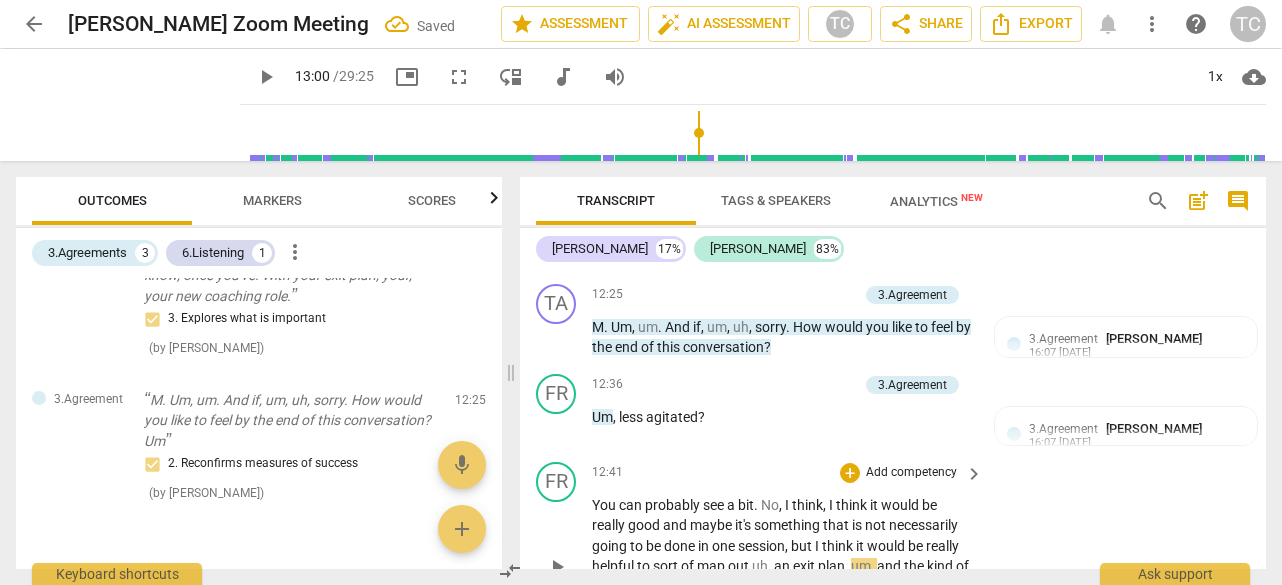 scroll, scrollTop: 4816, scrollLeft: 0, axis: vertical 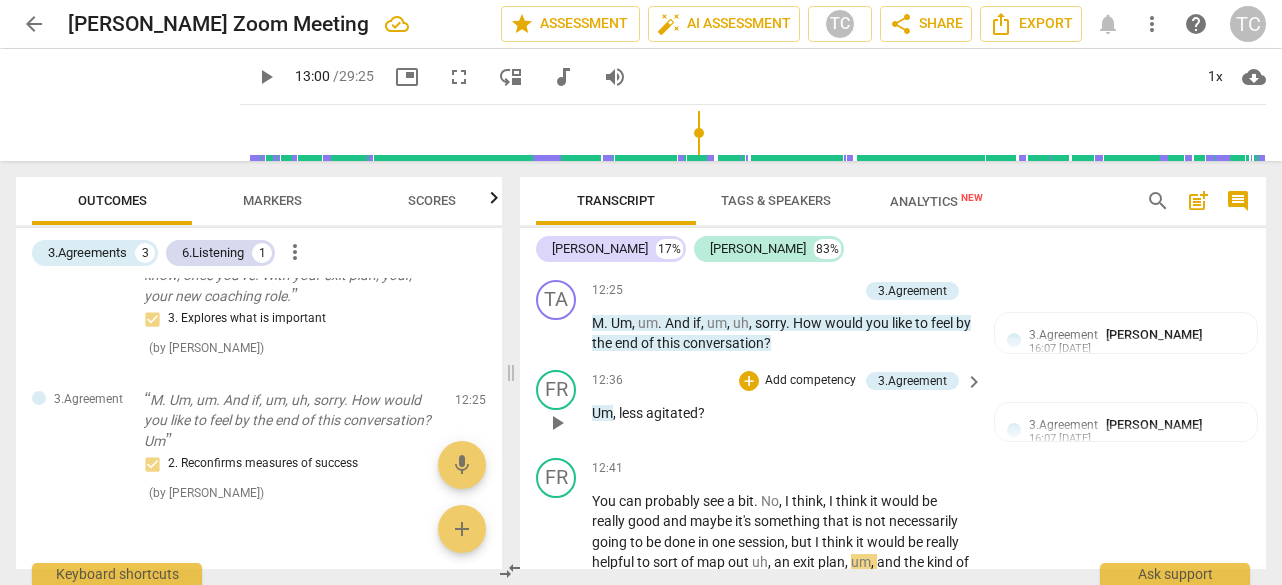click on "keyboard_arrow_right" at bounding box center (974, 382) 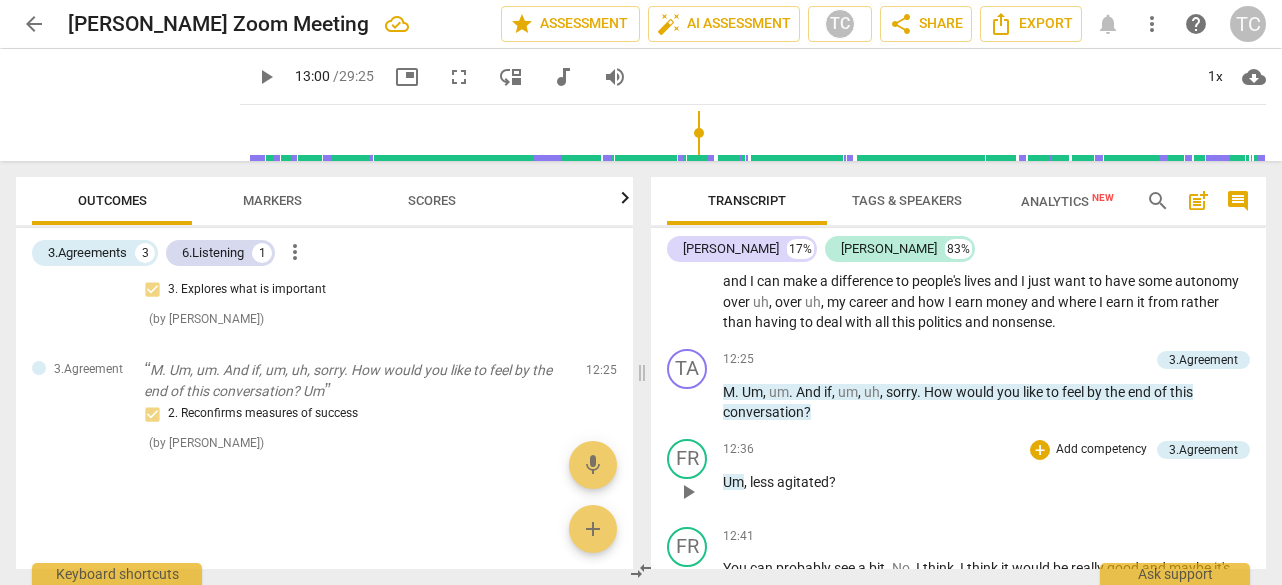 scroll, scrollTop: 376, scrollLeft: 0, axis: vertical 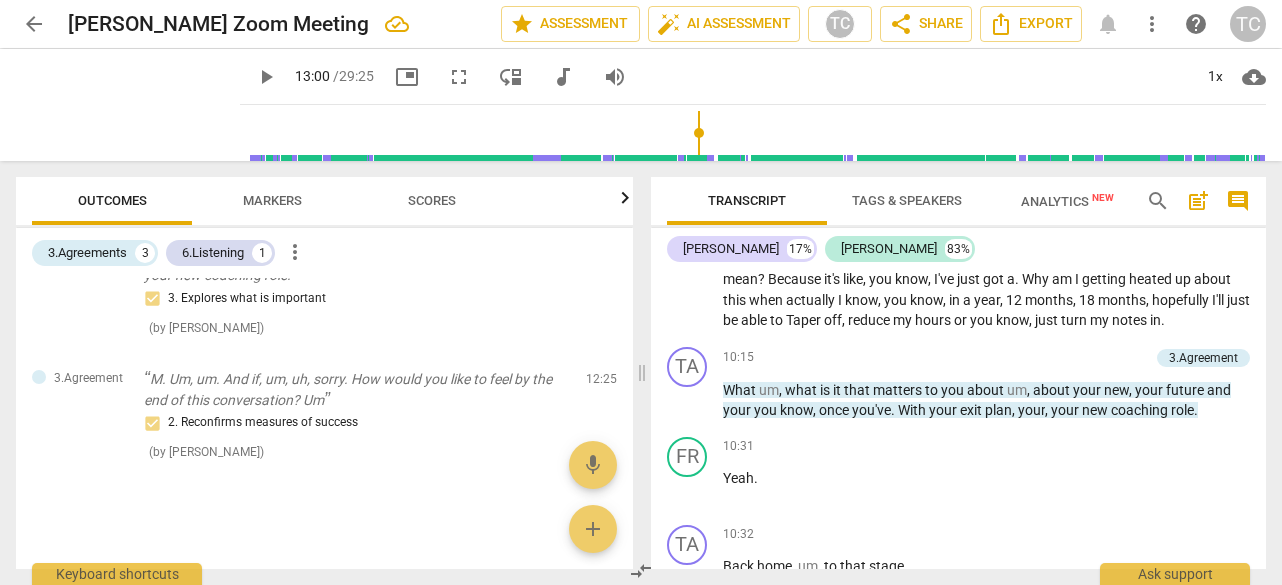 click on "post_add" at bounding box center [1198, 201] 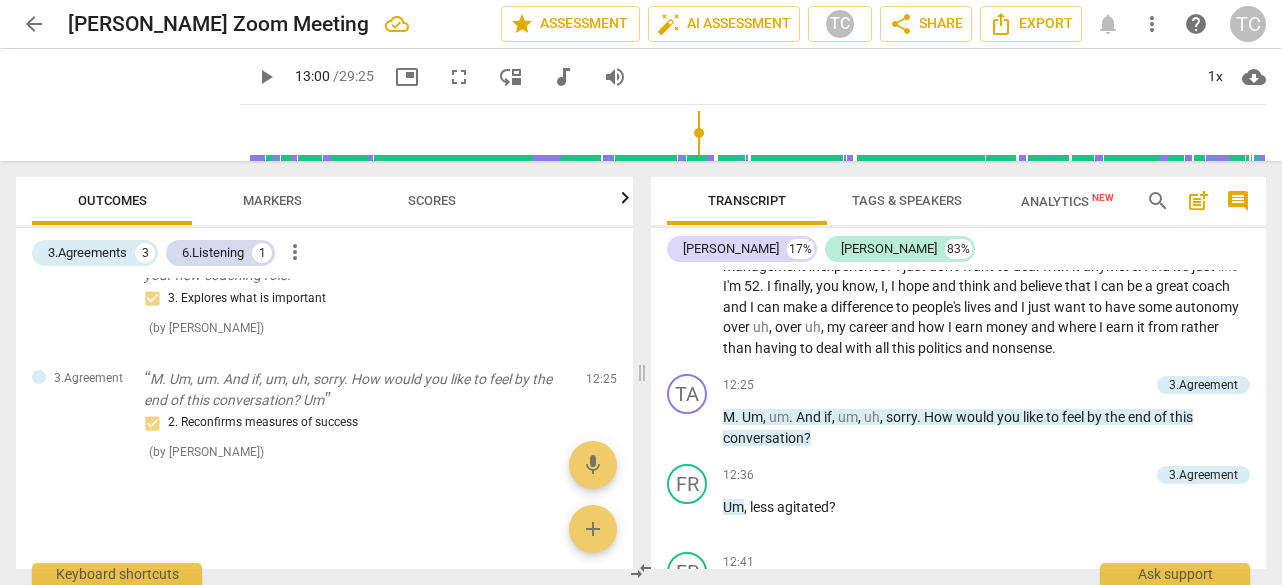 scroll, scrollTop: 3968, scrollLeft: 0, axis: vertical 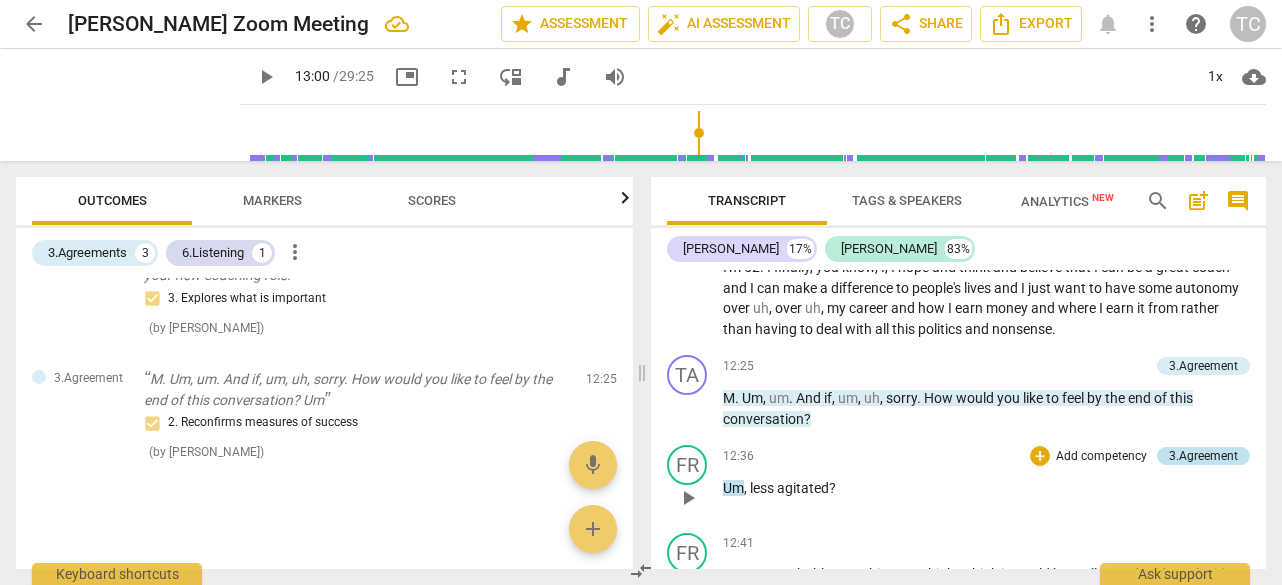 click on "3.Agreement" at bounding box center (1203, 456) 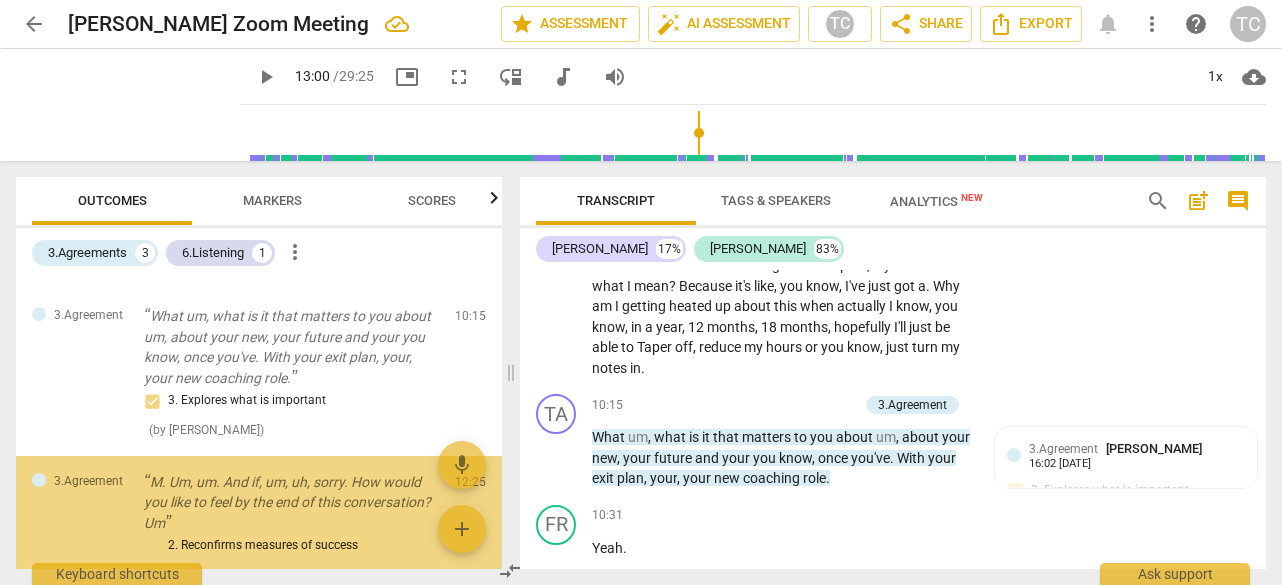scroll, scrollTop: 5727, scrollLeft: 0, axis: vertical 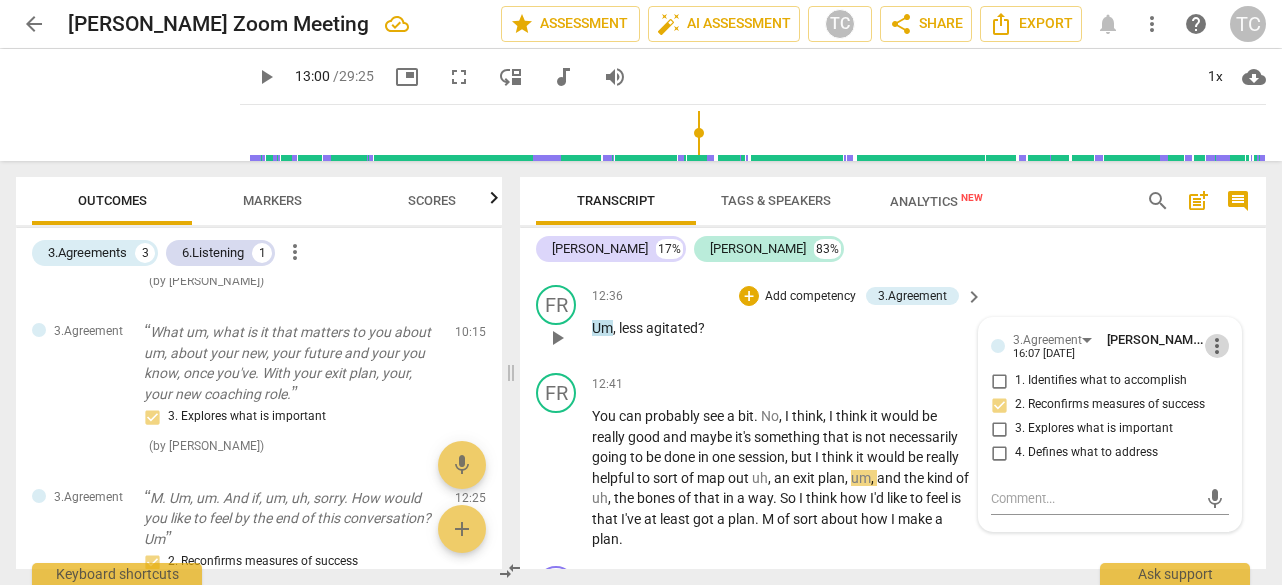 click on "more_vert" at bounding box center [1217, 346] 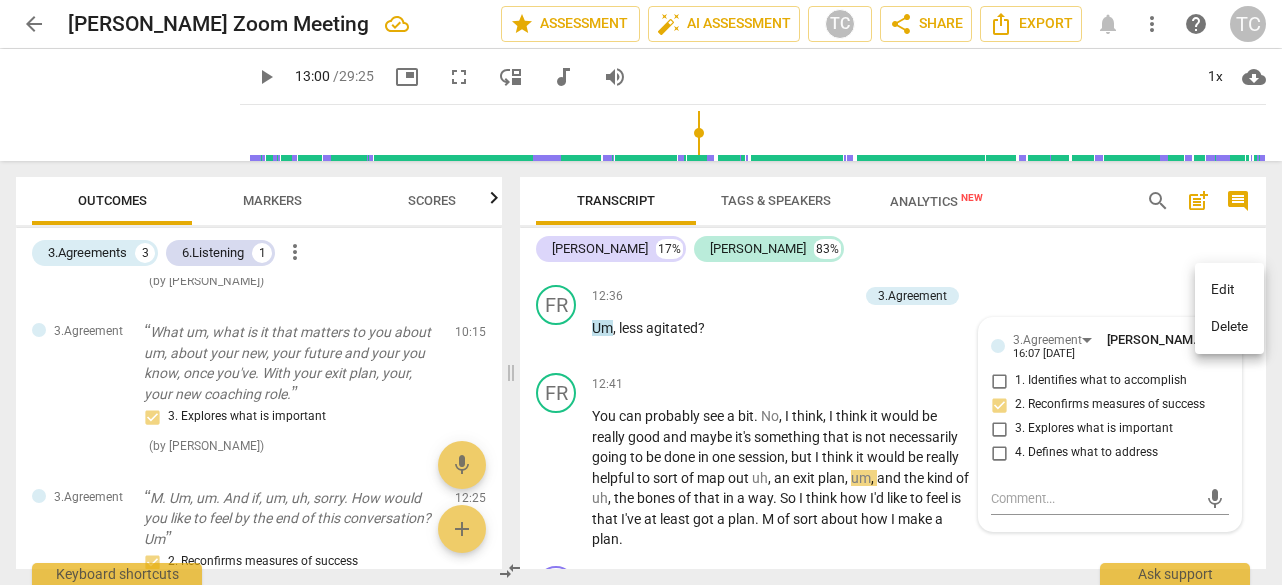 click at bounding box center [641, 292] 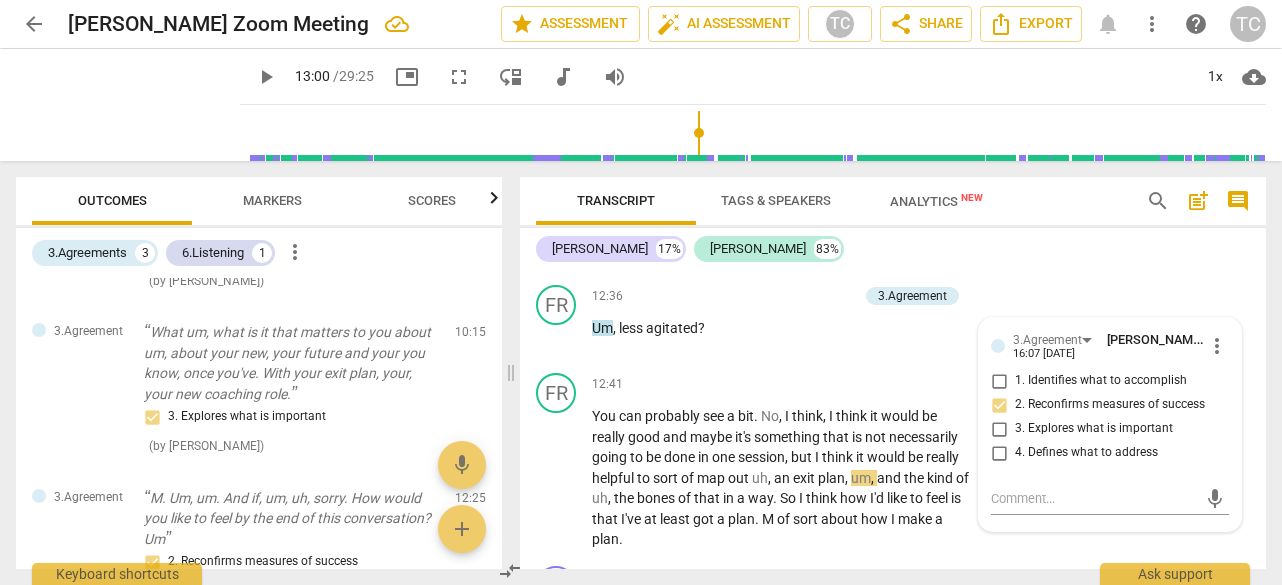 click on "2. Reconfirms measures of success" at bounding box center (999, 405) 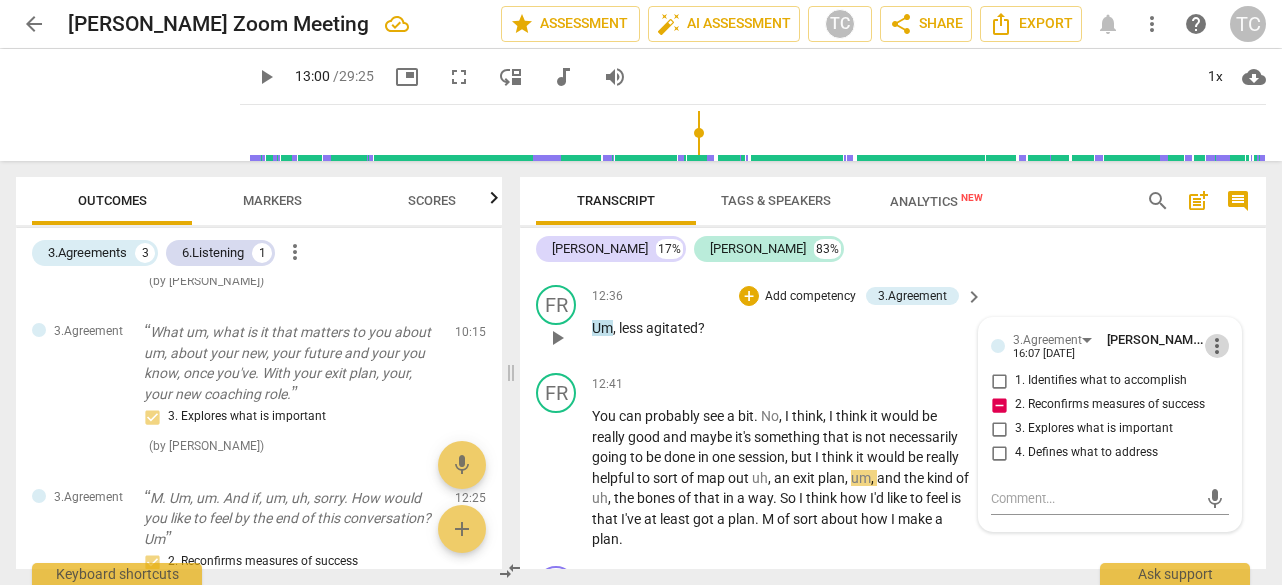 click on "more_vert" at bounding box center (1217, 346) 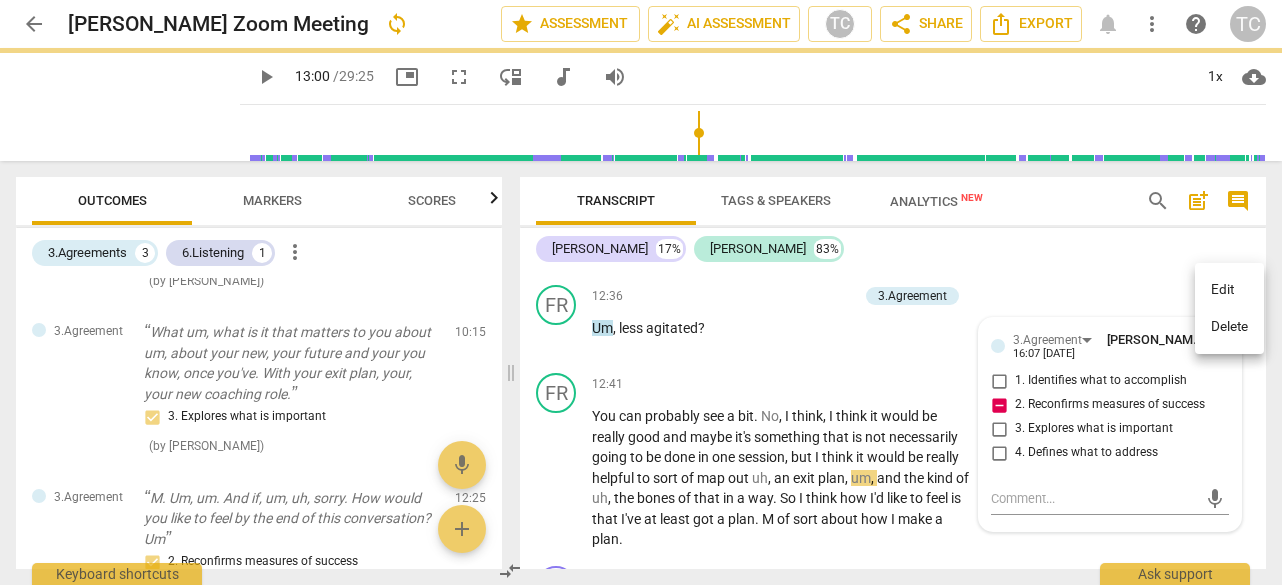 click on "Delete" at bounding box center [1229, 327] 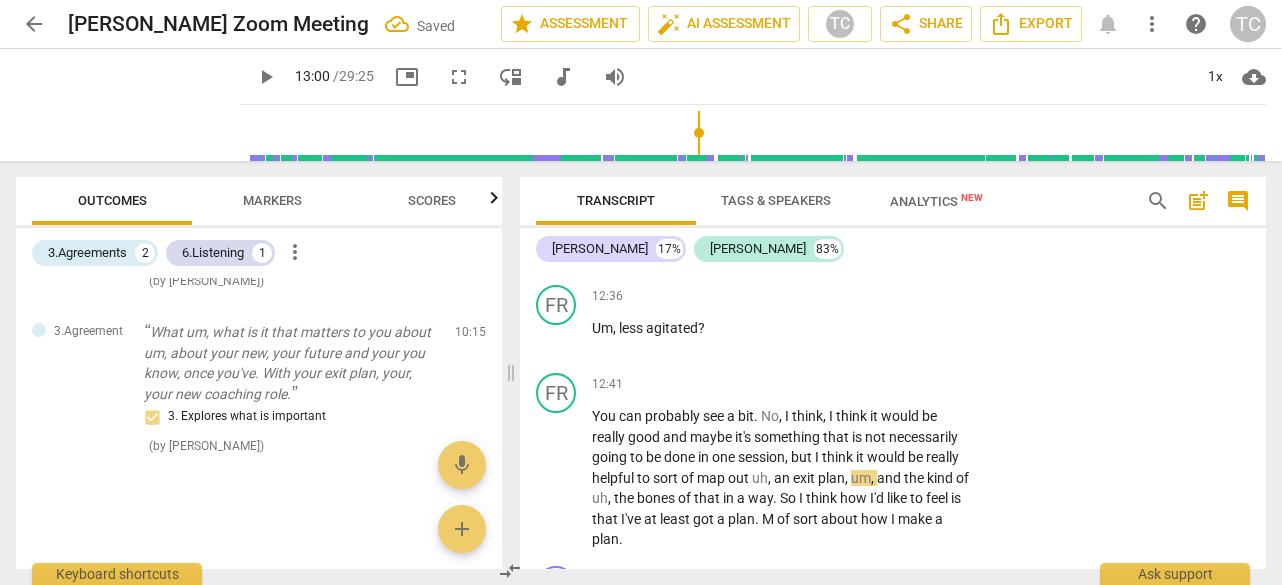 scroll, scrollTop: 353, scrollLeft: 0, axis: vertical 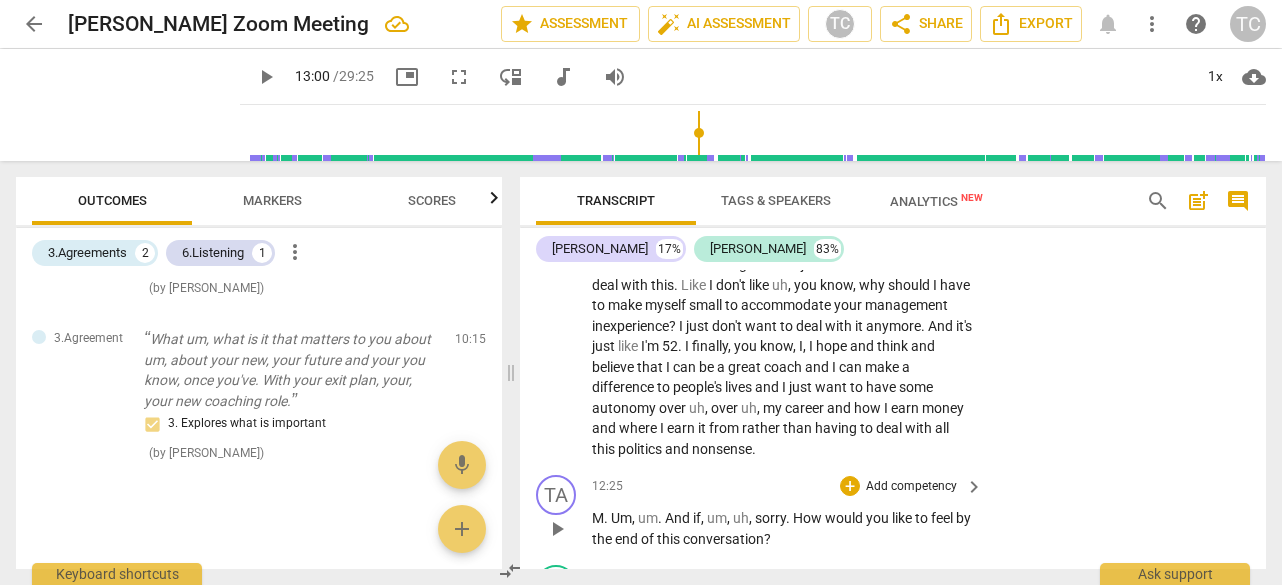 click on "Add competency" at bounding box center (911, 487) 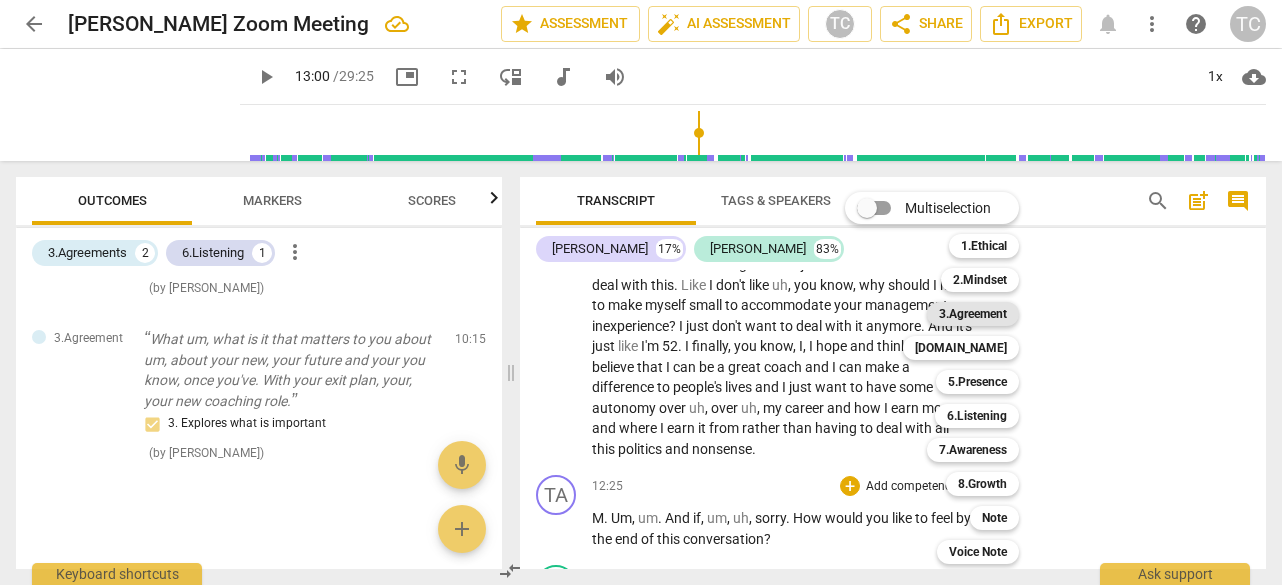 click on "3.Agreement" at bounding box center (973, 314) 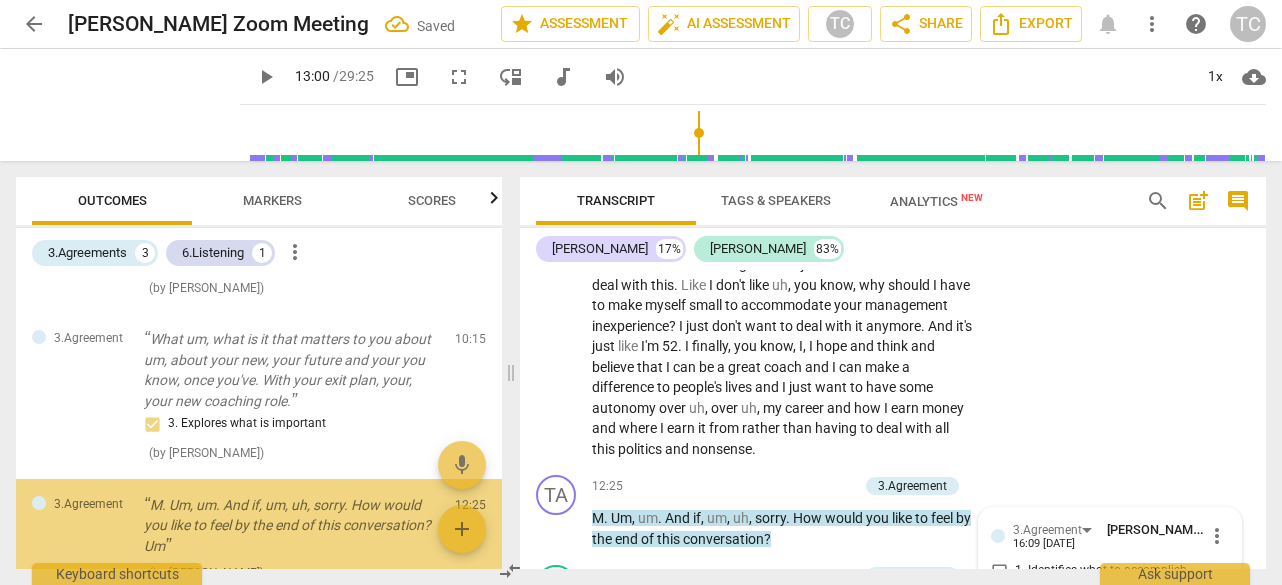 scroll, scrollTop: 458, scrollLeft: 0, axis: vertical 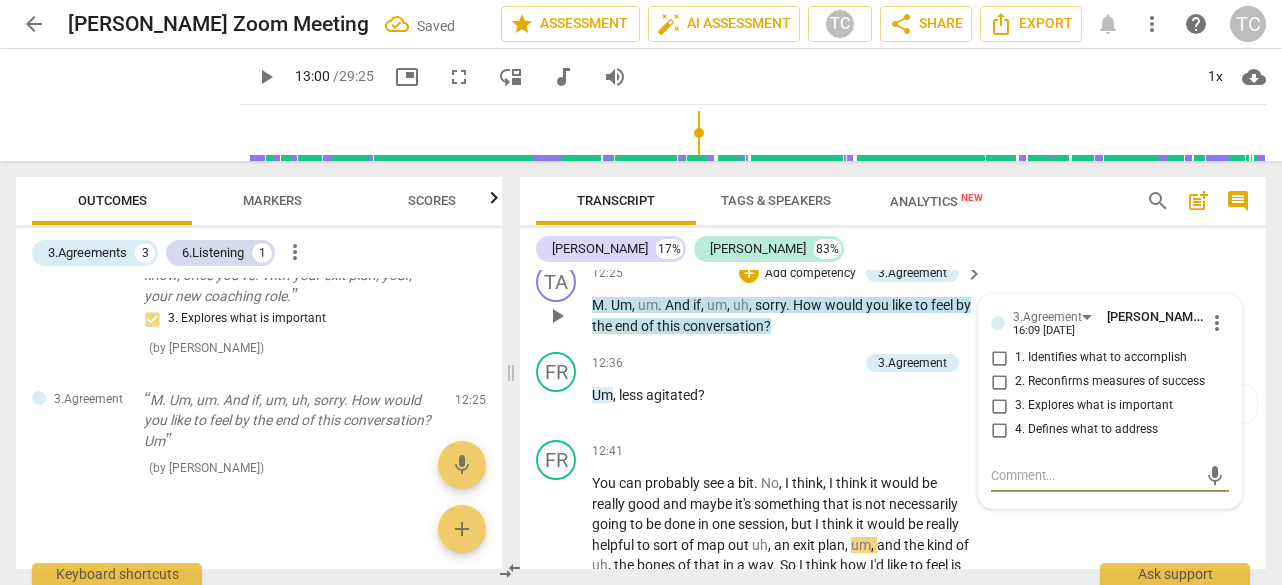 click on "2. Reconfirms measures of success" at bounding box center [999, 382] 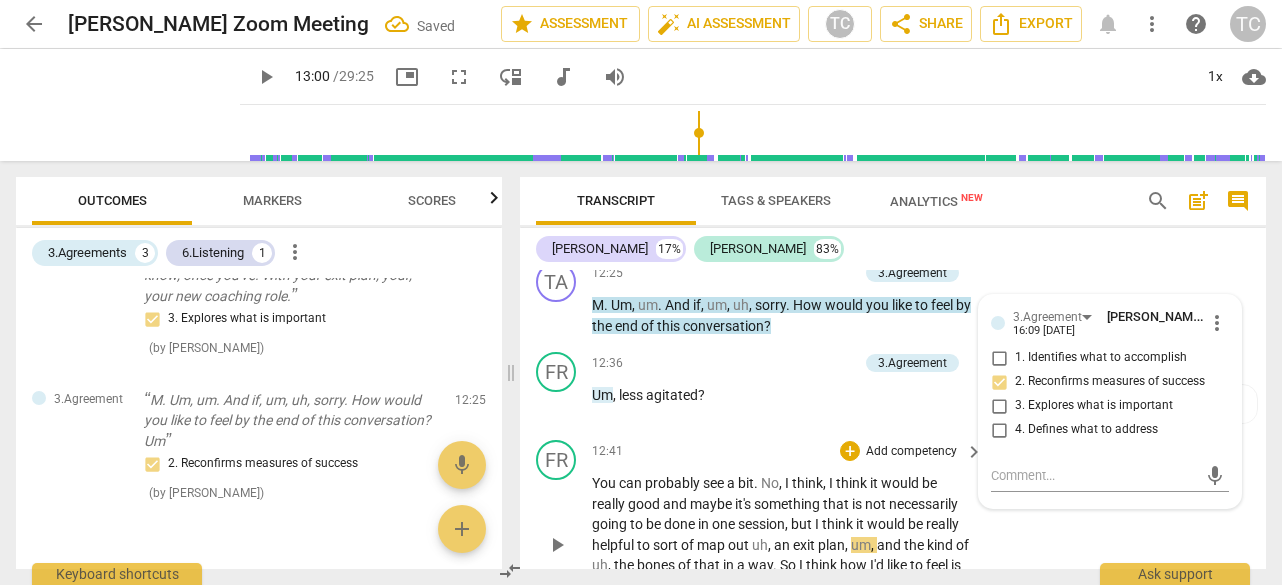 click on "FR play_arrow pause 12:41 + Add competency keyboard_arrow_right You   can   probably   see   a   bit .   No ,   I   think ,   I   think   it   would   be   really   good   and   maybe   it's   something   that   is   not   necessarily   going   to   be   done   in   one   session ,   but   I   think   it   would   be   really   helpful   to   sort   of   map   out   uh ,   an   exit   plan ,   um ,   and   the   kind   of   uh ,   the   bones   of   that   in   a   way .   So   I   think   how   I'd   like   to   feel   is   that   I've   at   least   got   a   plan .   M   of   sort   about   how   I   make   a   plan ." at bounding box center (893, 528) 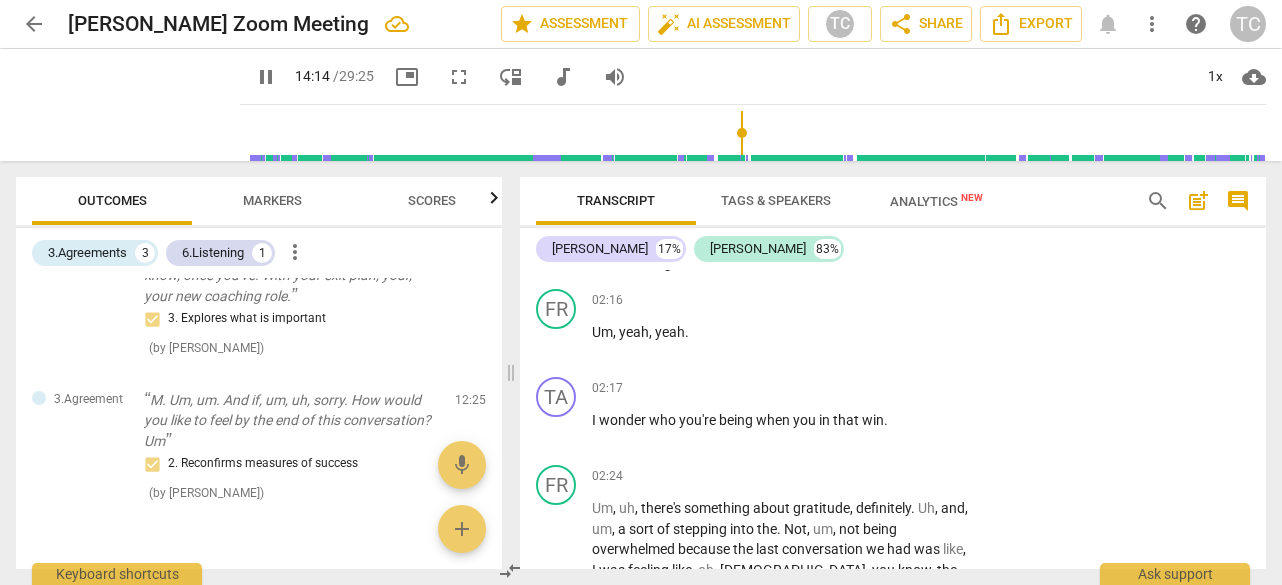 scroll, scrollTop: 1602, scrollLeft: 0, axis: vertical 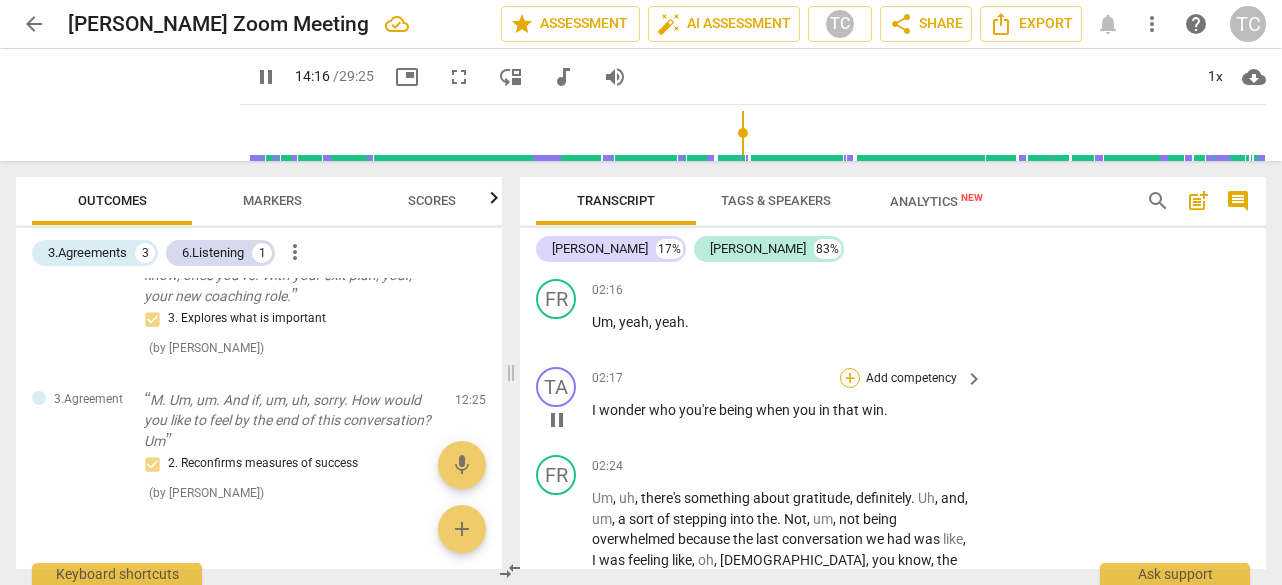 click on "+" at bounding box center (850, 378) 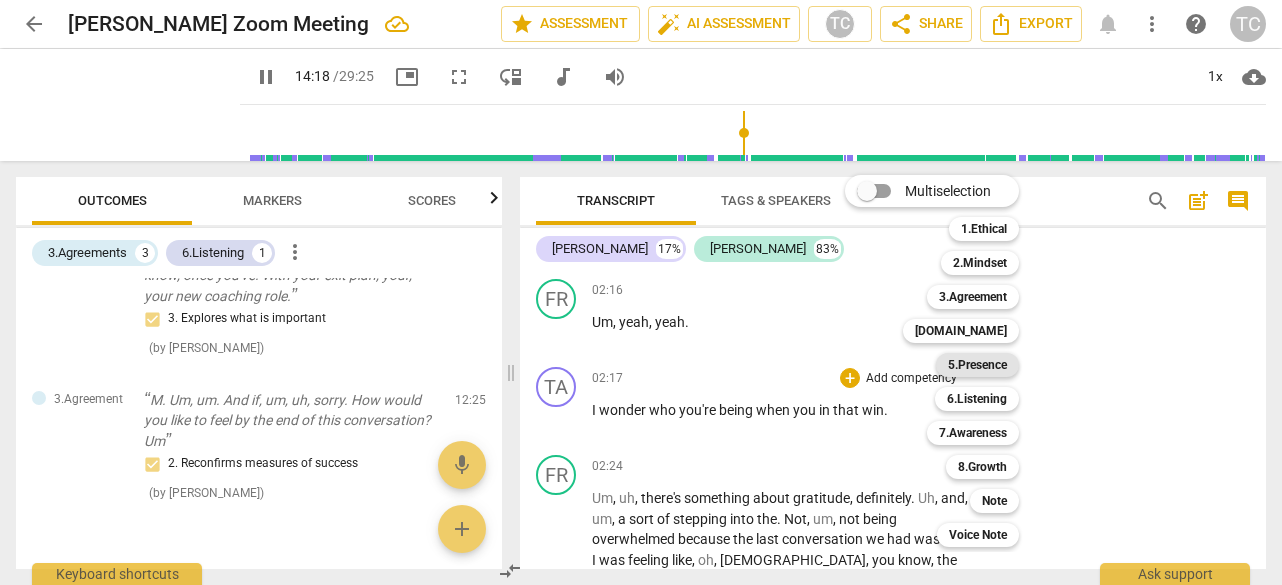 click on "5.Presence" at bounding box center [977, 365] 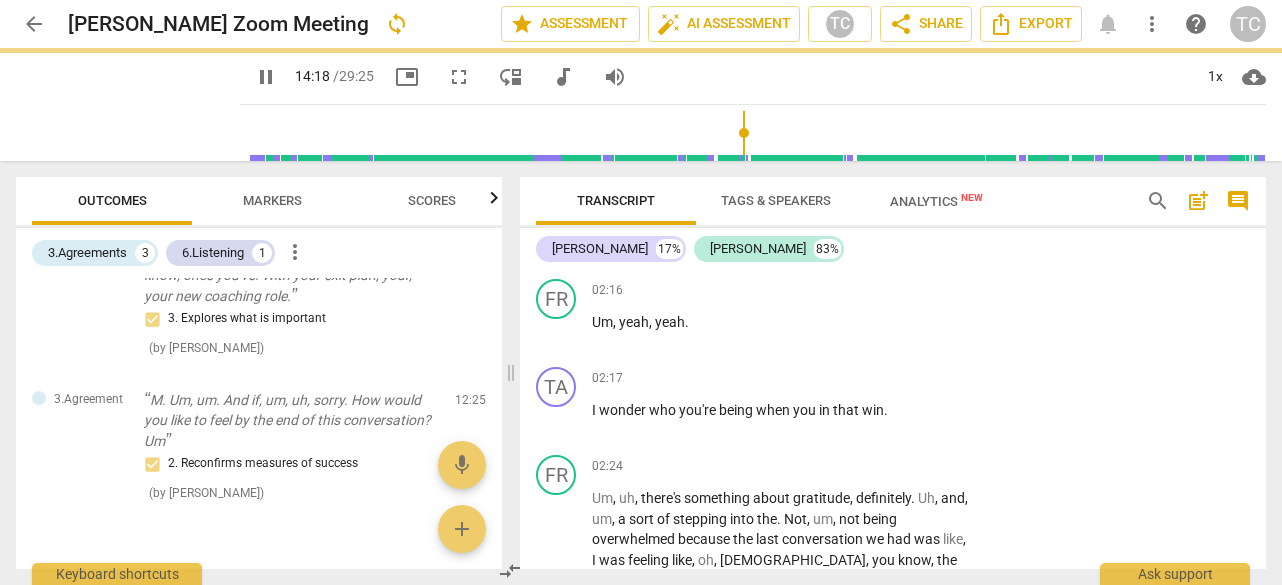 type on "859" 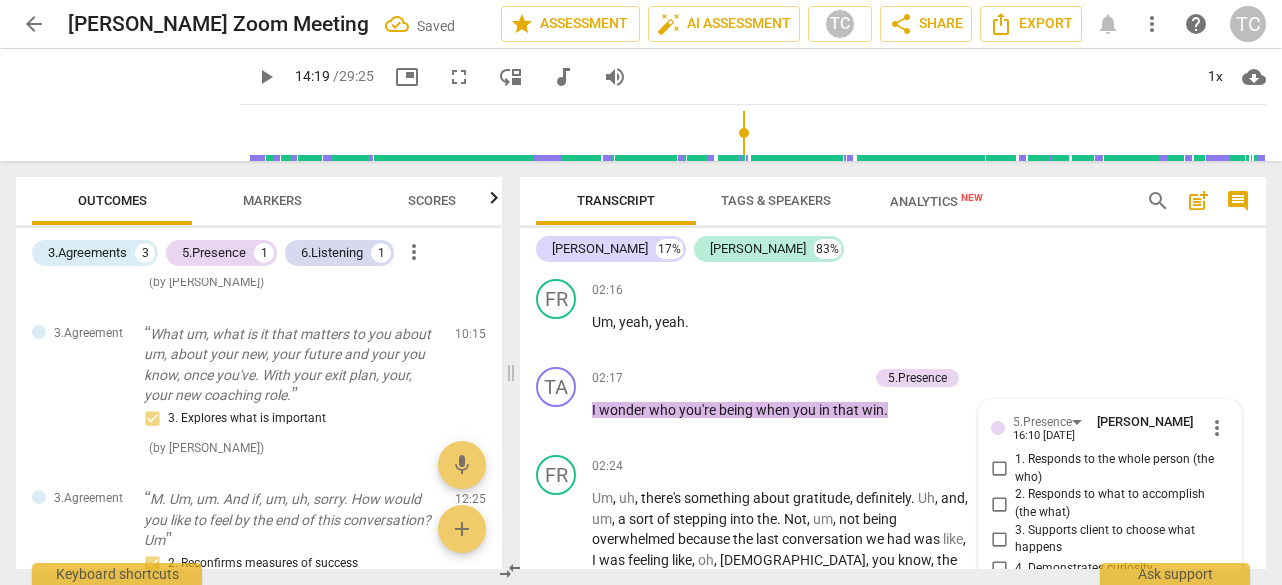 scroll, scrollTop: 0, scrollLeft: 0, axis: both 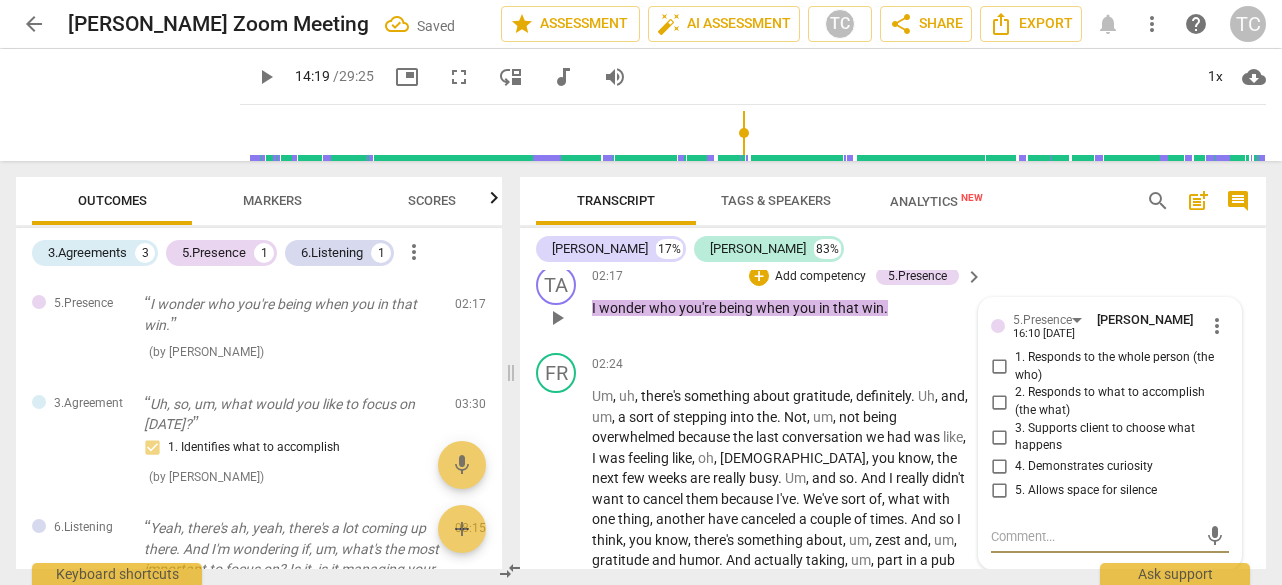 click on "1. Responds to the whole person (the who)" at bounding box center [999, 367] 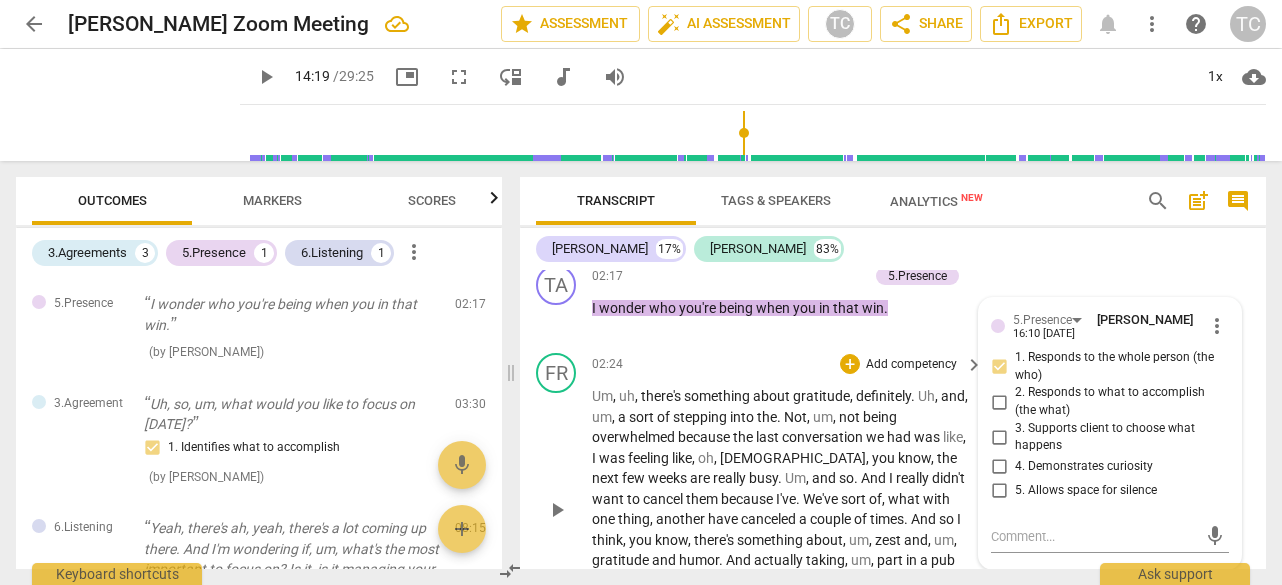 click on "FR play_arrow pause 02:24 + Add competency keyboard_arrow_right Um ,   uh ,   there's   something   about   gratitude ,   definitely .   Uh ,   and ,   um ,   a   sort   of   stepping   into   the .   Not ,   um ,   not   being   overwhelmed   because   the   last   conversation   we   had   was   like ,   I   was   feeling   like ,   oh ,   God ,   you   know ,   the   next   few   weeks   are   really   busy .   Um ,   and   so .   And   I   really   didn't   want   to   cancel   them   because   I've .   We've   sort   of ,   what   with   one   thing ,   another   have   canceled   a   couple   of   times .   And   so   I   think ,   you   know ,   there's   something   about ,   um ,   zest   and ,   um ,   gratitude   and   humor .   And   actually   taking ,   um ,   part   in   a   pub   quiz   could   be   quite   fun .   Um ,   so ,   yeah ,   you   know ,   I   think   It's   a   love   of   learning   and   uh ,   you   know ,   a   bit   of ,   a   bit   of   fun ,   really .   Excellent ." at bounding box center [893, 492] 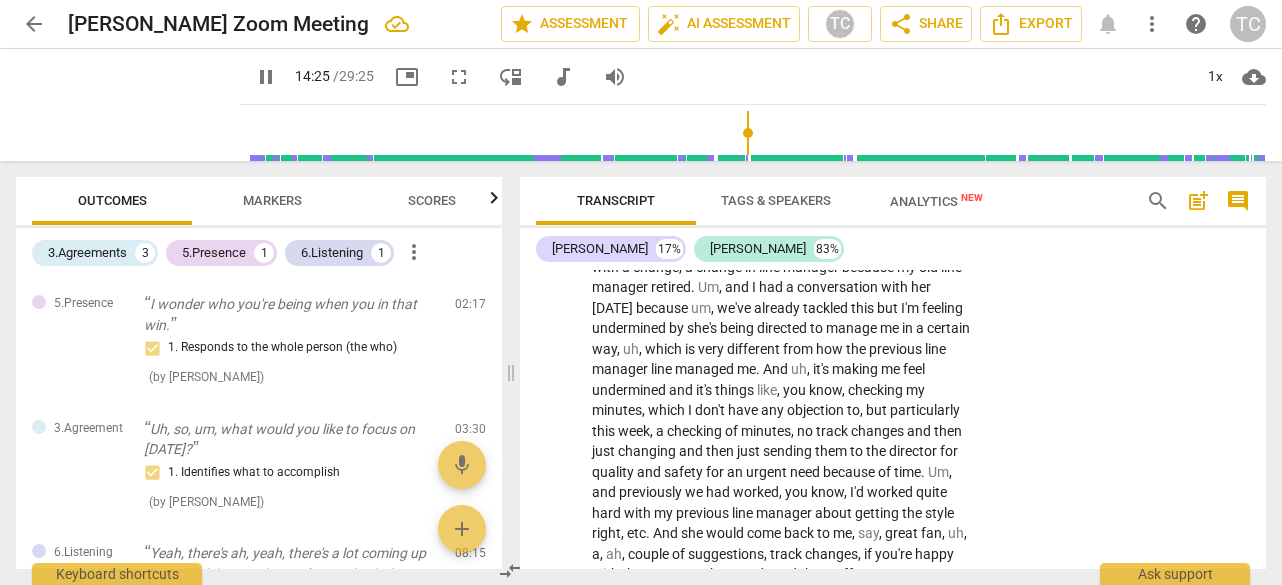 scroll, scrollTop: 2455, scrollLeft: 0, axis: vertical 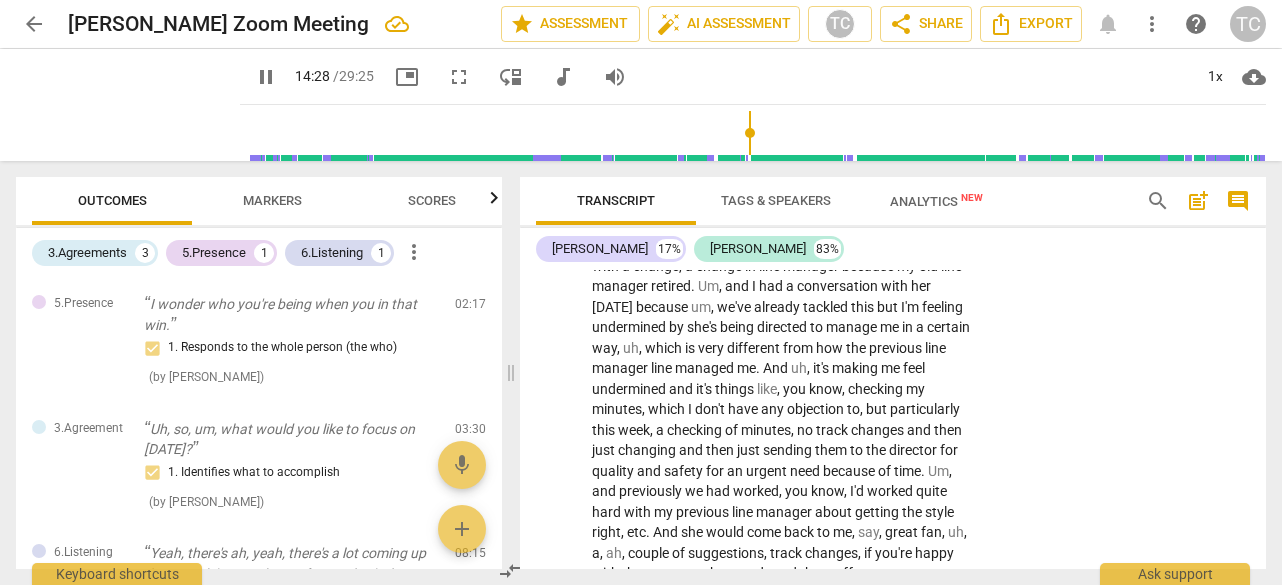 click on "pause" at bounding box center (266, 77) 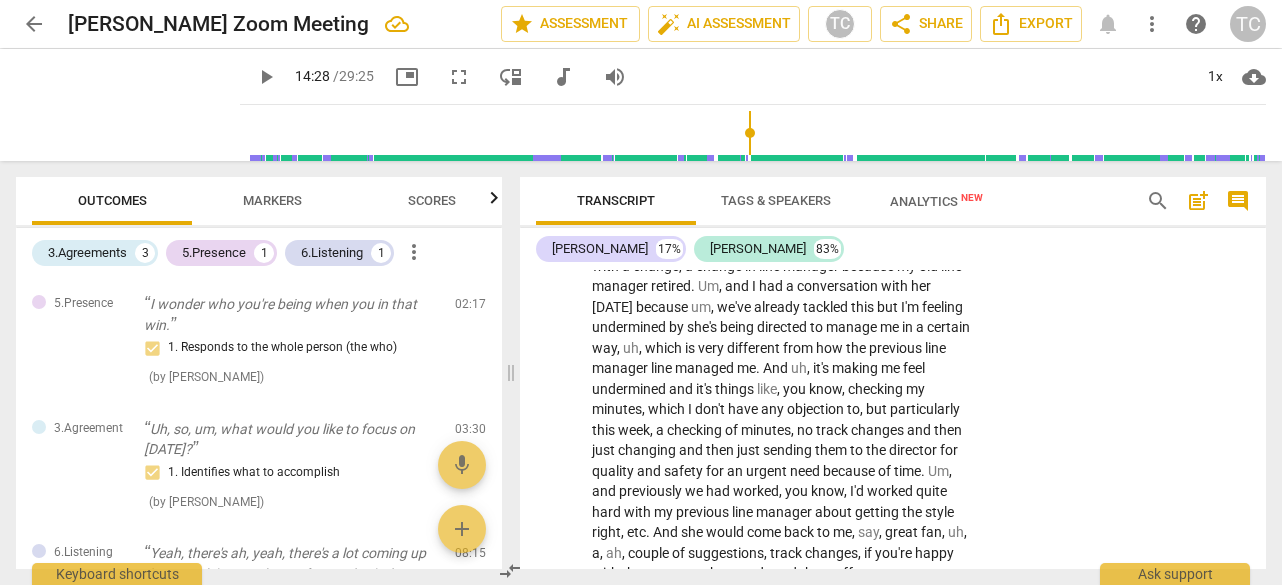 type on "869" 